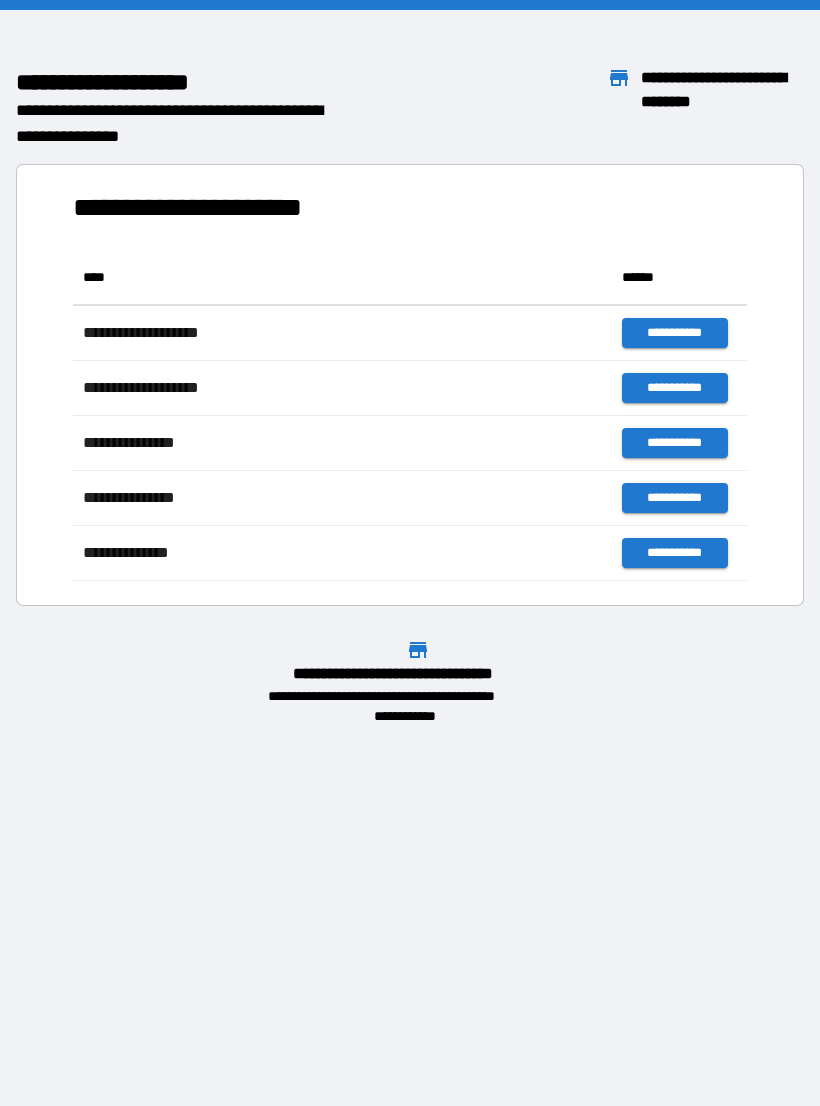 scroll, scrollTop: 0, scrollLeft: 0, axis: both 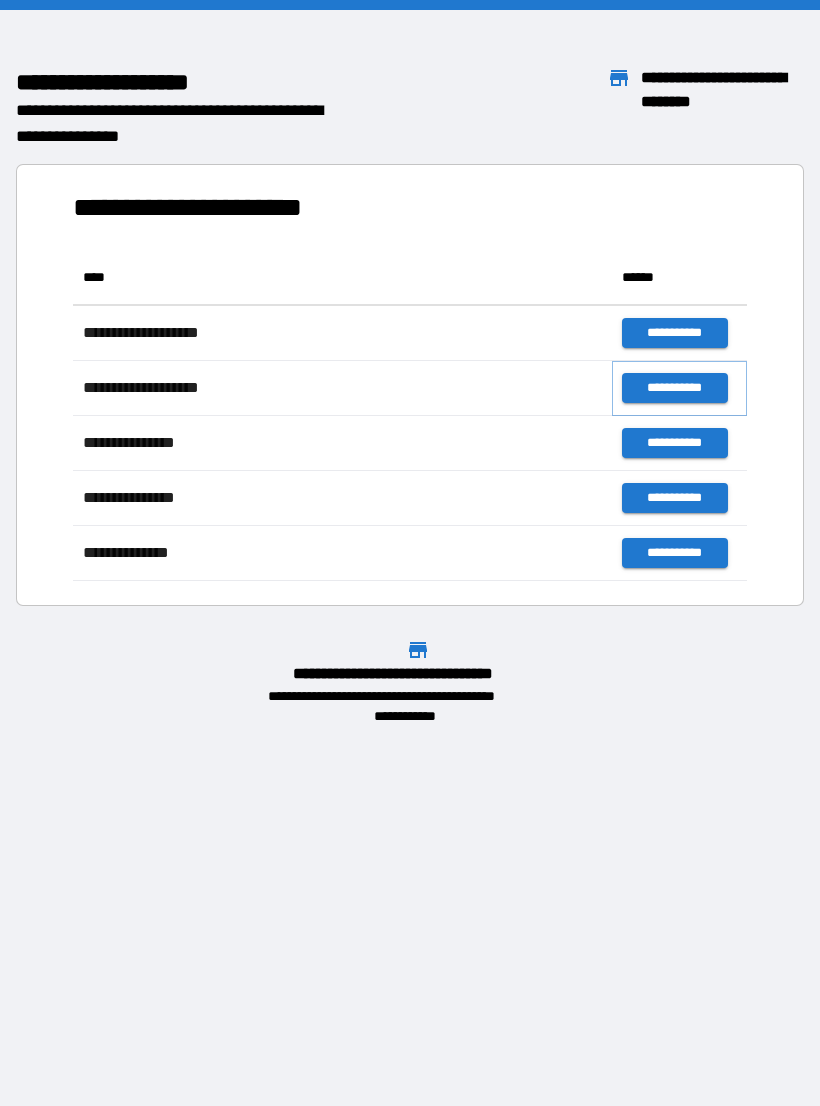 click on "**********" at bounding box center [674, 388] 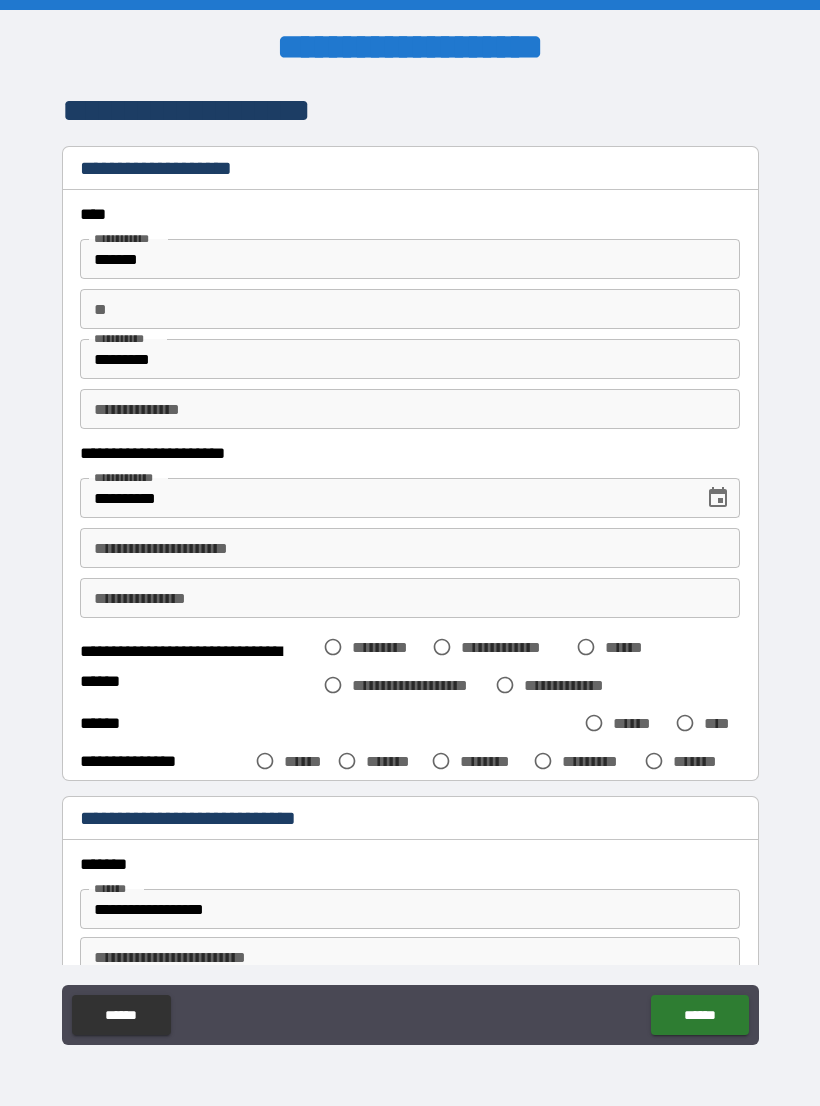 click on "**********" at bounding box center [410, 548] 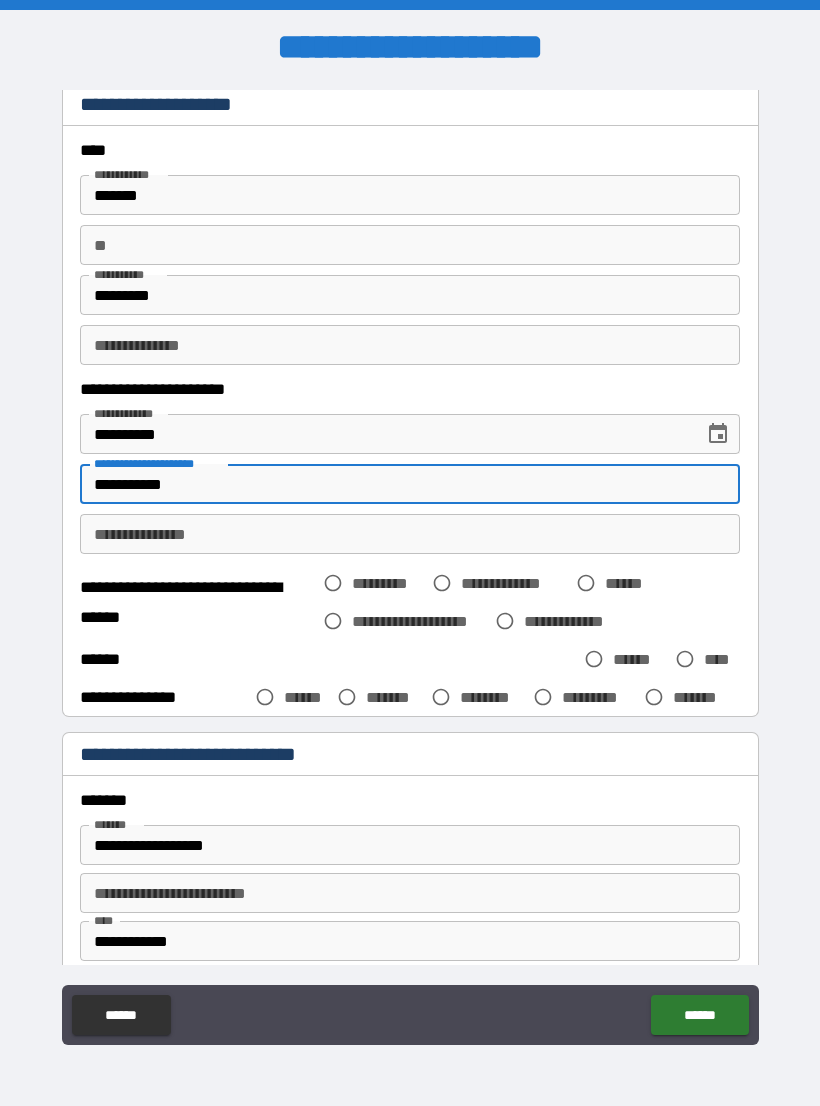scroll, scrollTop: 74, scrollLeft: 0, axis: vertical 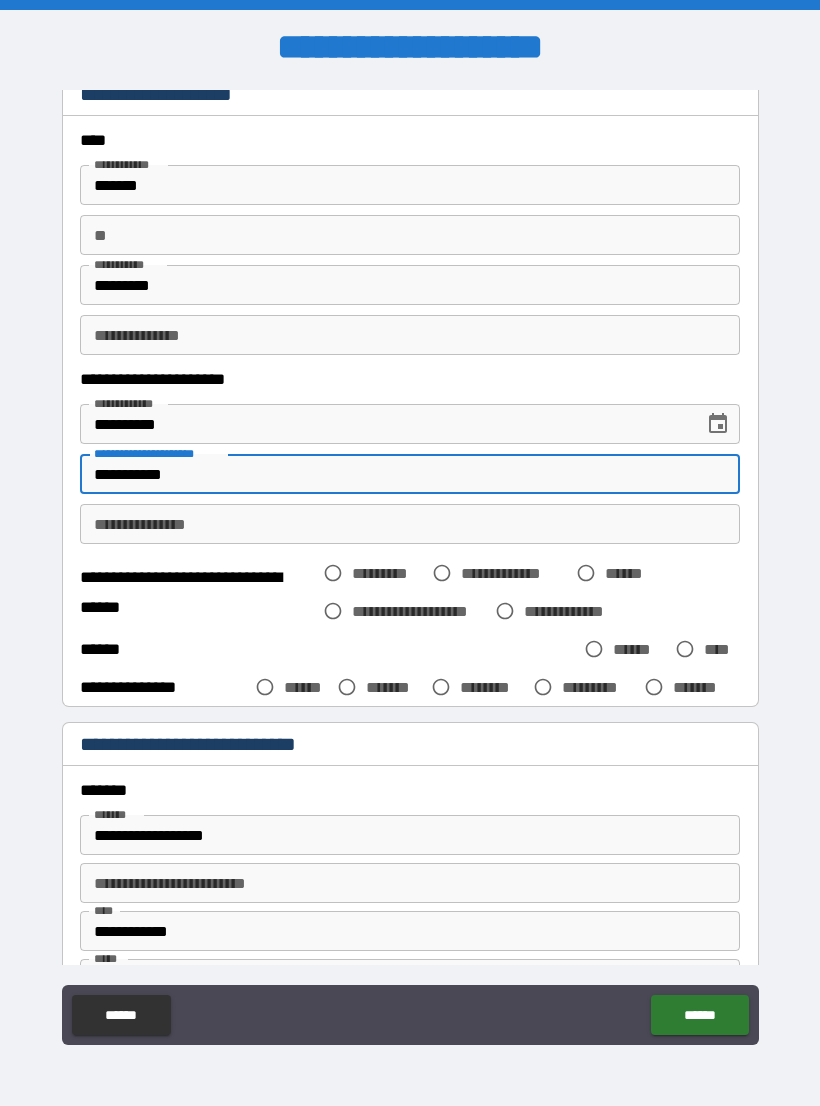 type on "**********" 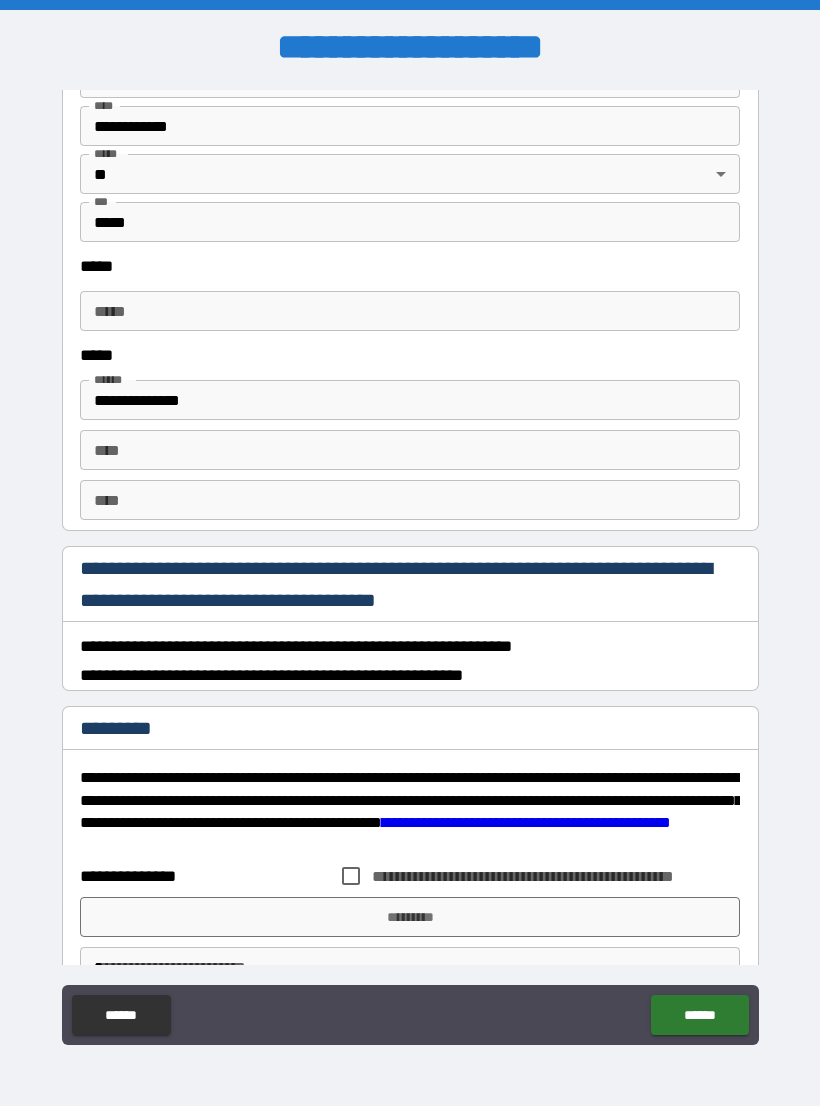 scroll, scrollTop: 2194, scrollLeft: 0, axis: vertical 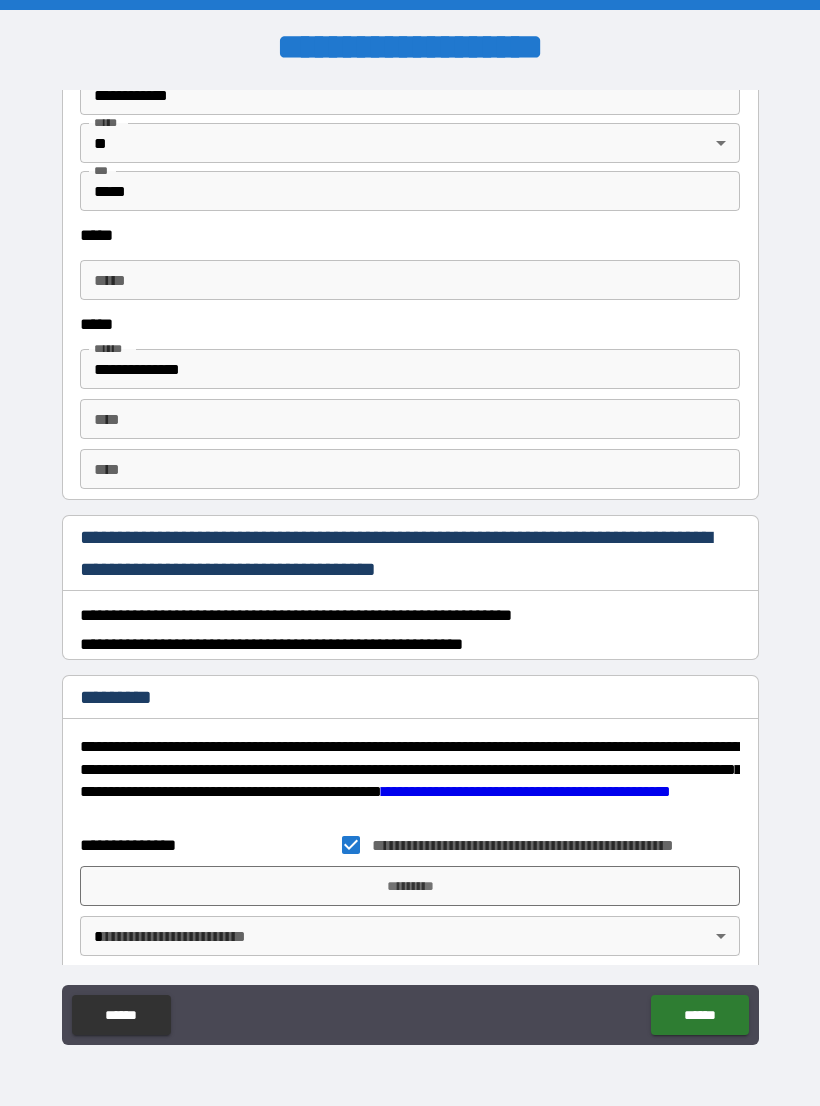 click on "*********" at bounding box center (410, 886) 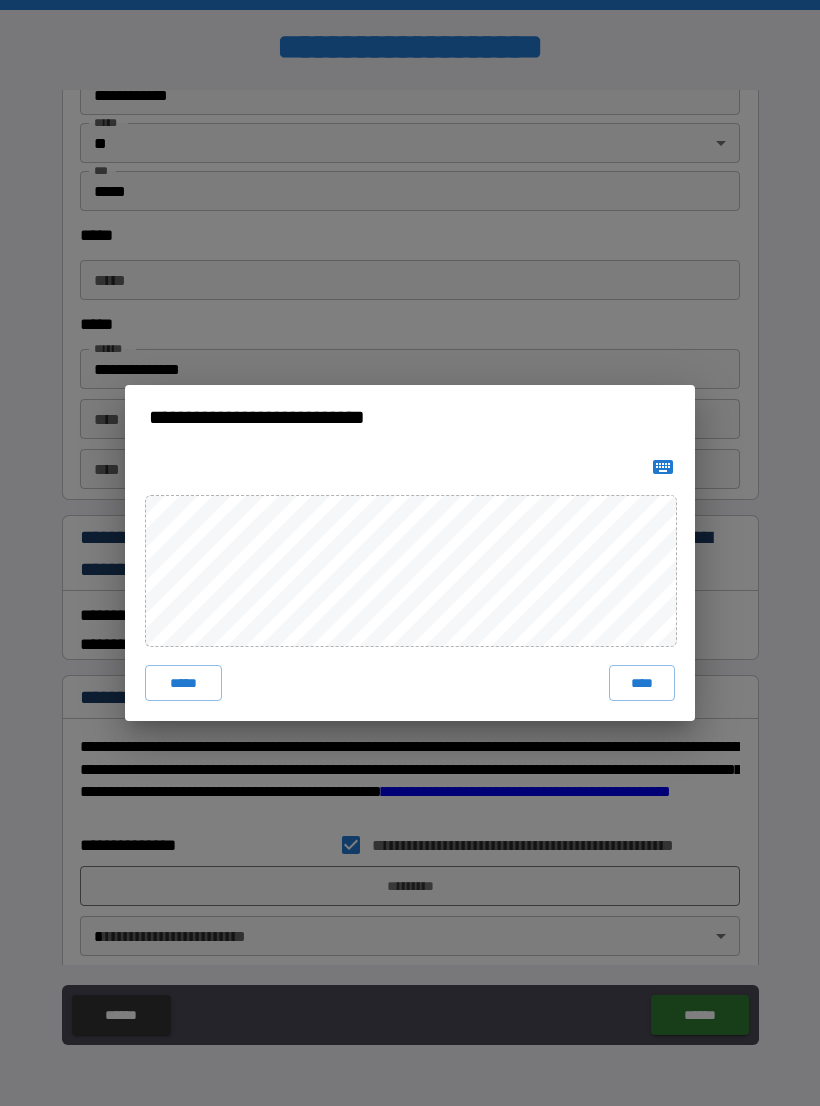 click on "****" at bounding box center (642, 683) 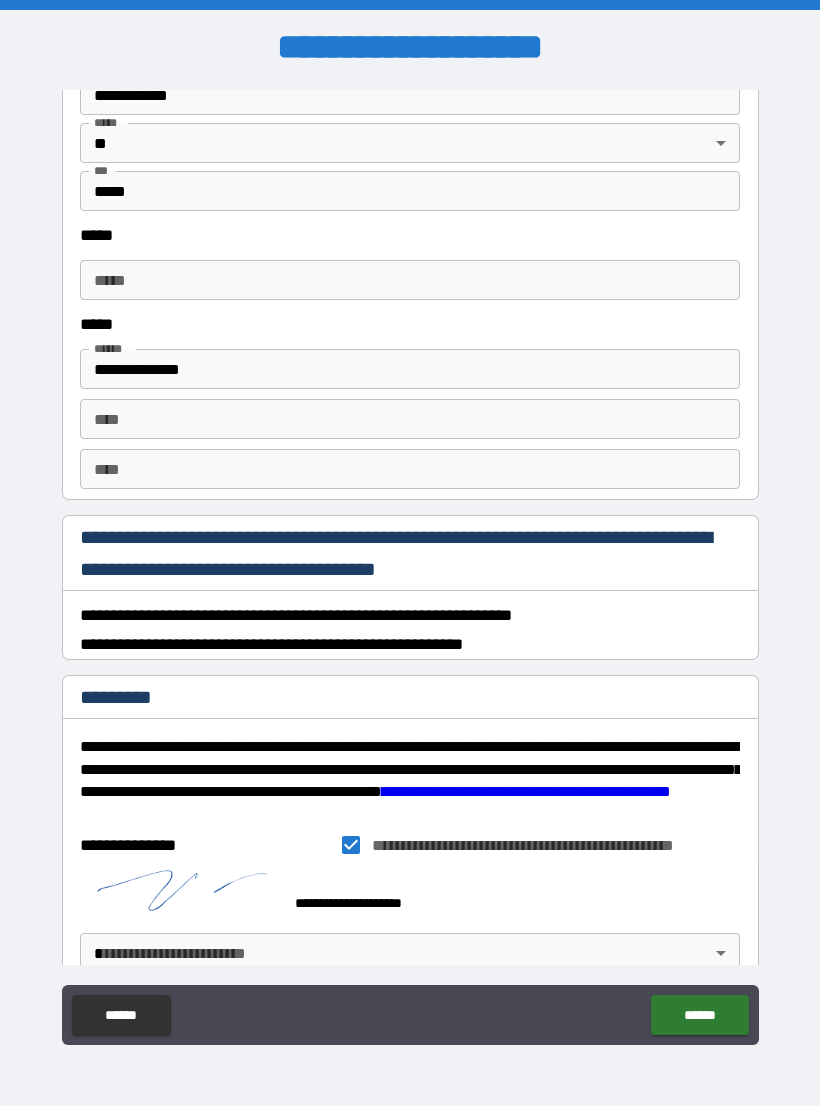 click on "******" at bounding box center (699, 1015) 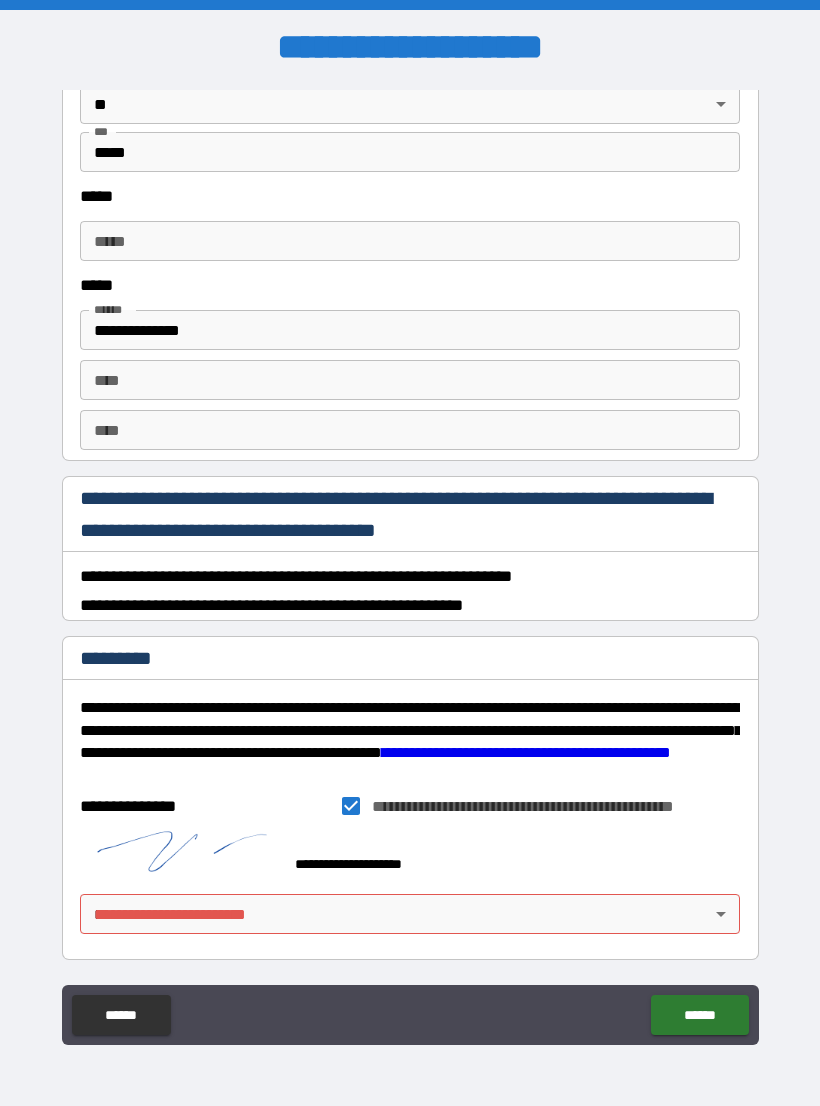 scroll, scrollTop: 2233, scrollLeft: 0, axis: vertical 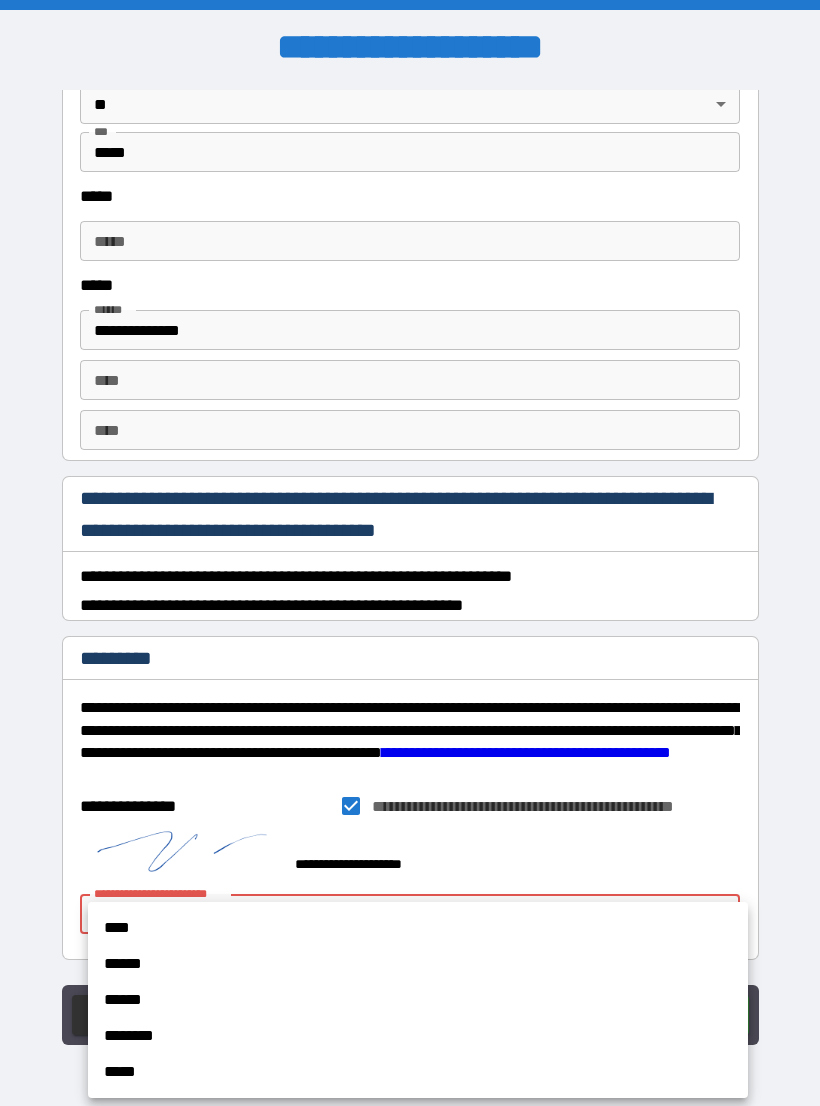 click on "********" at bounding box center (418, 1036) 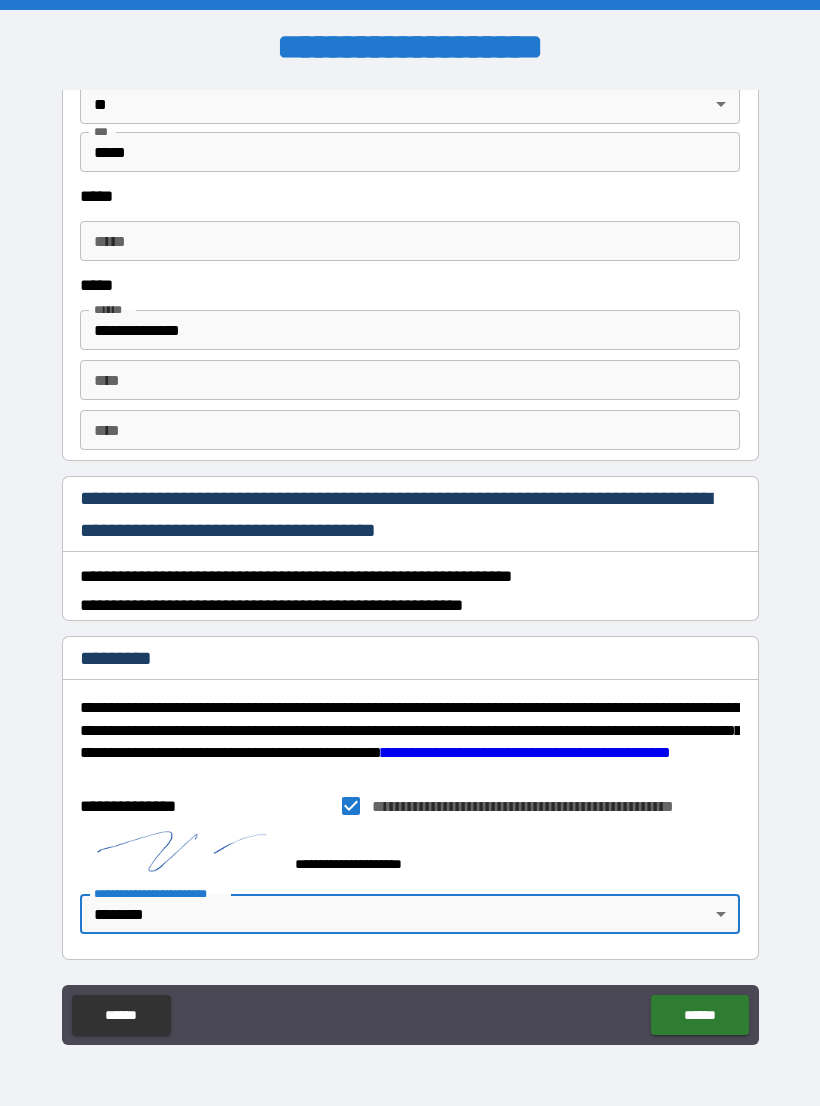 click on "**********" at bounding box center (410, 568) 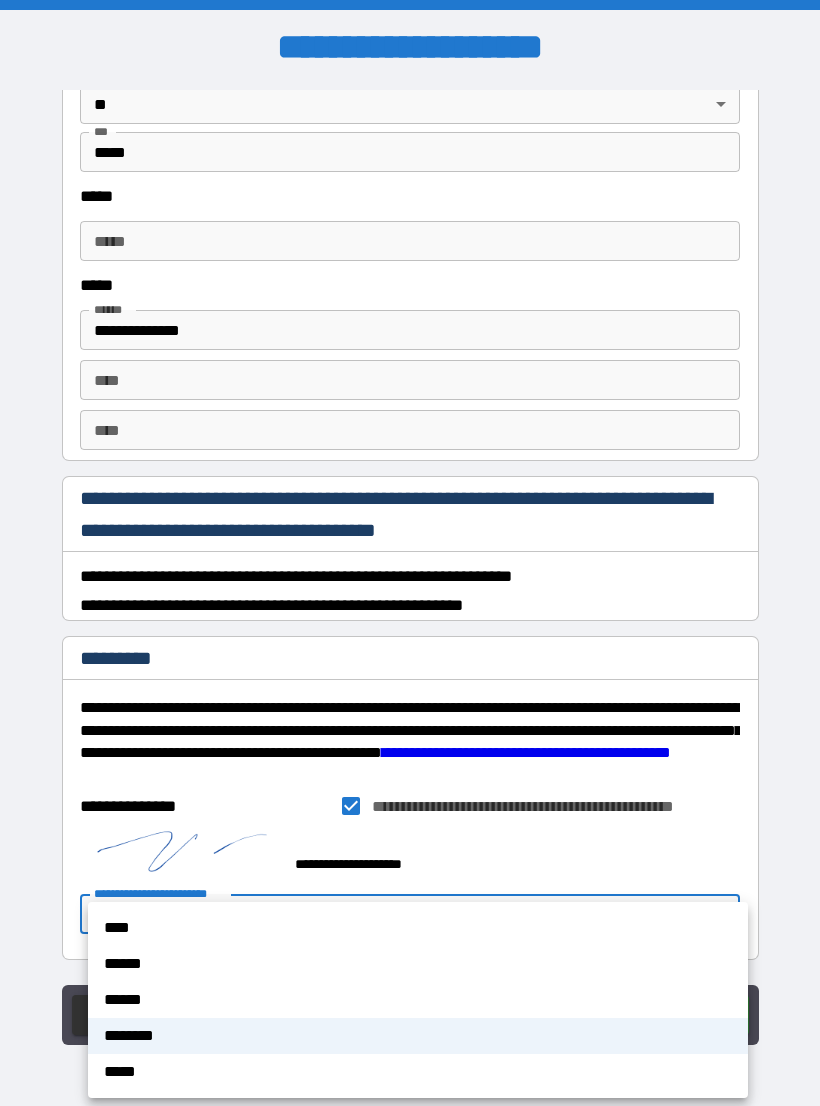 click on "******" at bounding box center [418, 1000] 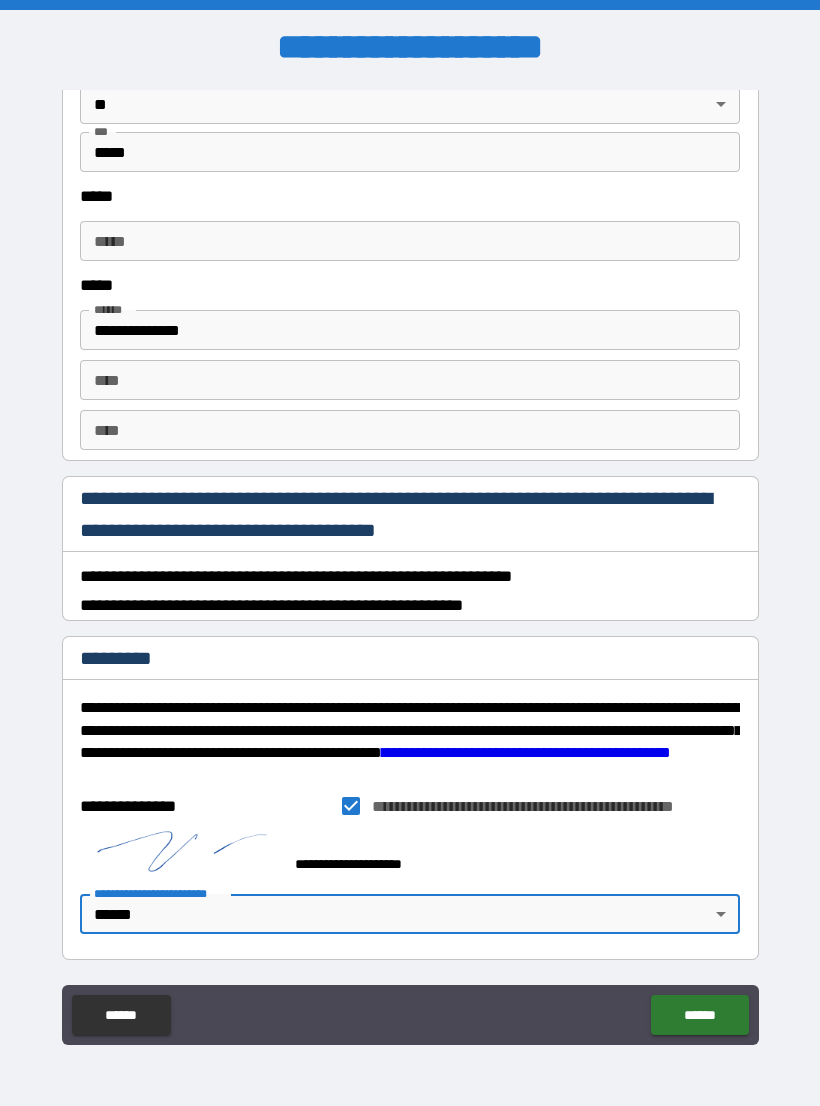 click on "******" at bounding box center [699, 1015] 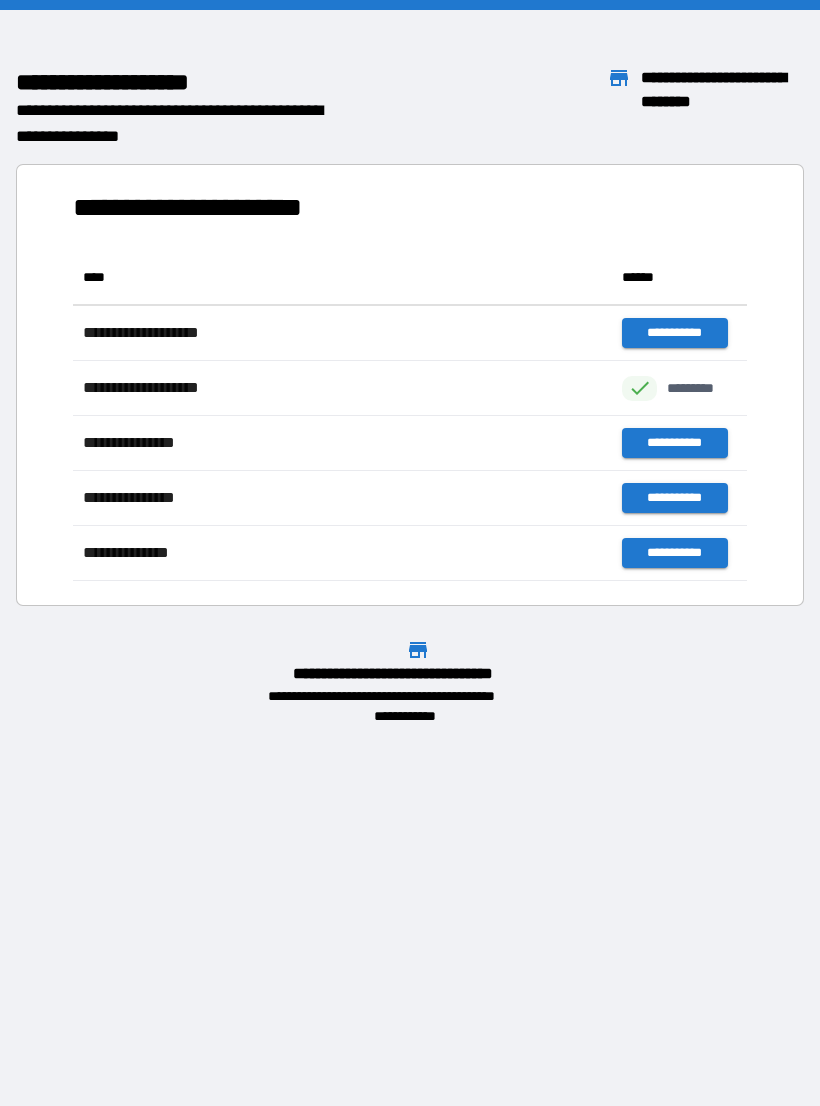 scroll, scrollTop: 1, scrollLeft: 1, axis: both 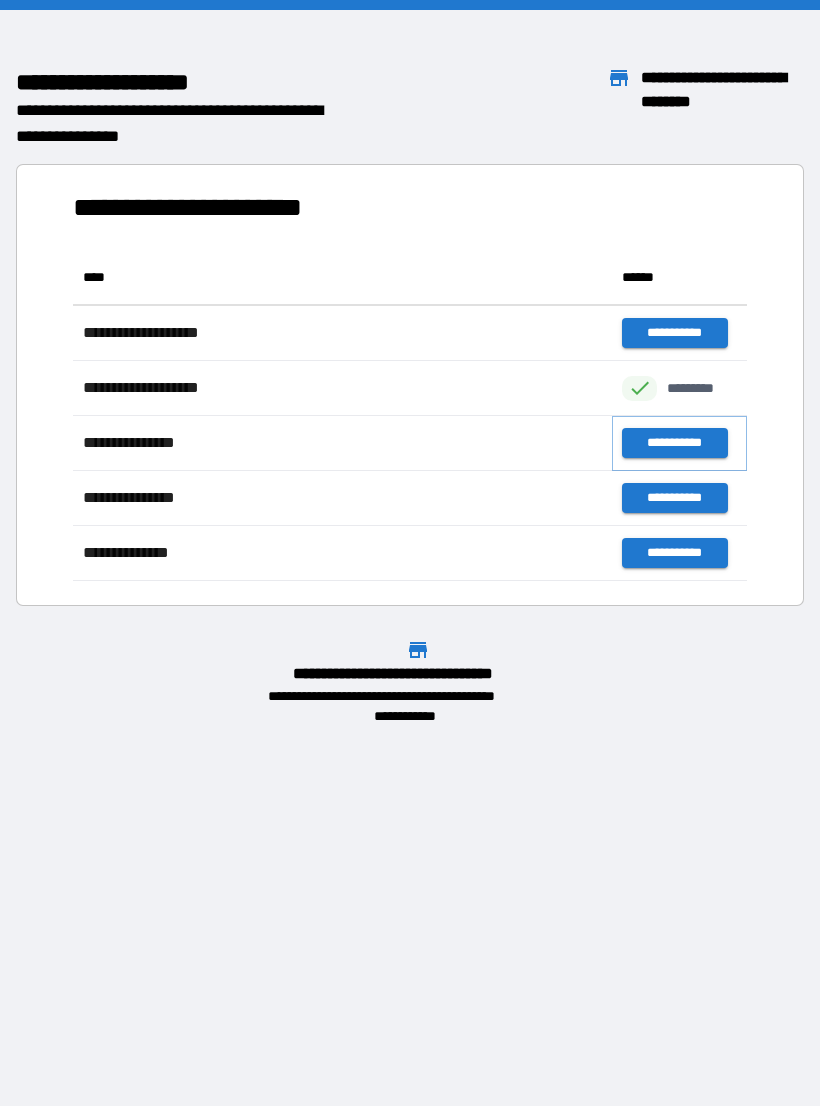 click on "**********" at bounding box center [674, 443] 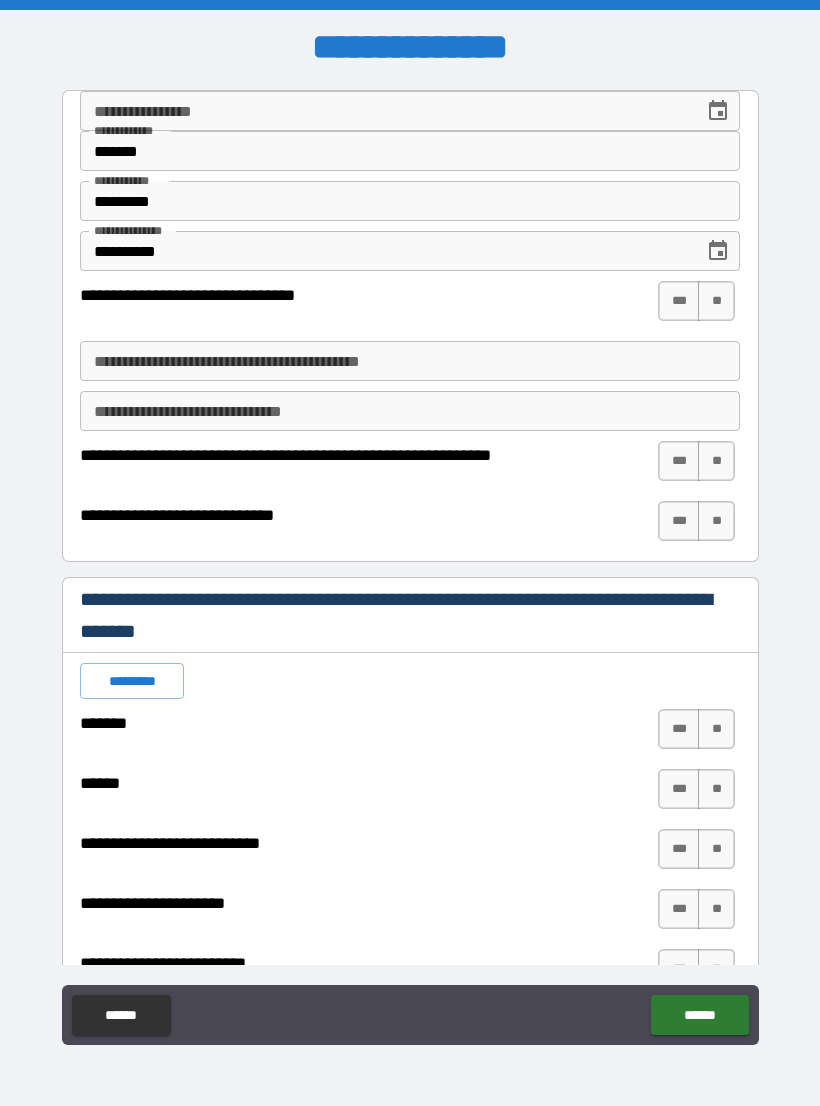 click on "***" at bounding box center [679, 301] 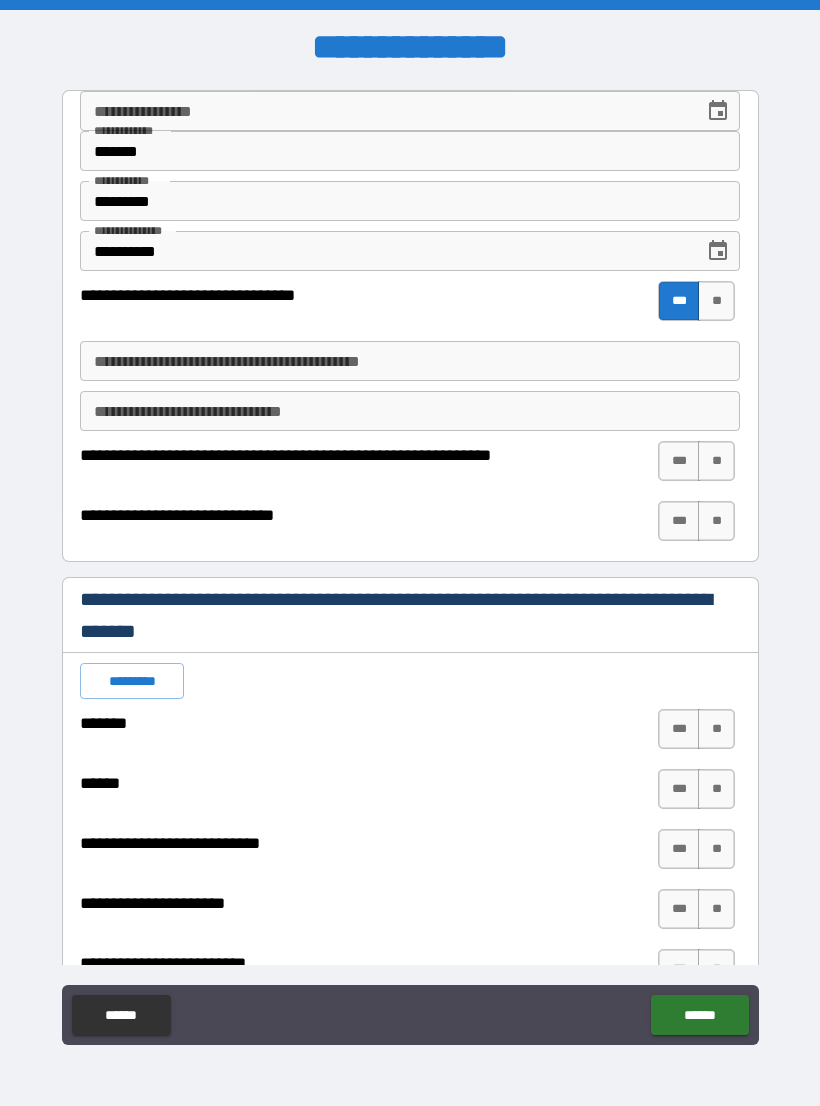 type on "*" 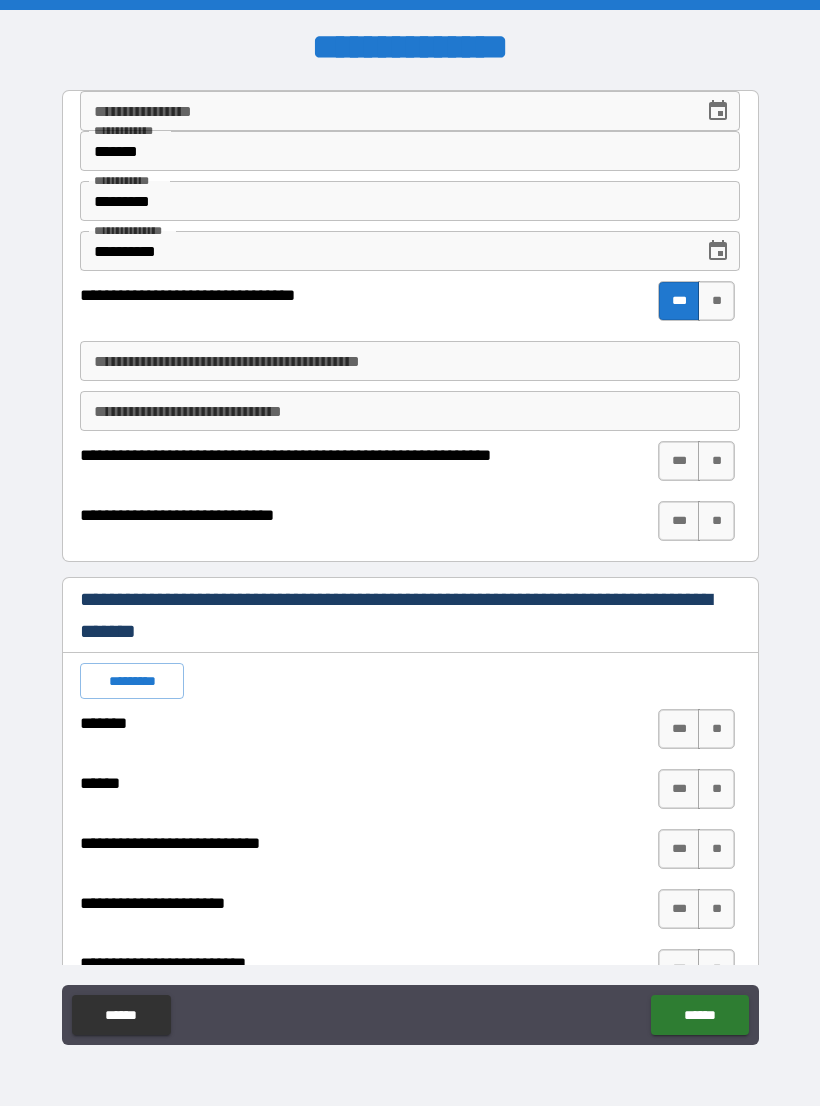 click on "**********" at bounding box center [410, 361] 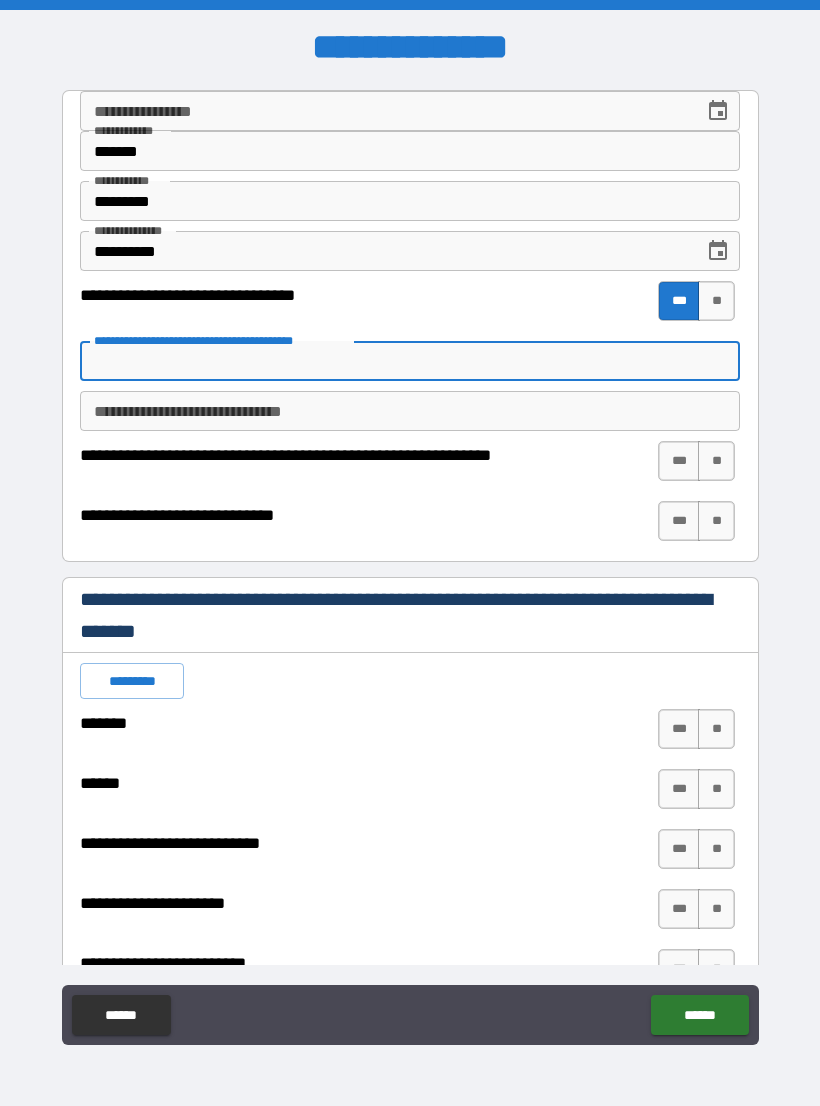 type on "*" 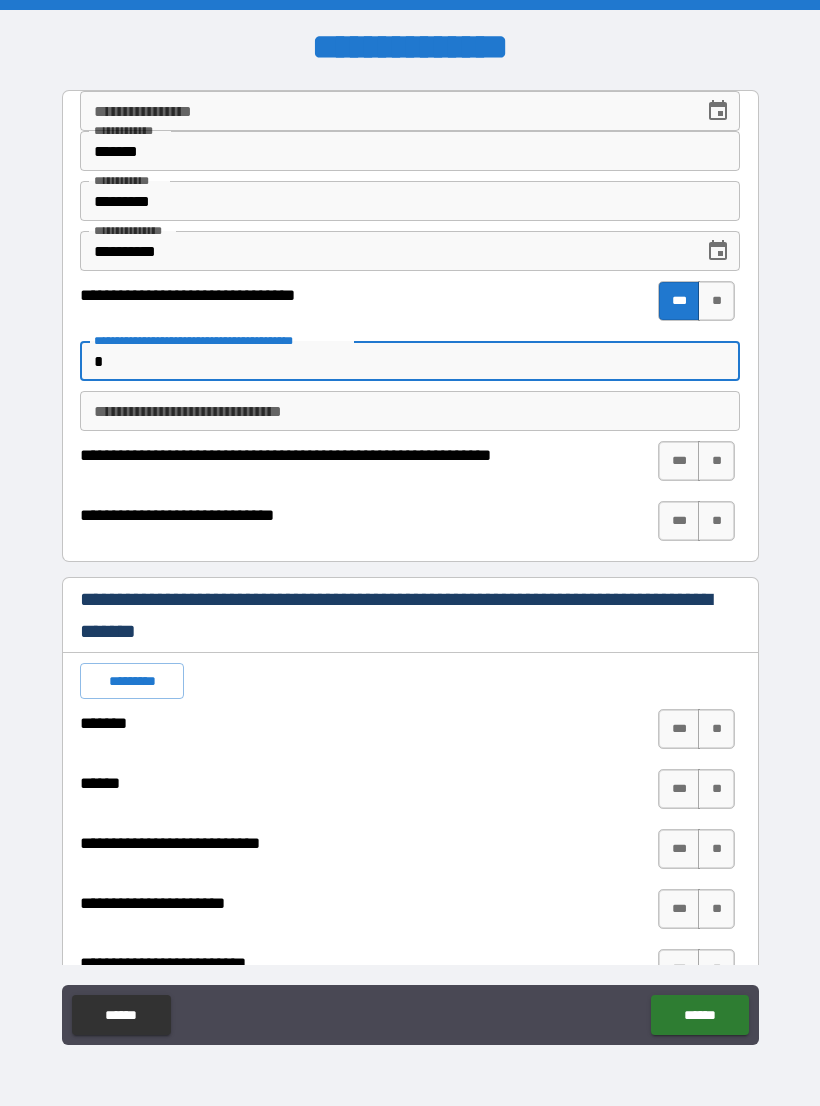 type on "*" 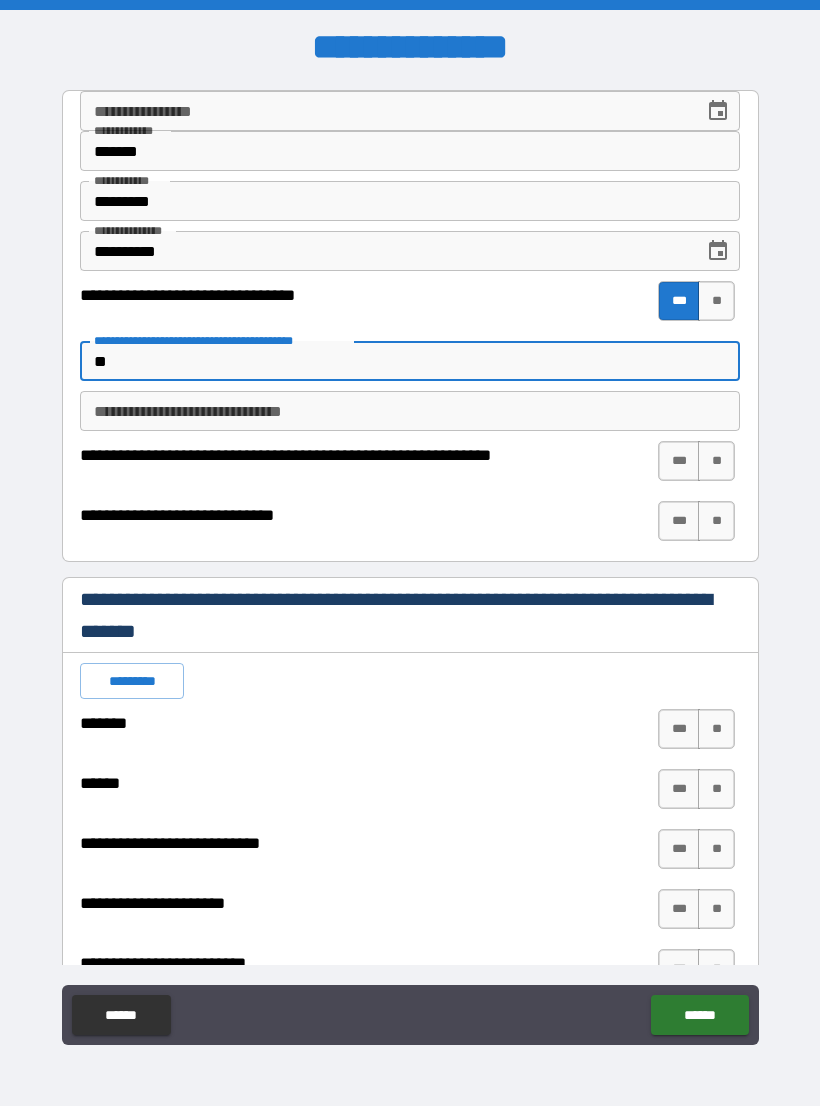 type on "*" 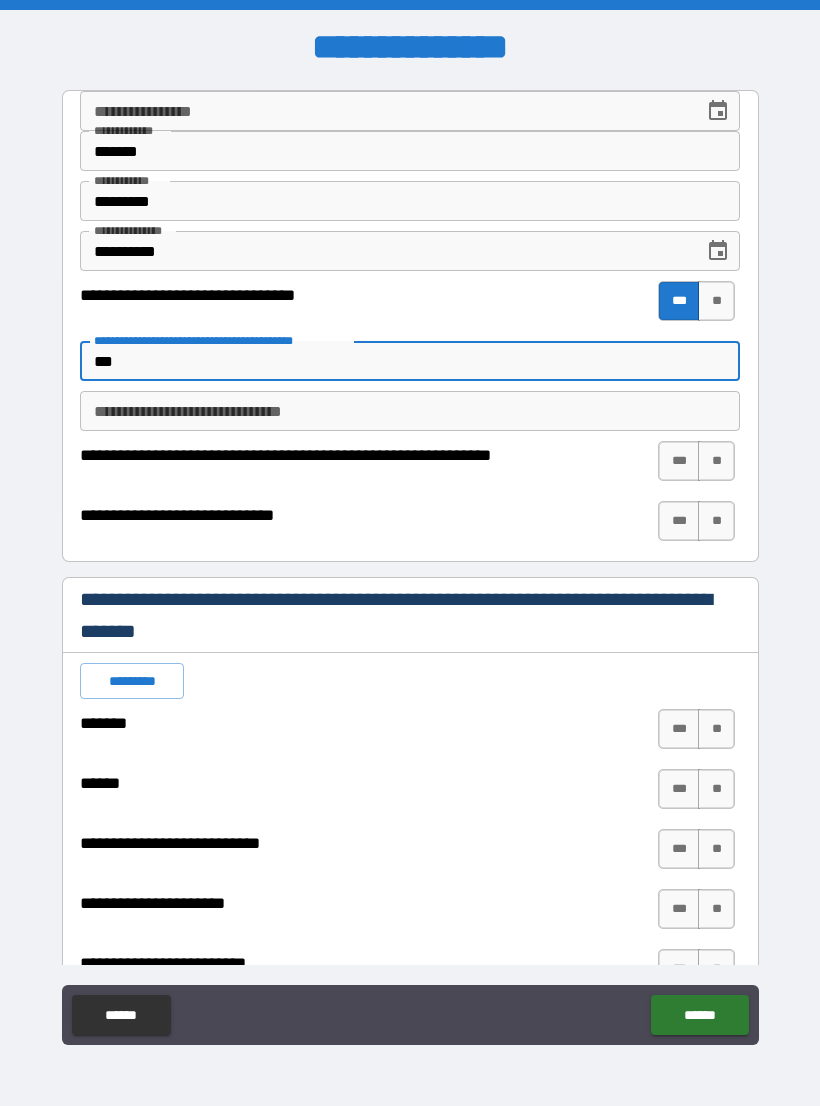 type on "*" 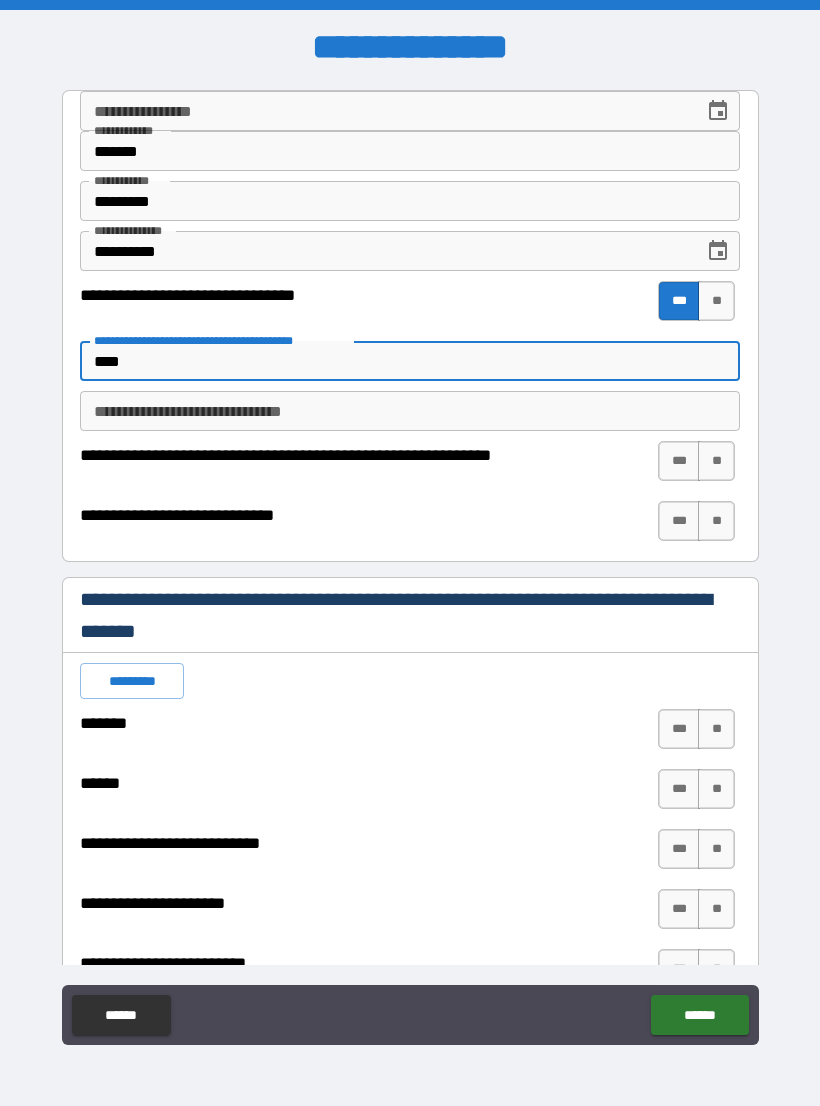 type on "*" 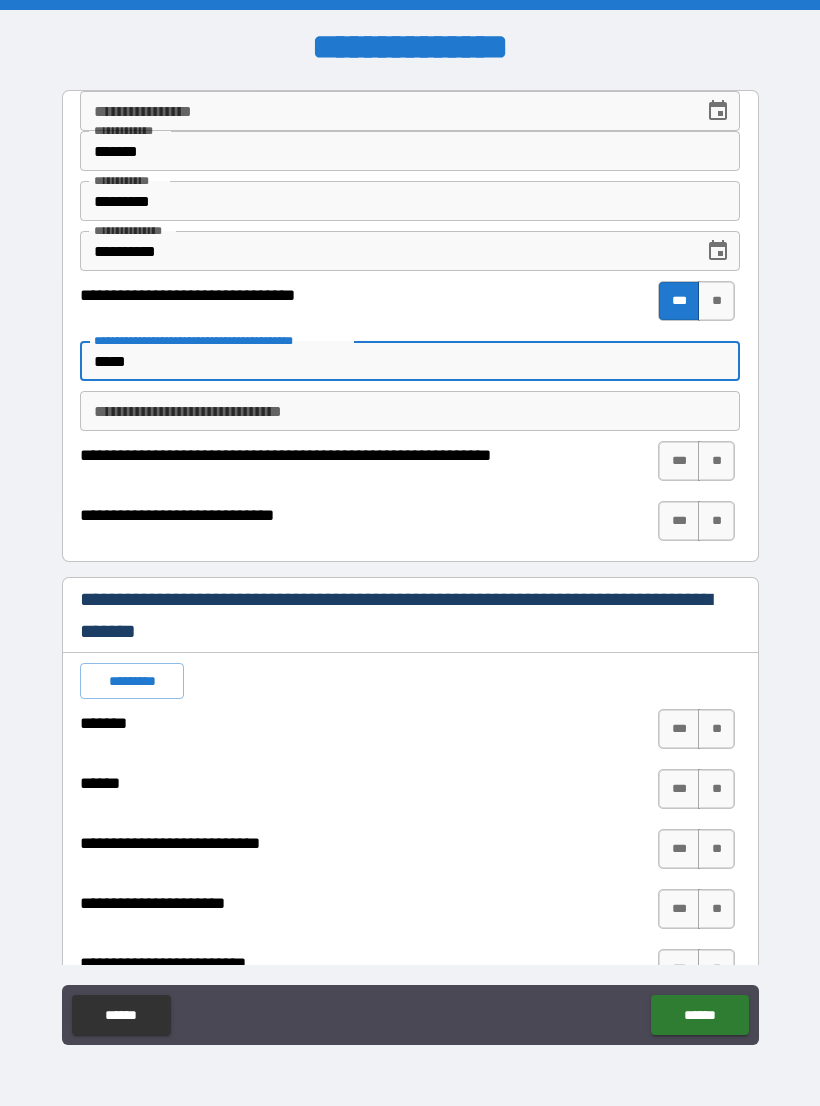 type on "*" 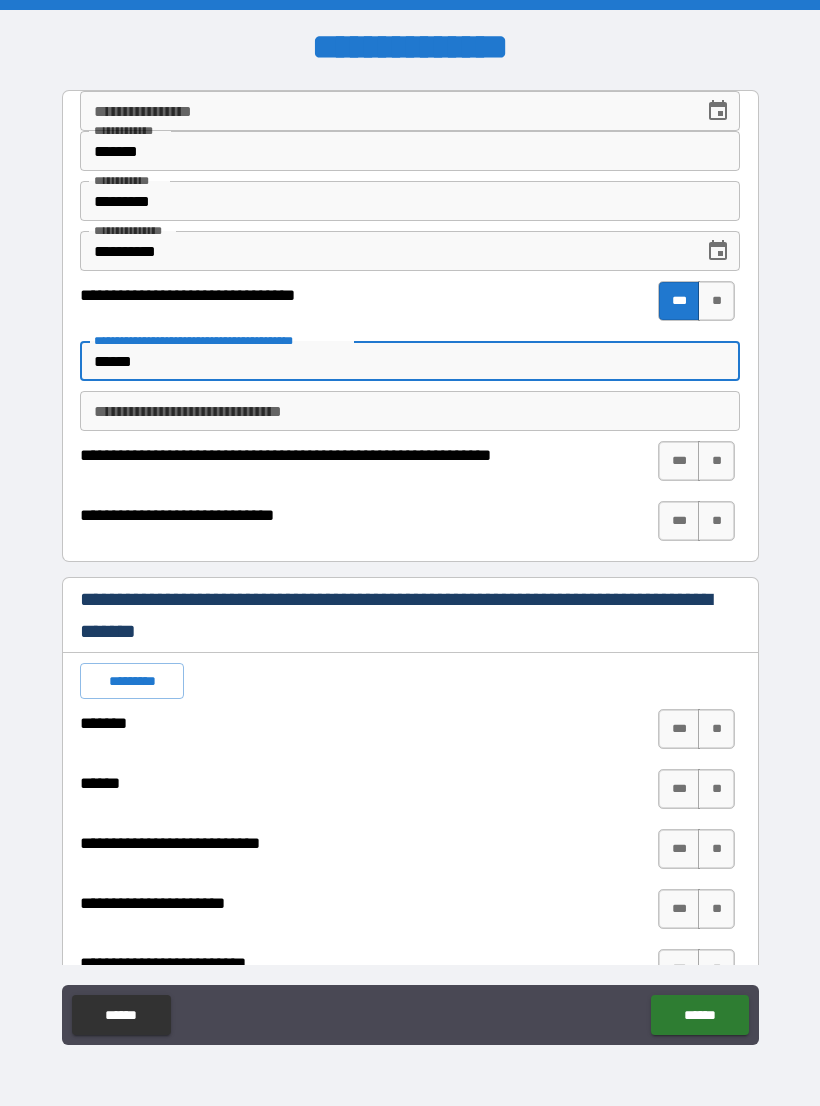 type on "*" 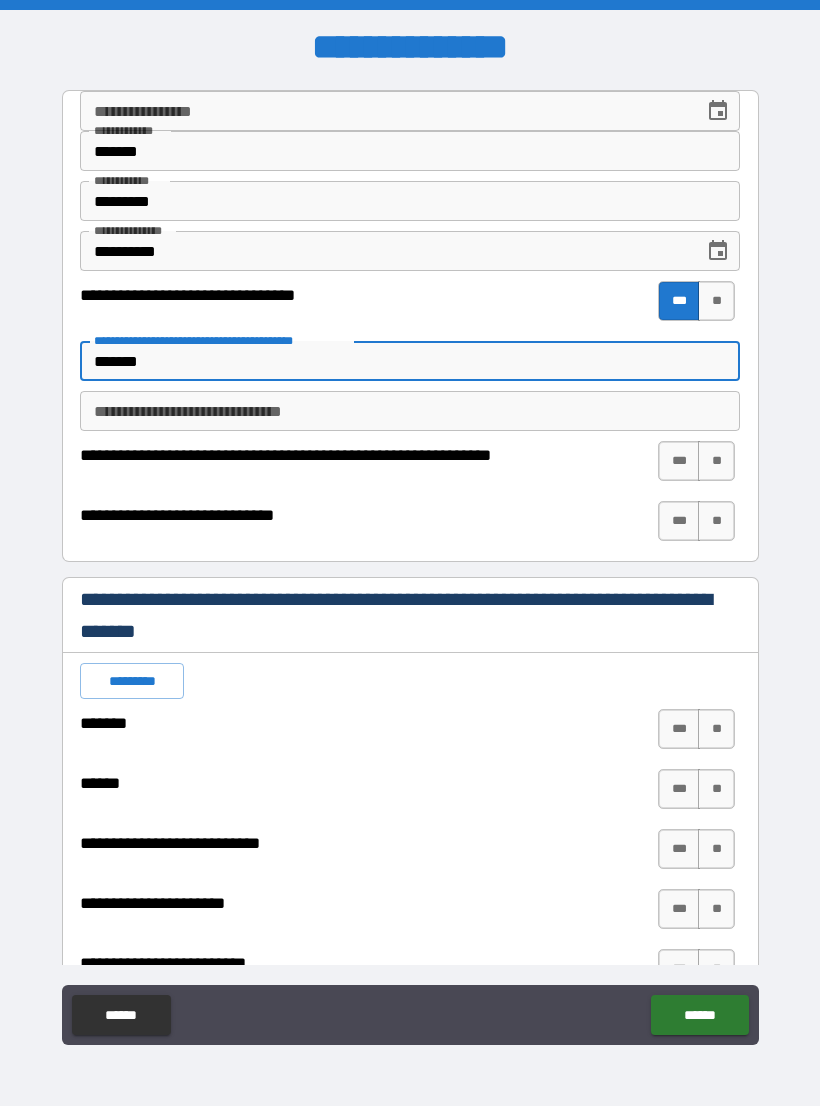 type on "*" 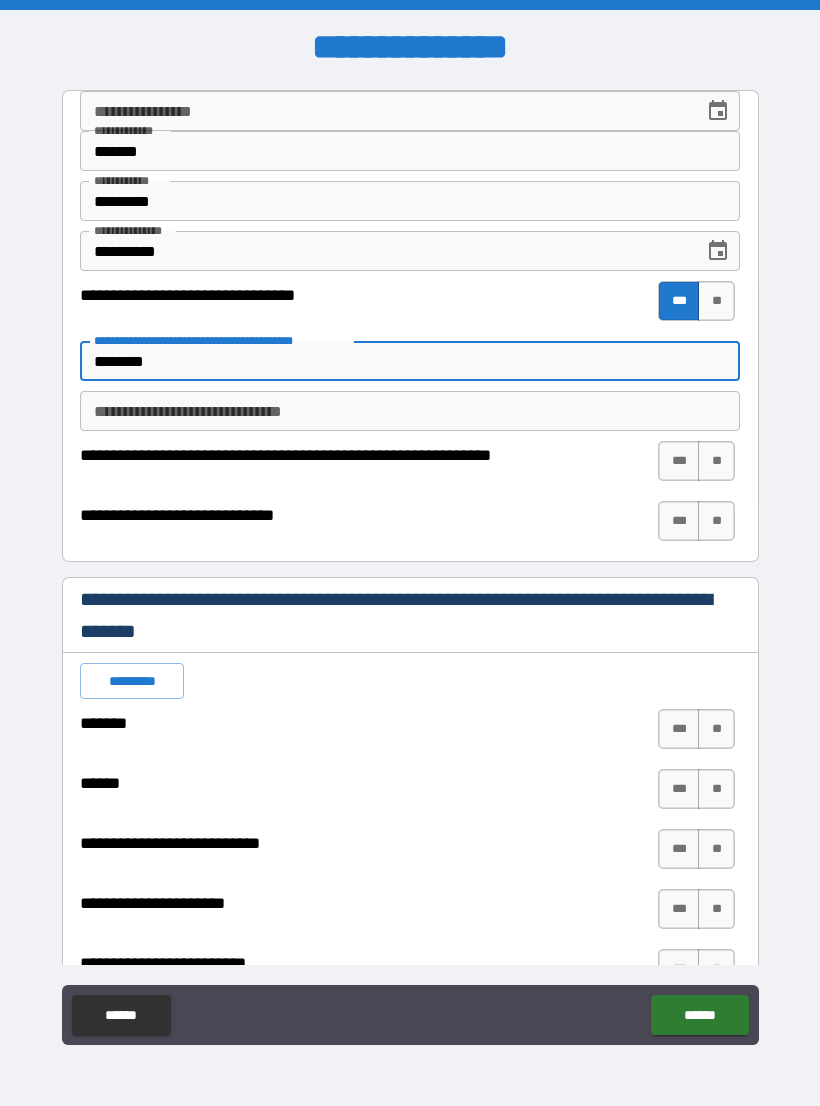 type on "*" 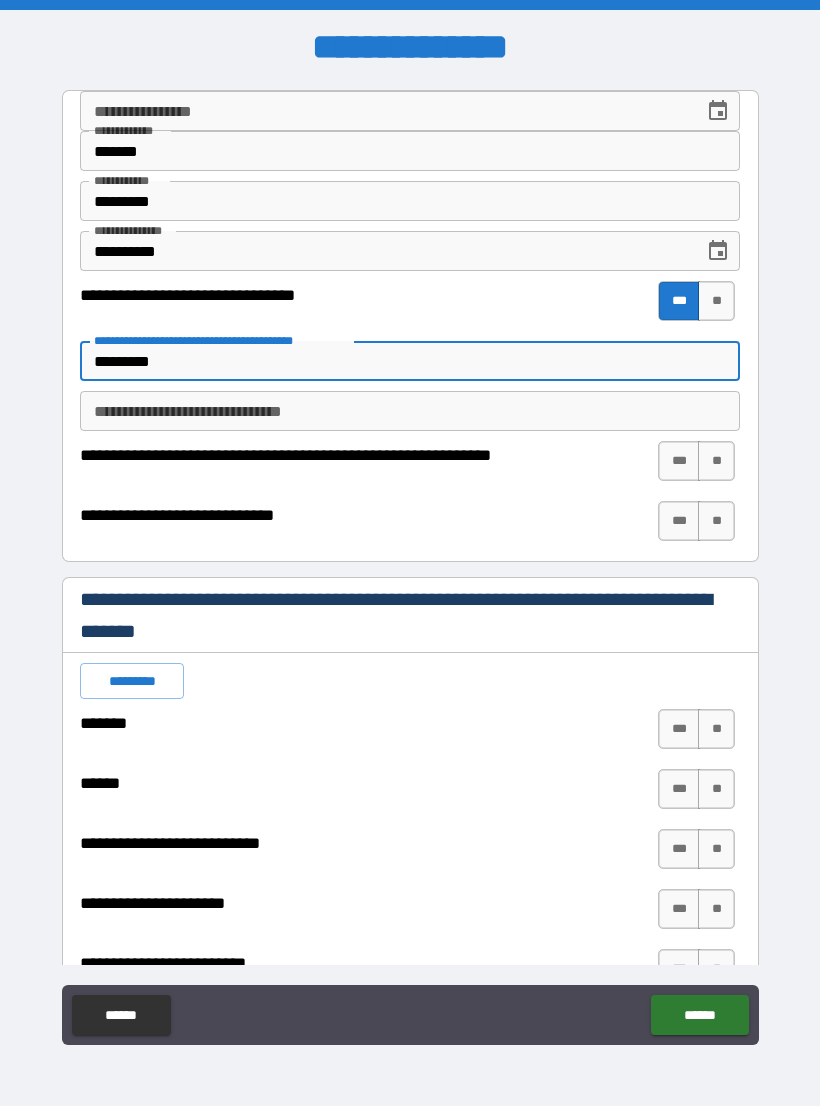 type on "*" 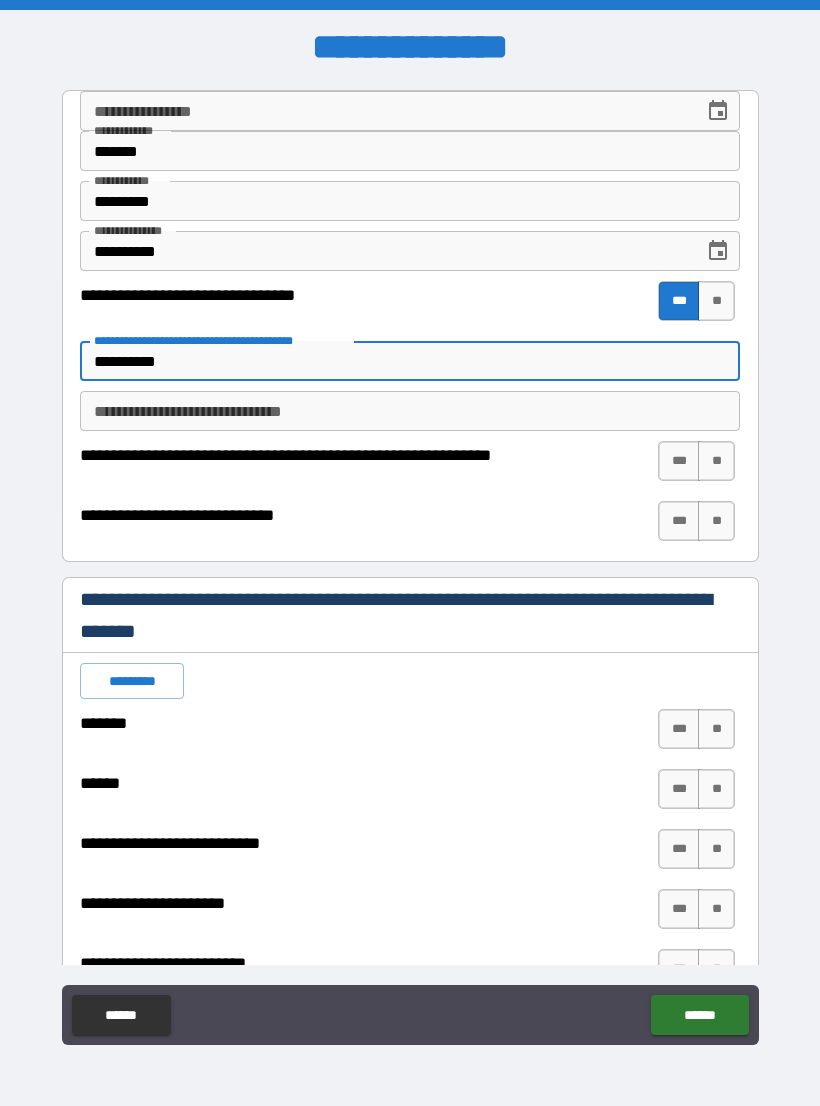 type on "*" 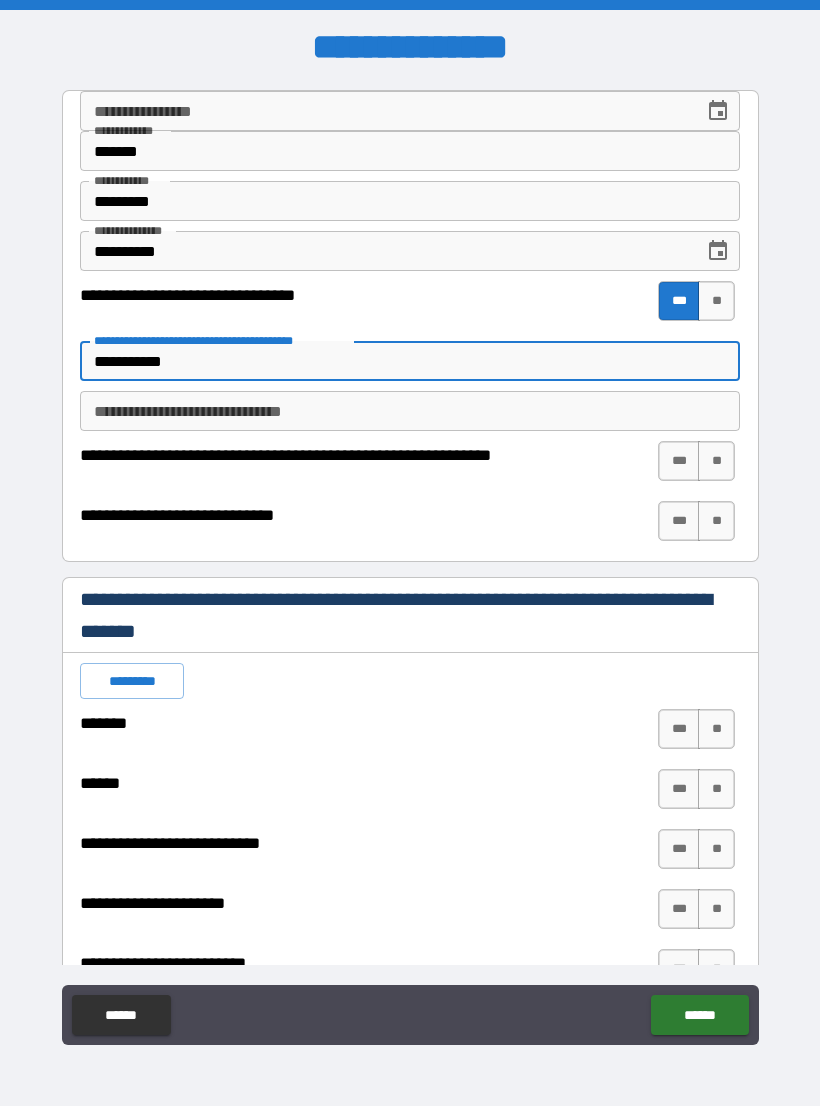 type on "*" 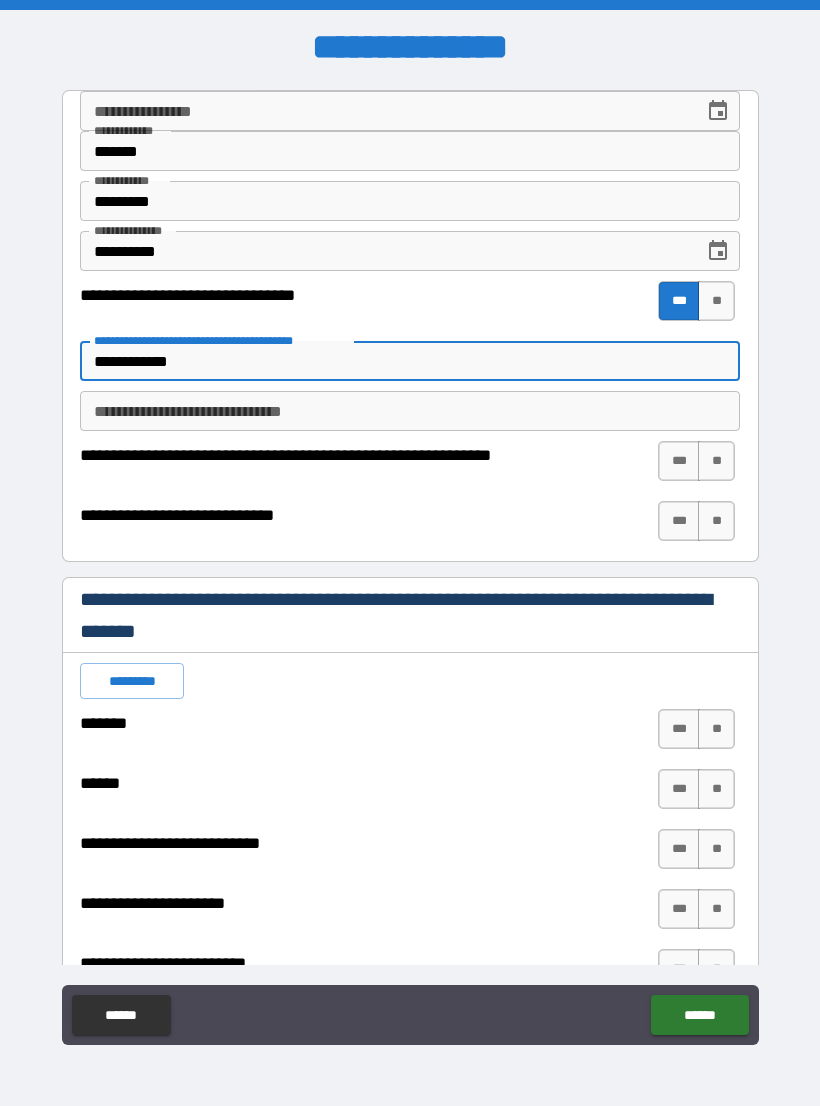 type on "*" 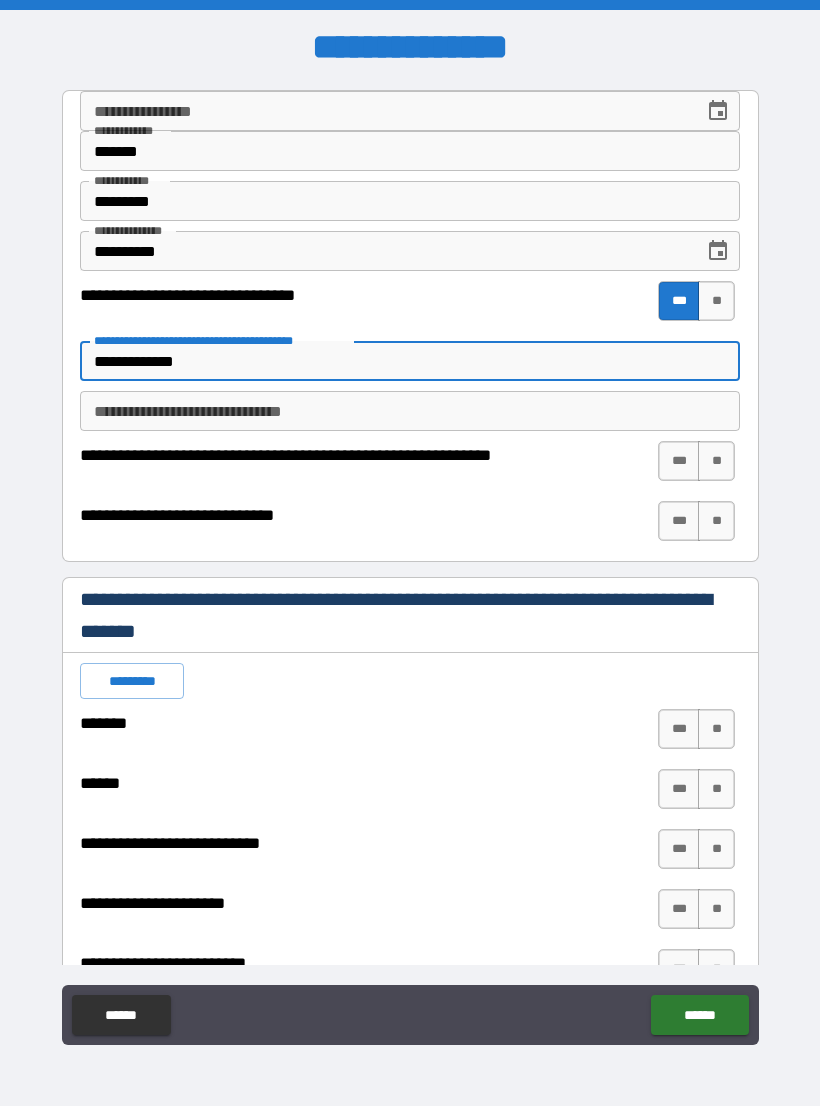 type on "*" 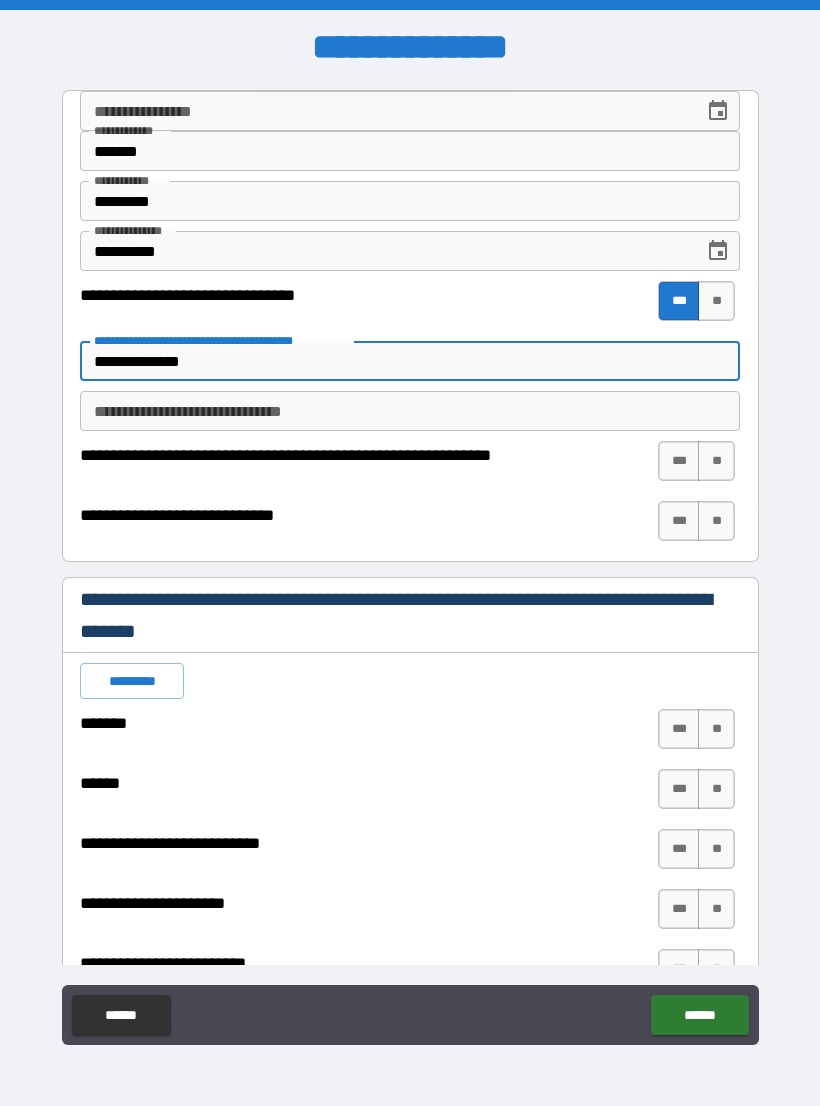 type on "*" 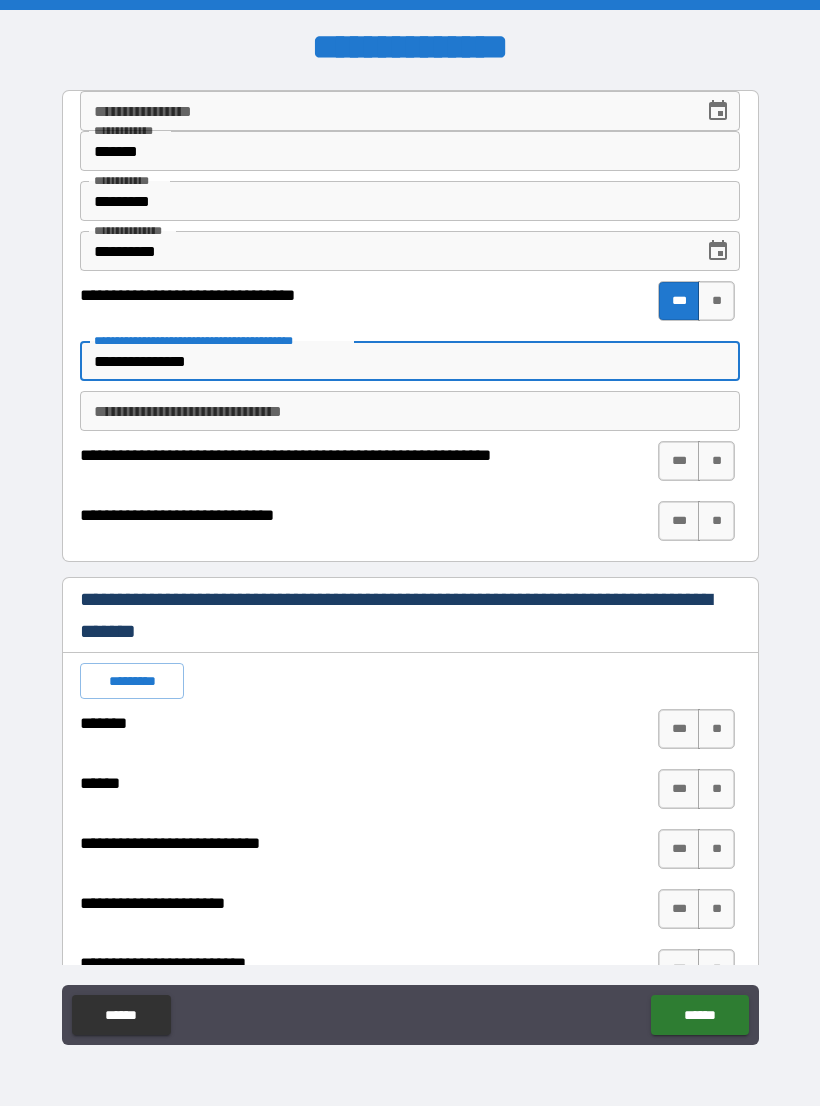 type on "*" 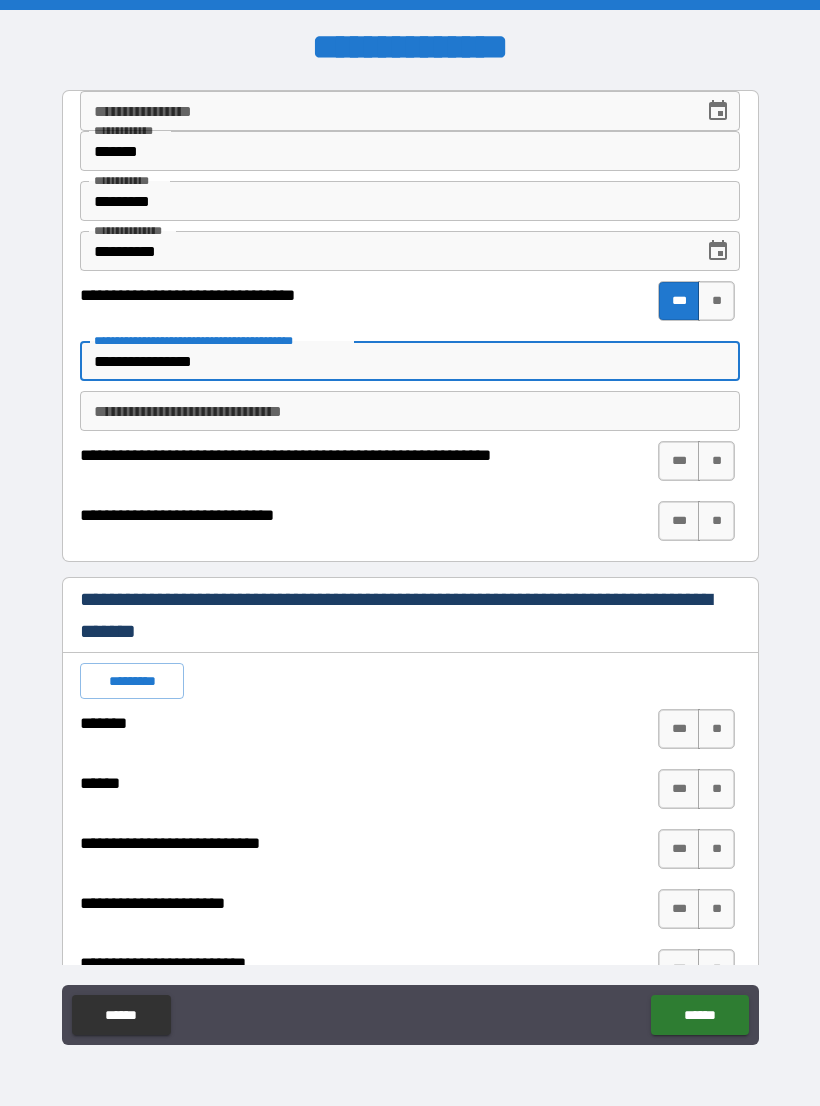 type on "*" 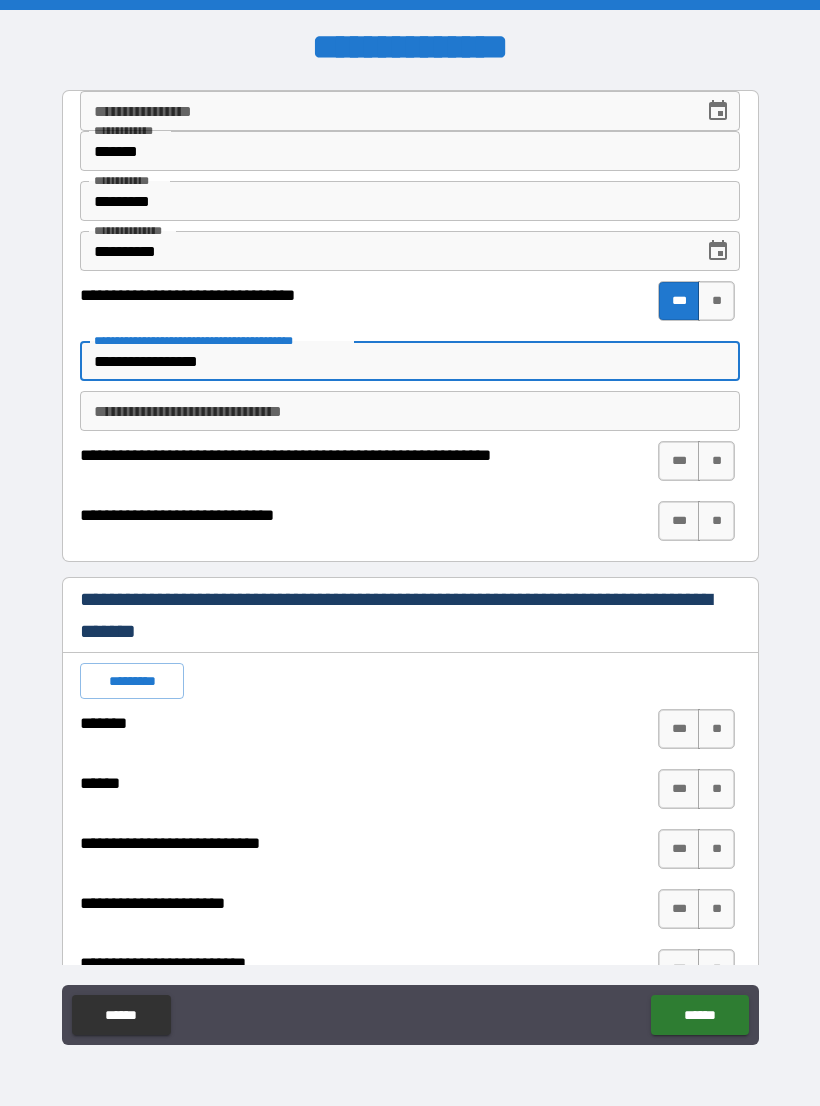 type on "*" 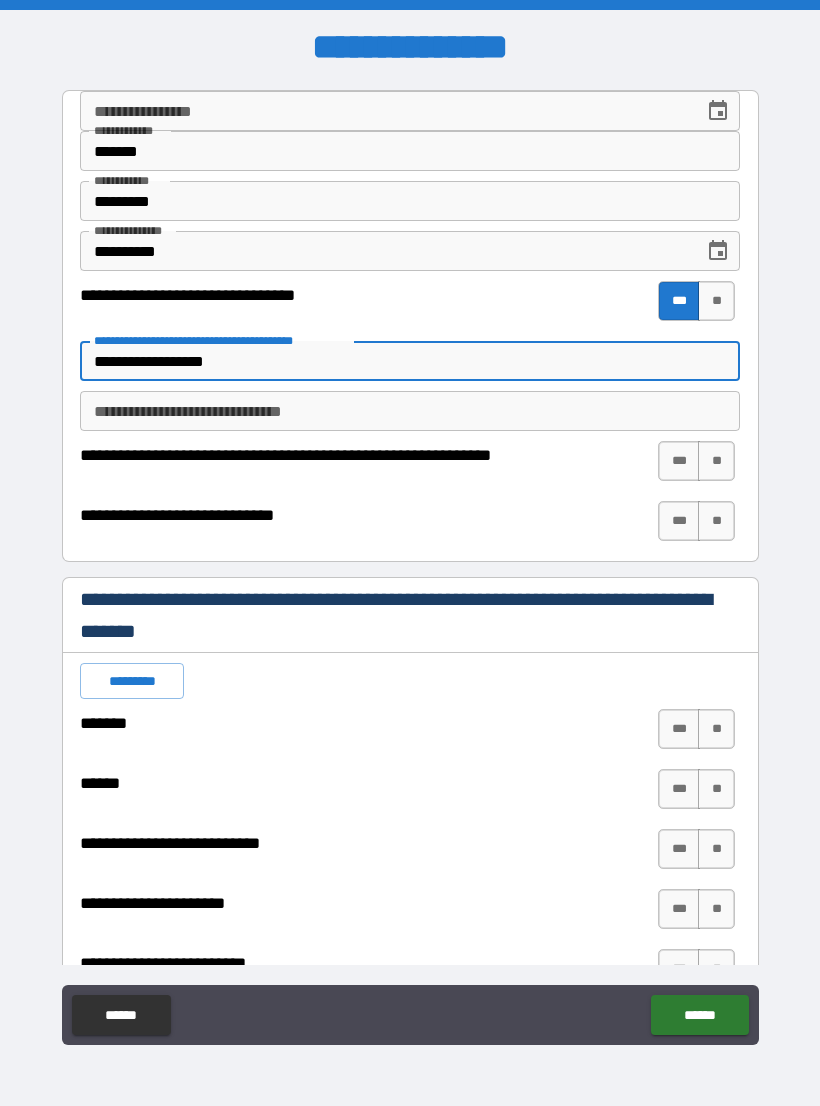 type on "*" 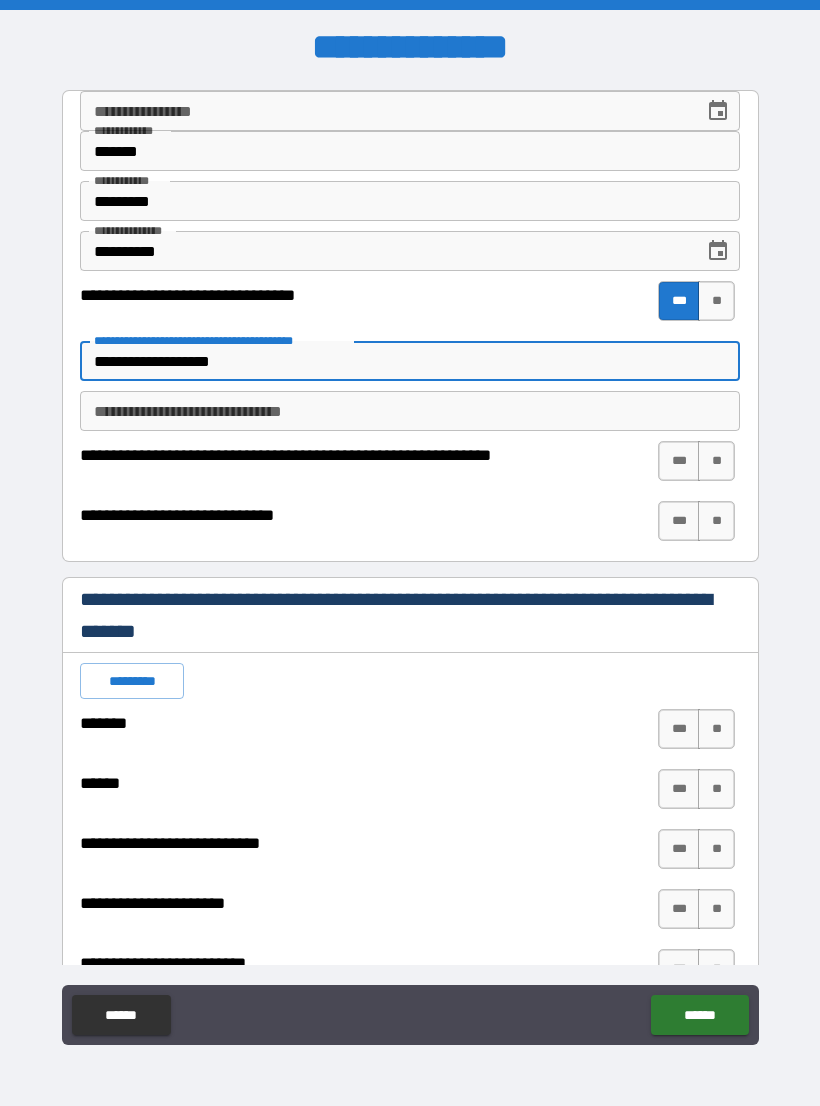 type on "*" 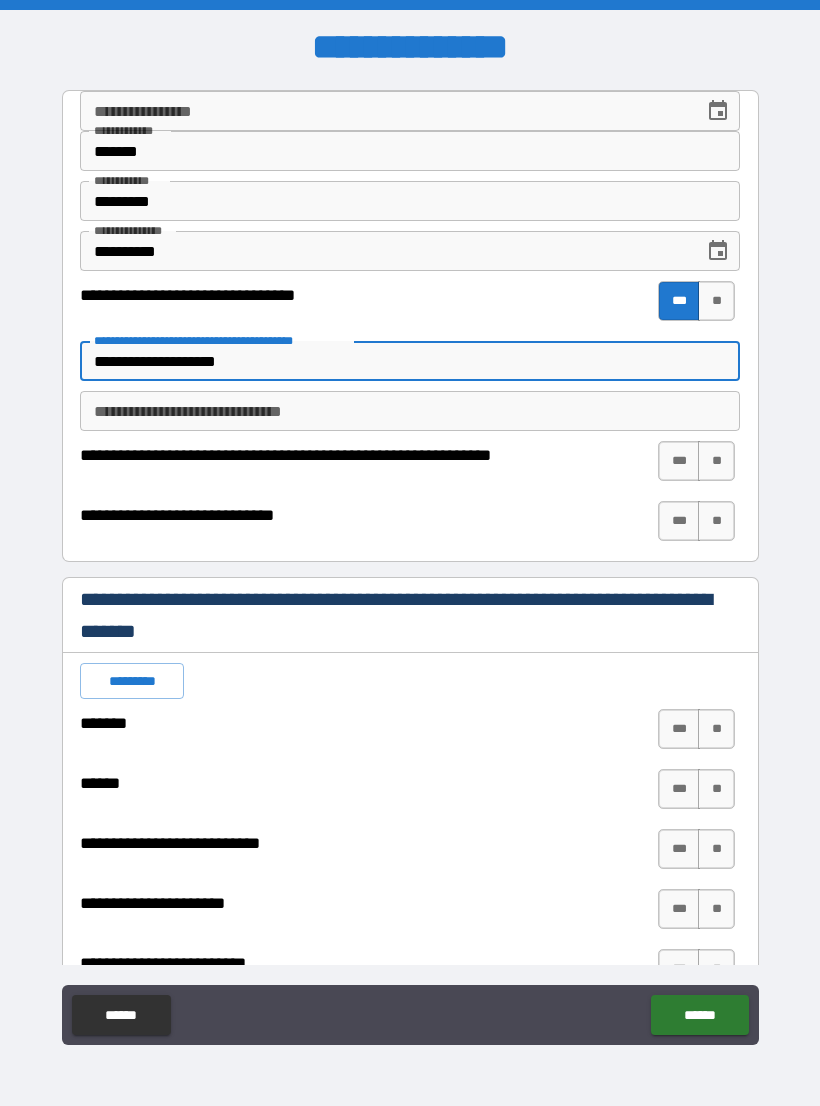 type on "*" 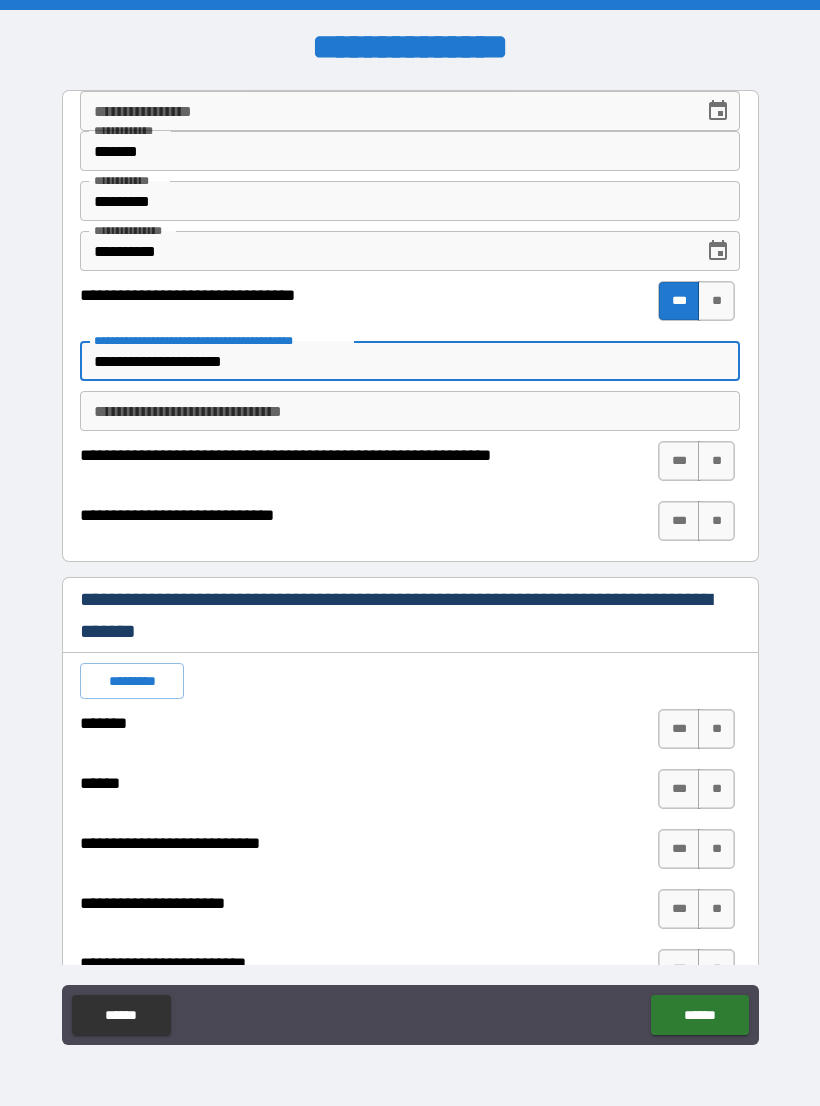type on "*" 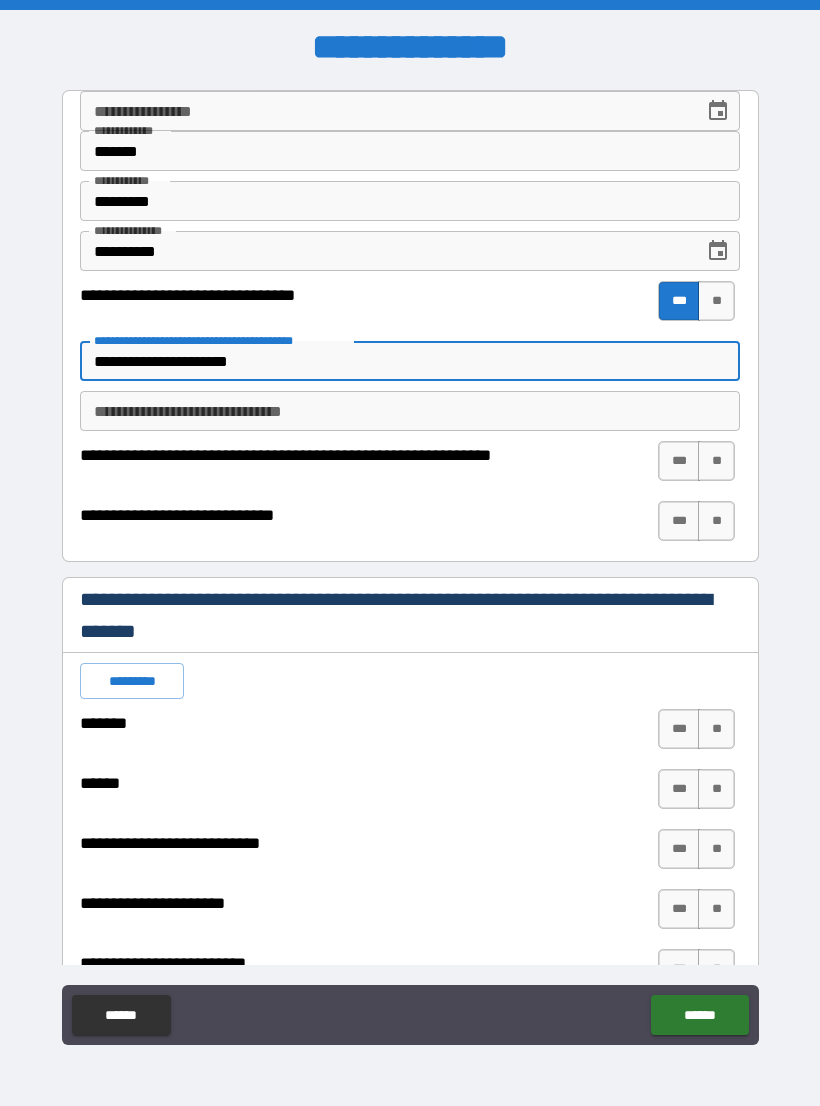 type on "*" 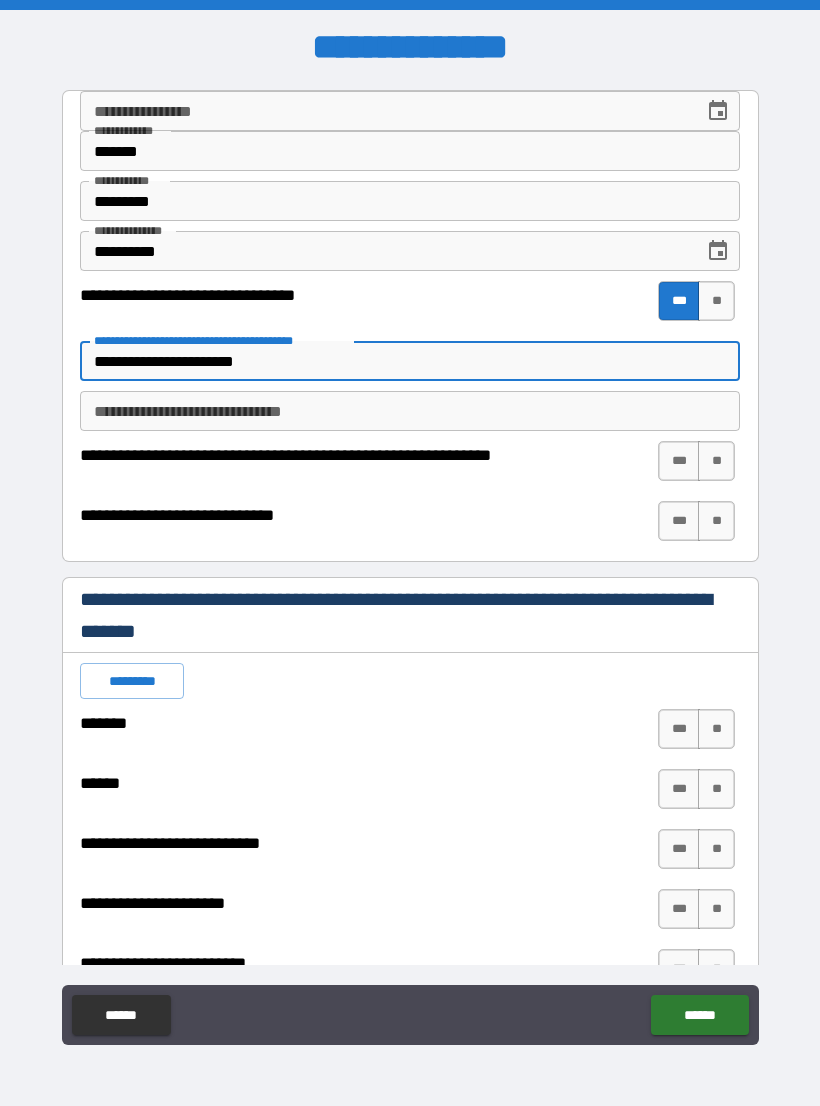 type on "*" 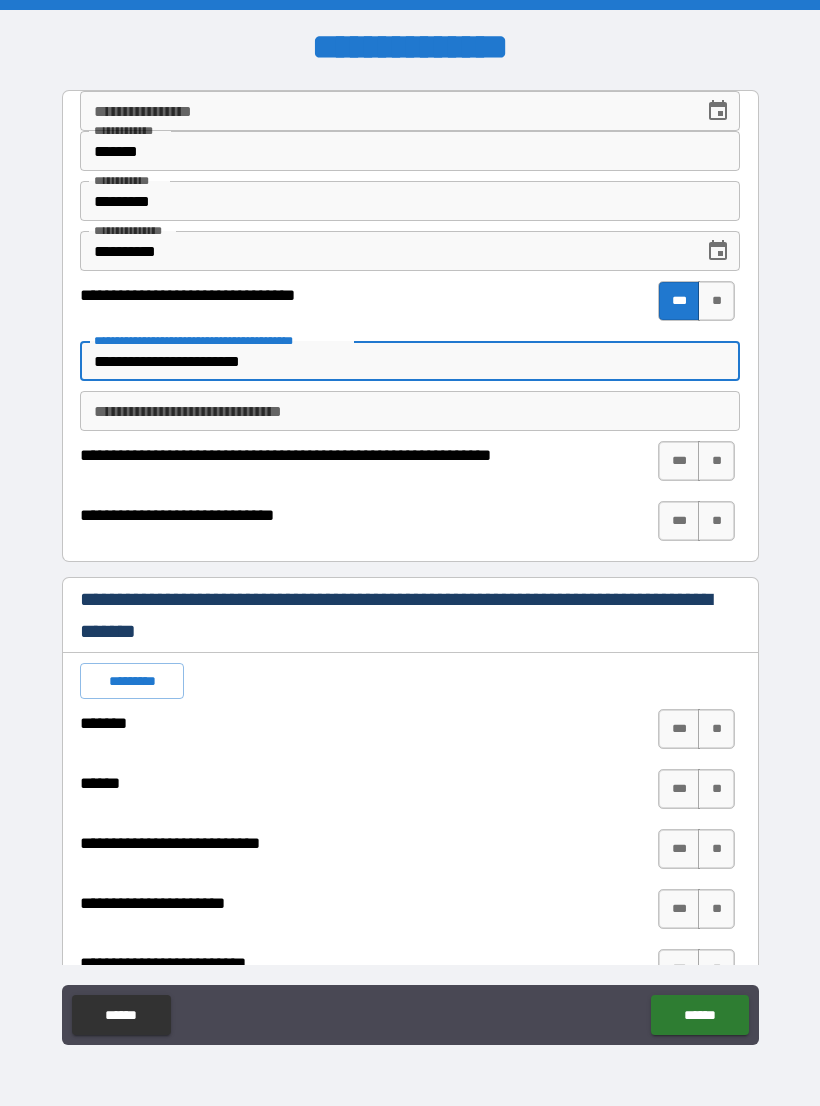 type on "*" 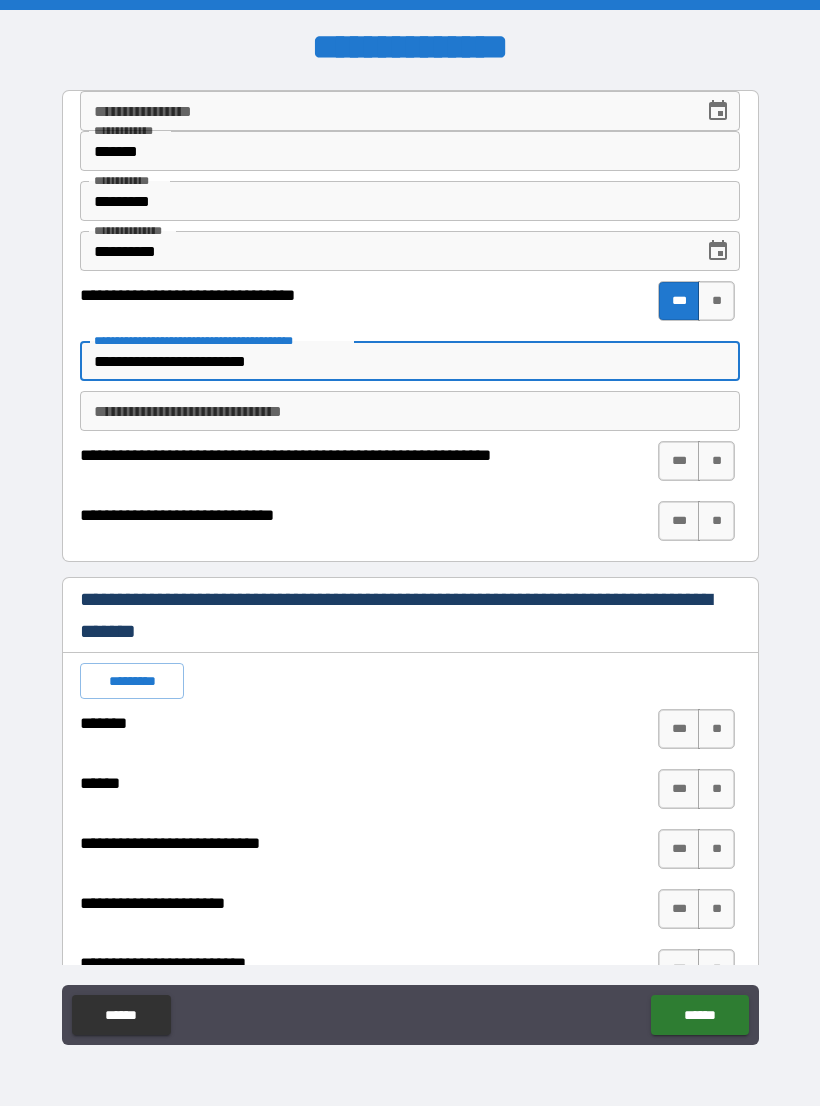 type on "*" 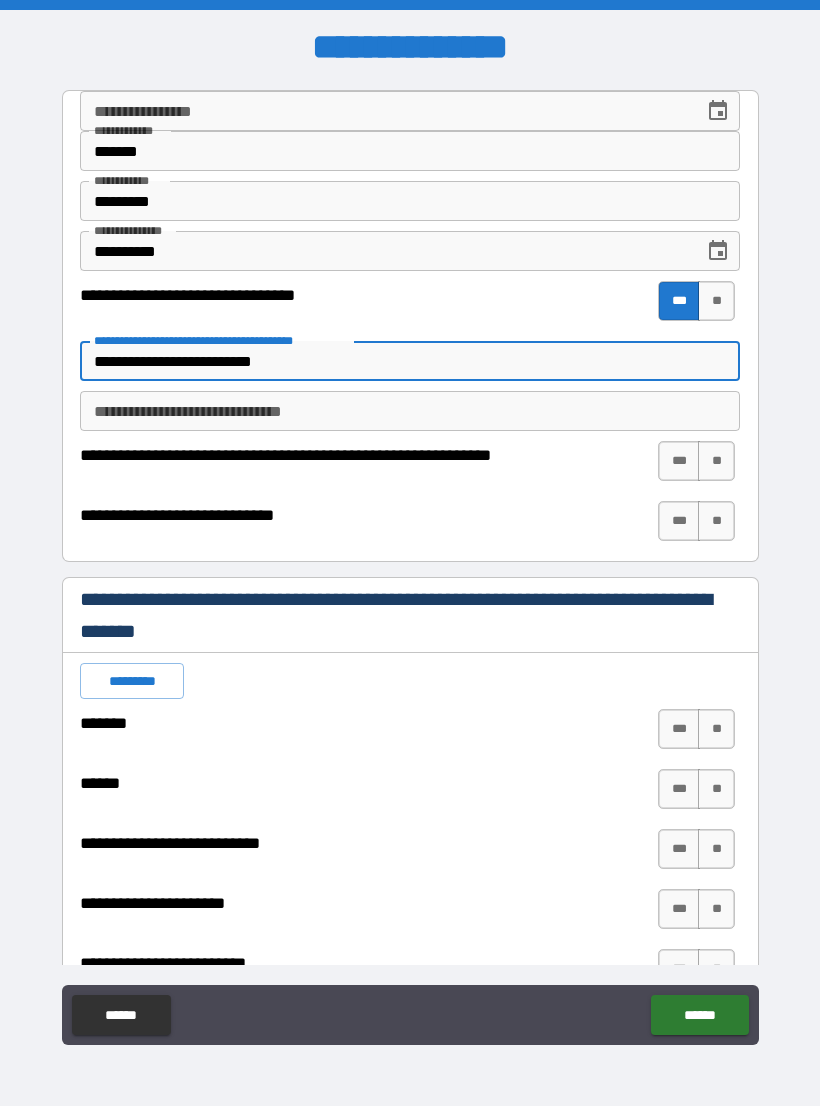 type on "*" 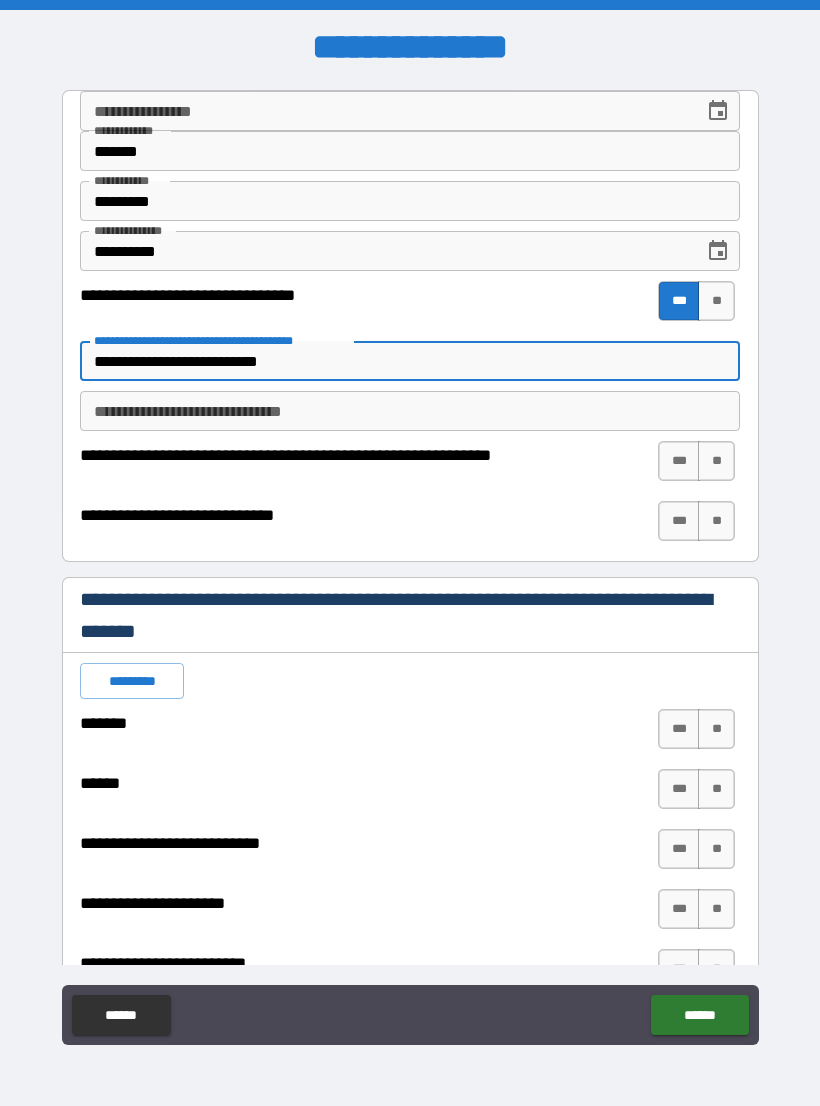 type on "*" 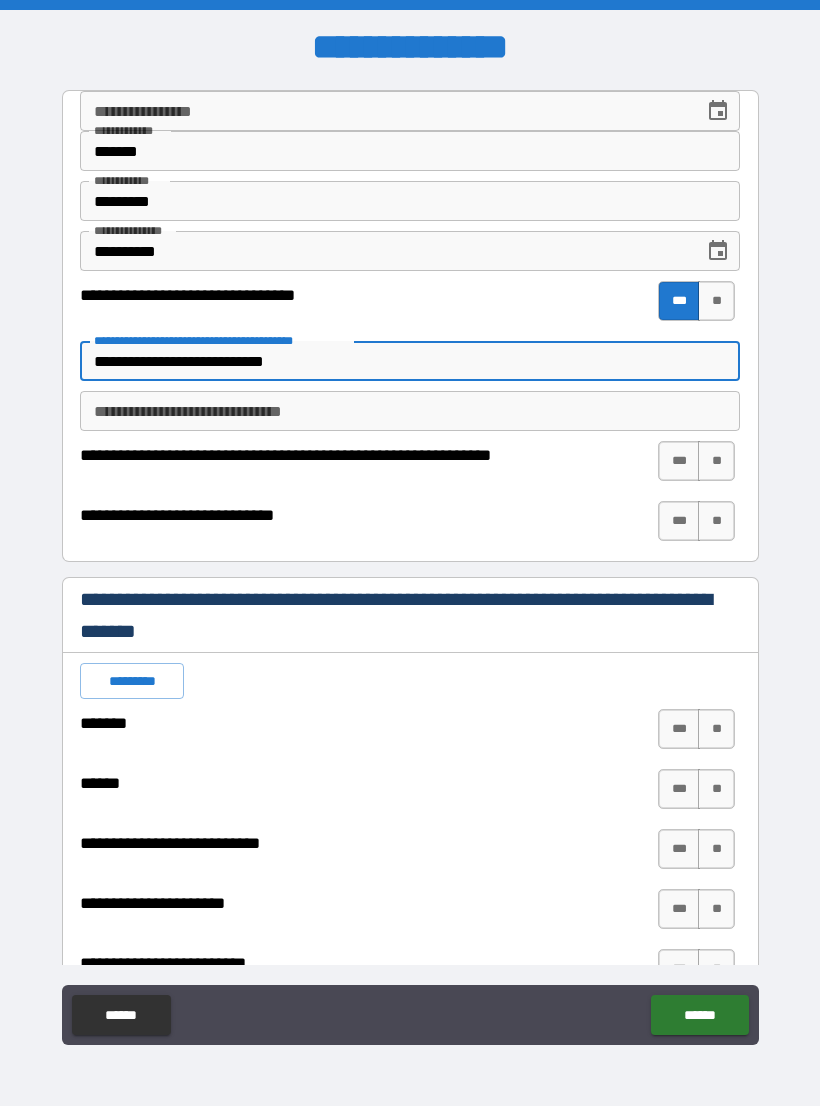 type on "*" 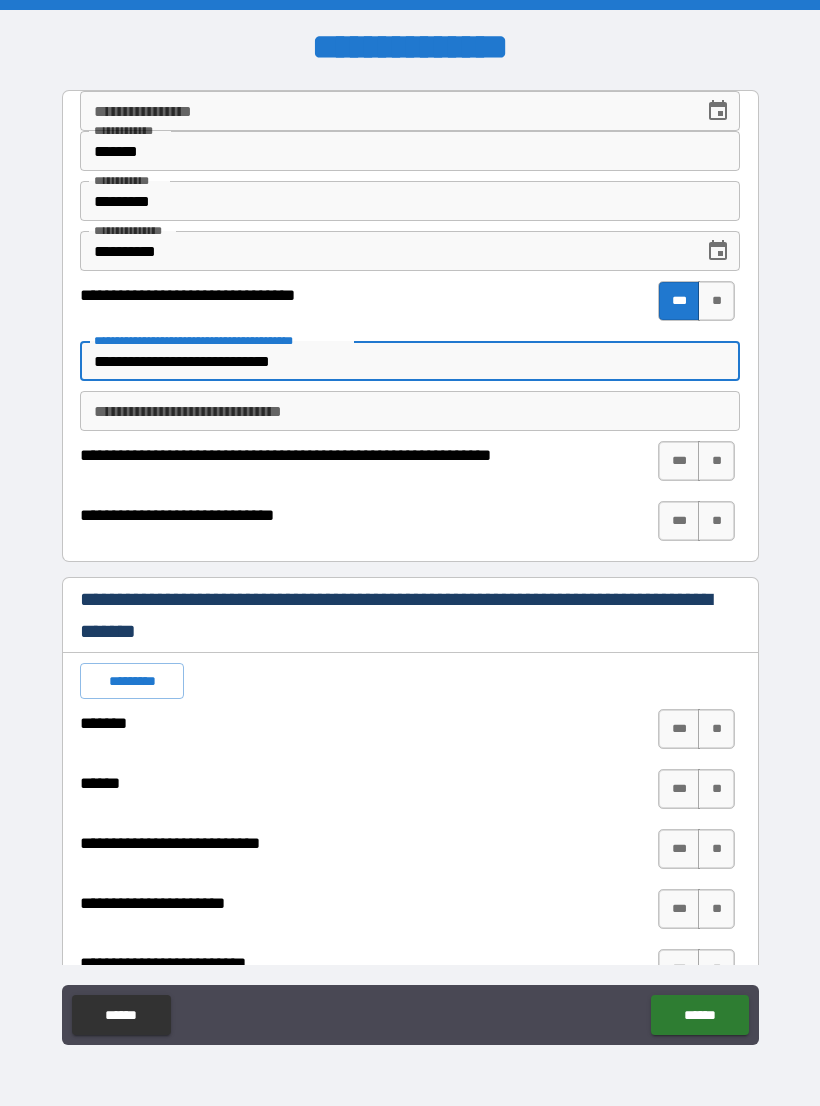 type on "*" 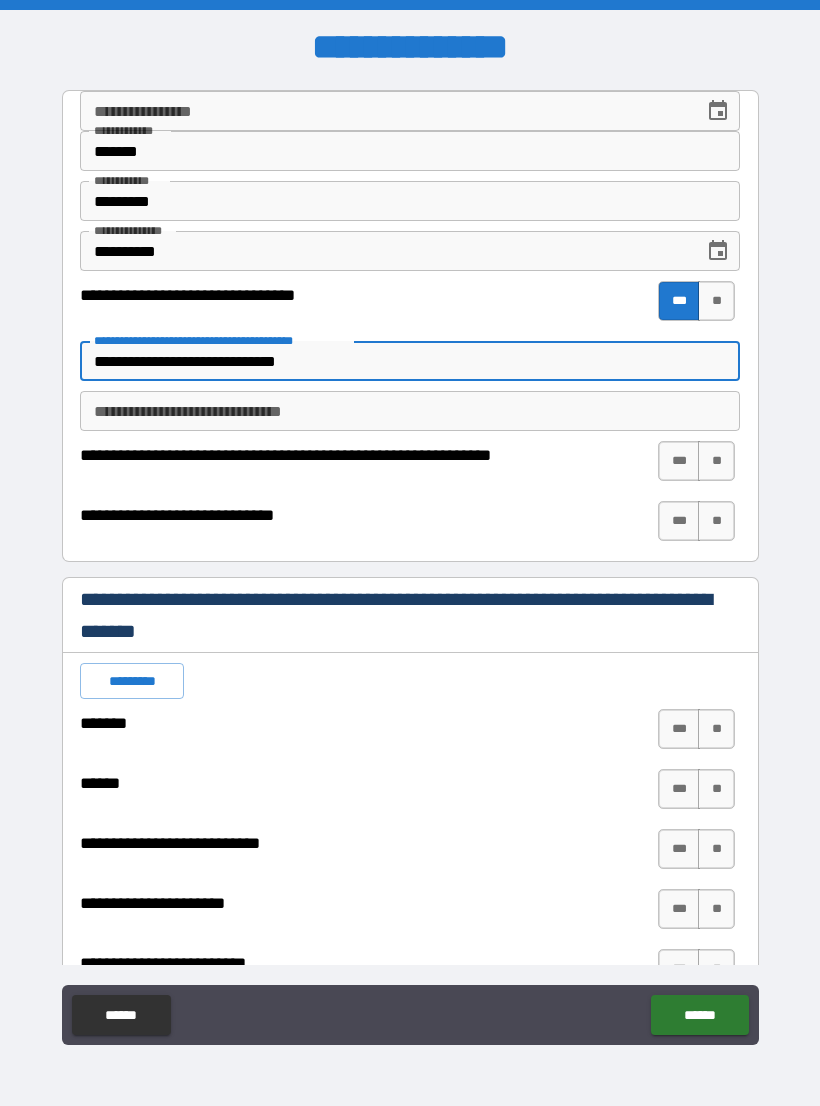 type on "*" 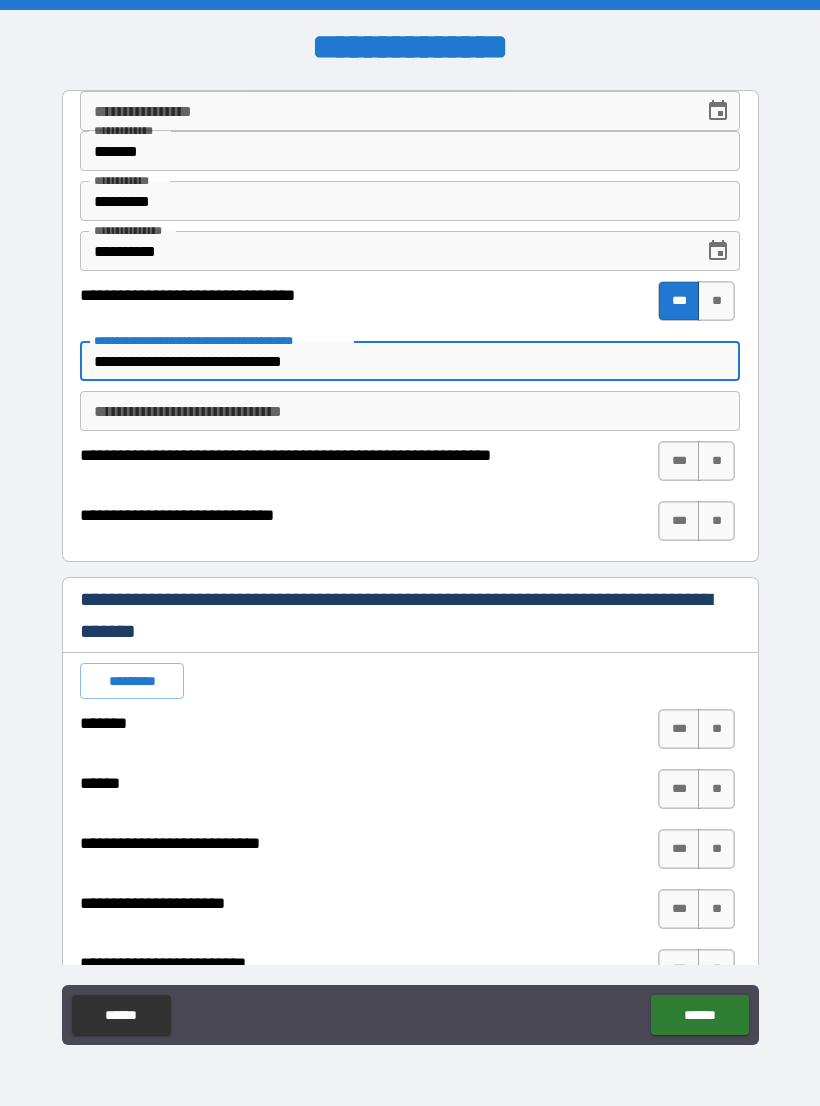 type on "*" 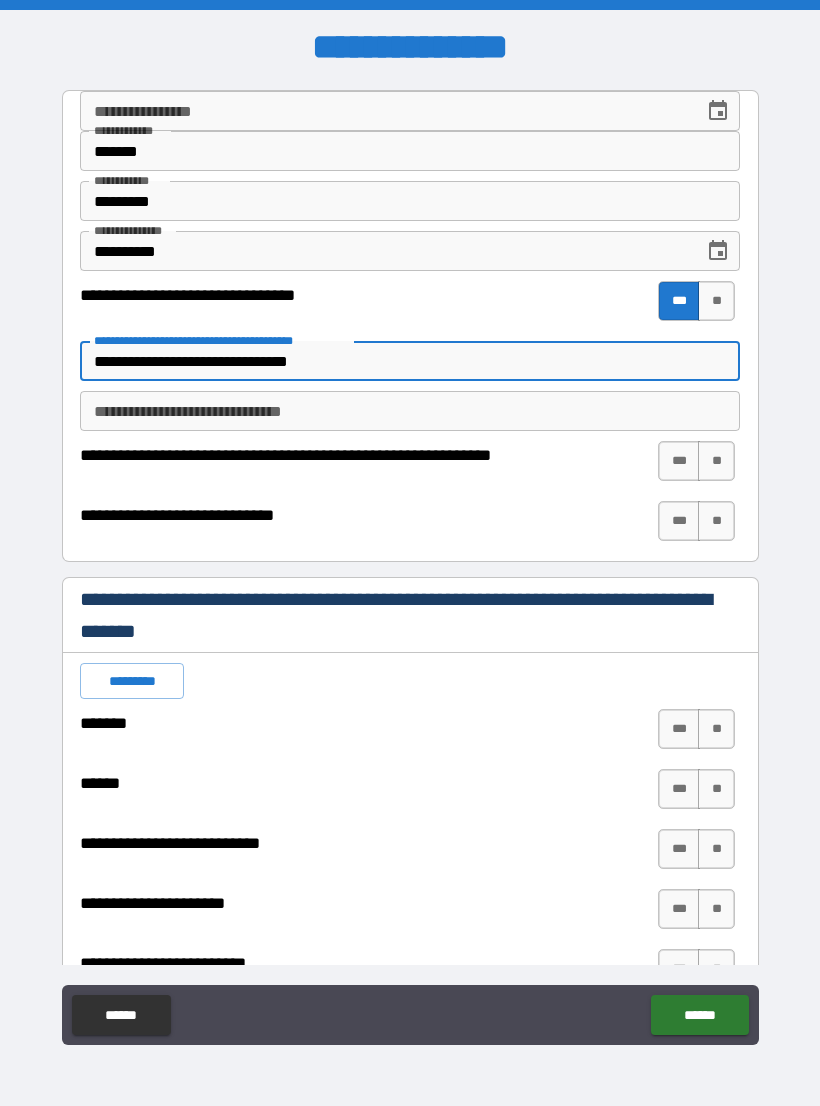 type on "*" 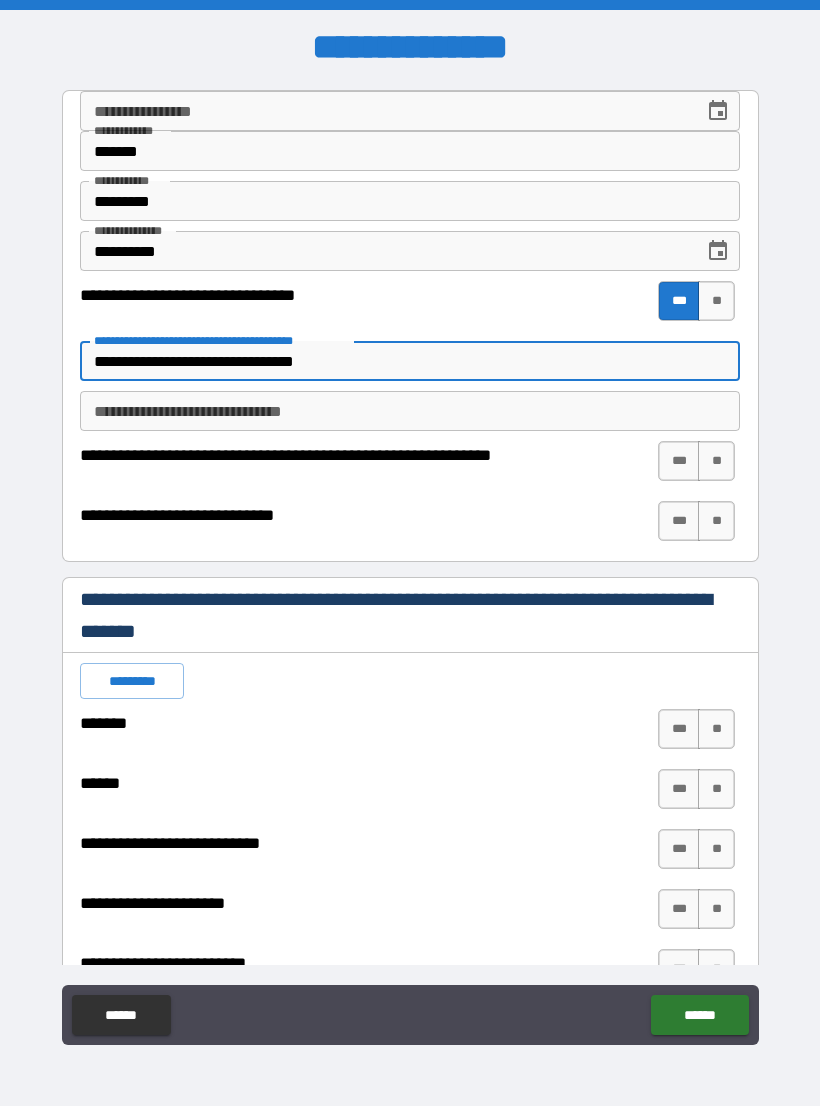 type on "*" 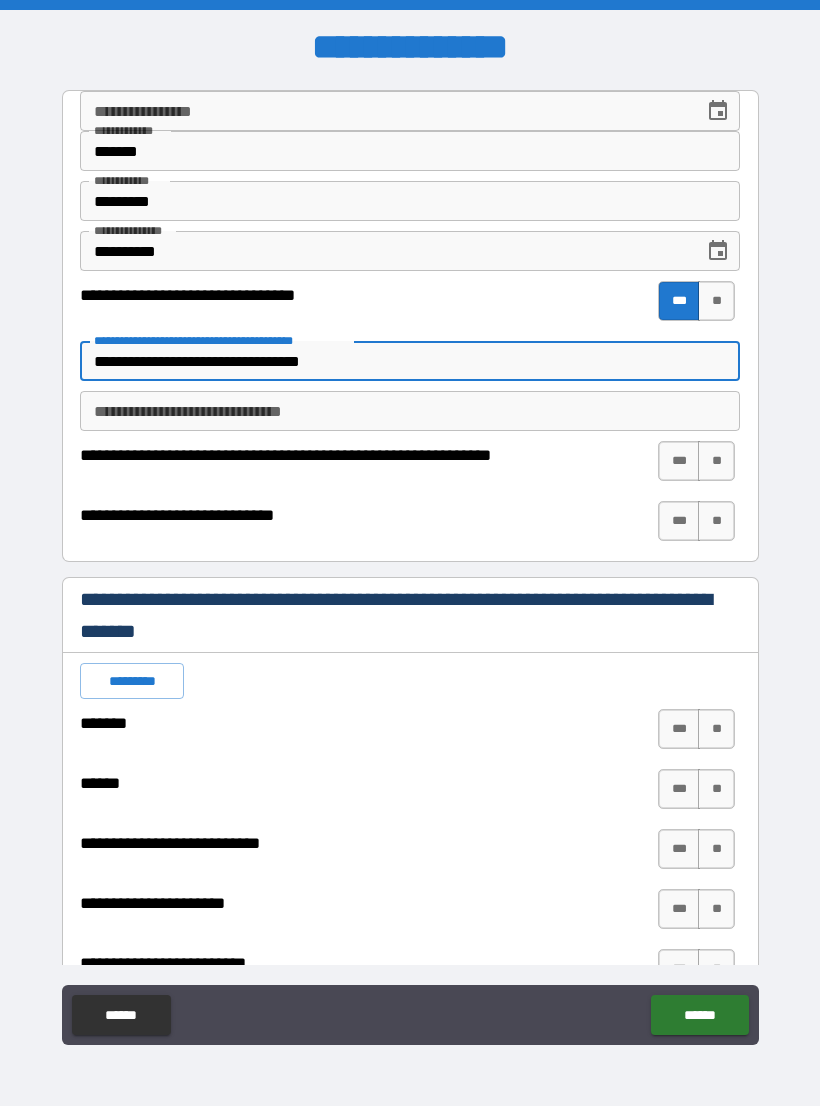 type on "*" 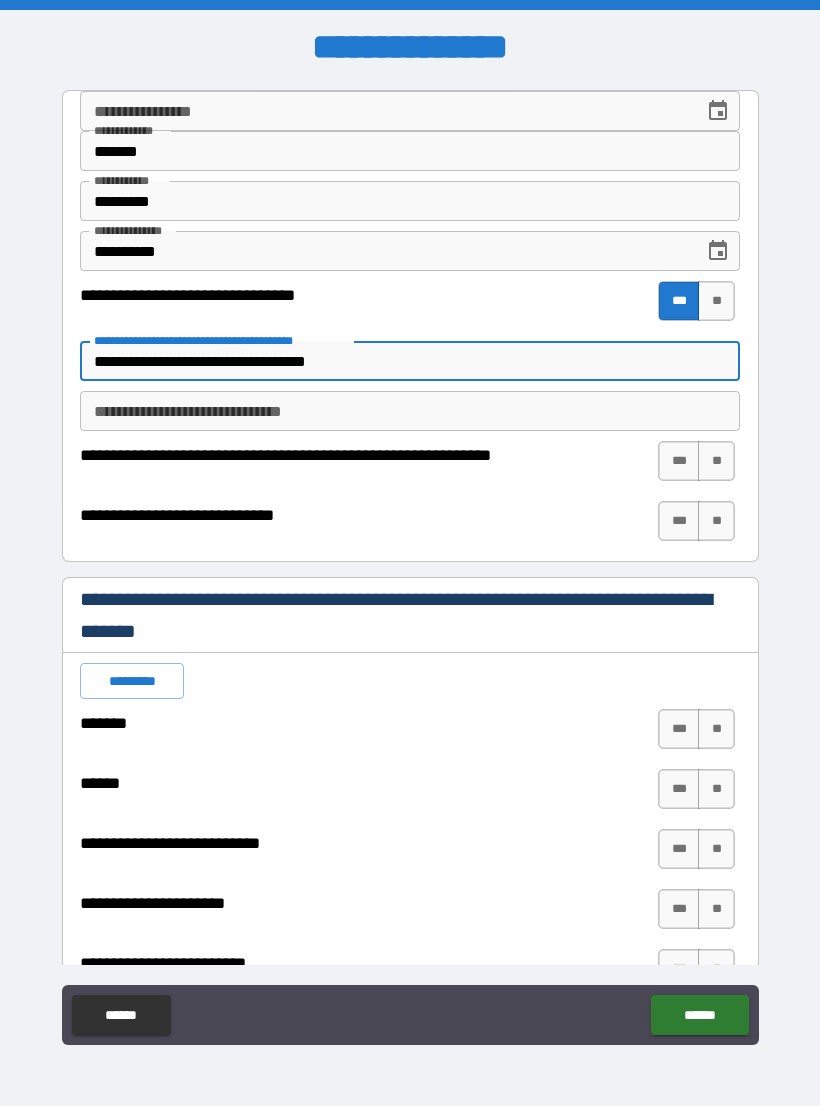 type on "*" 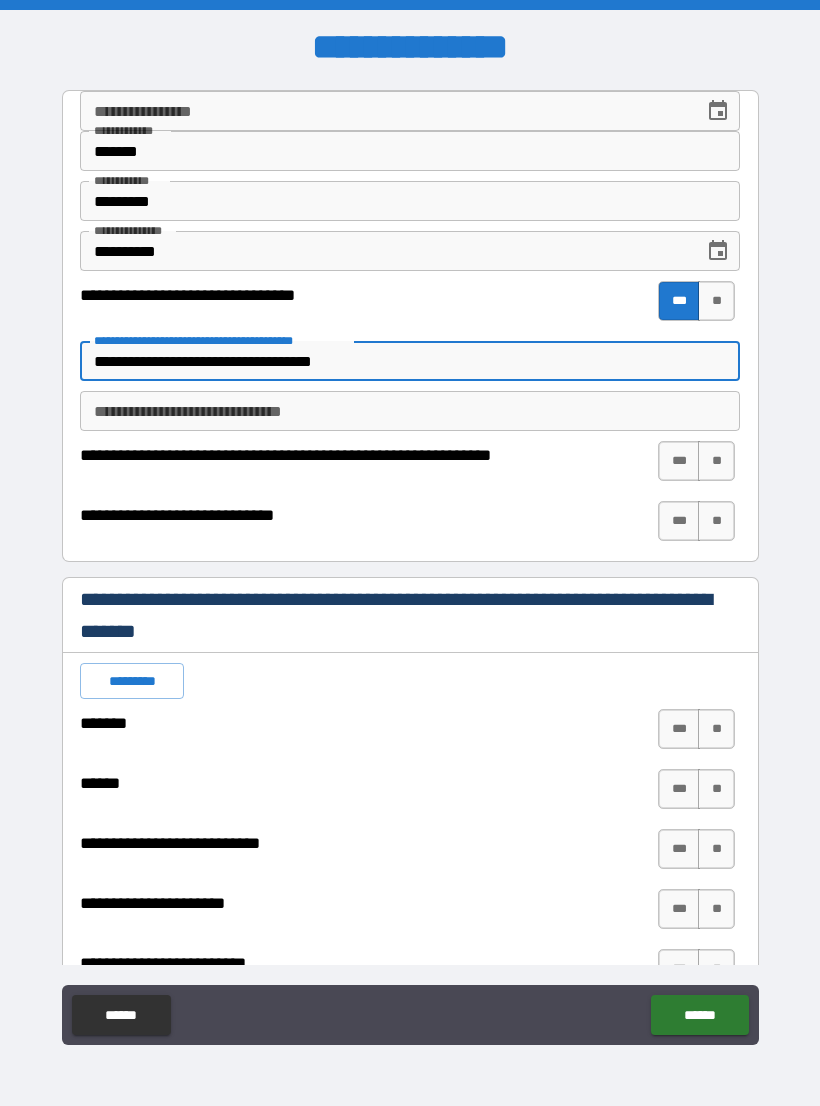 type on "*" 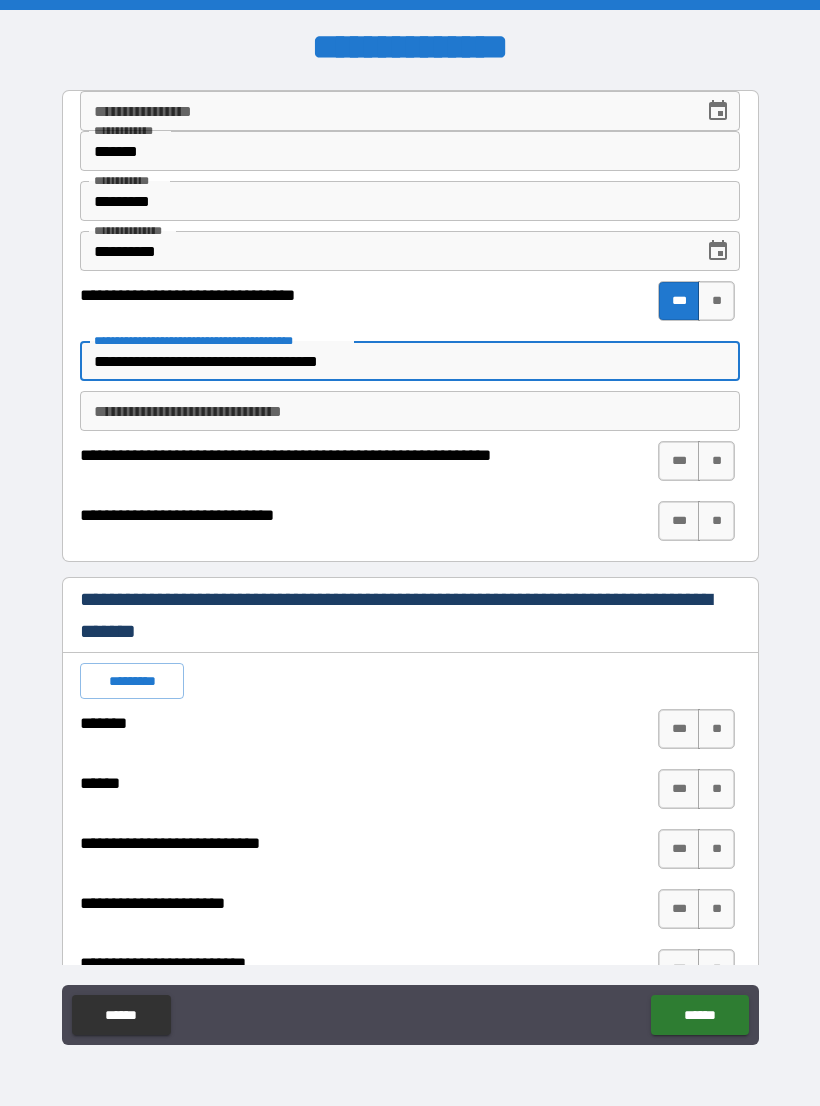 type on "*" 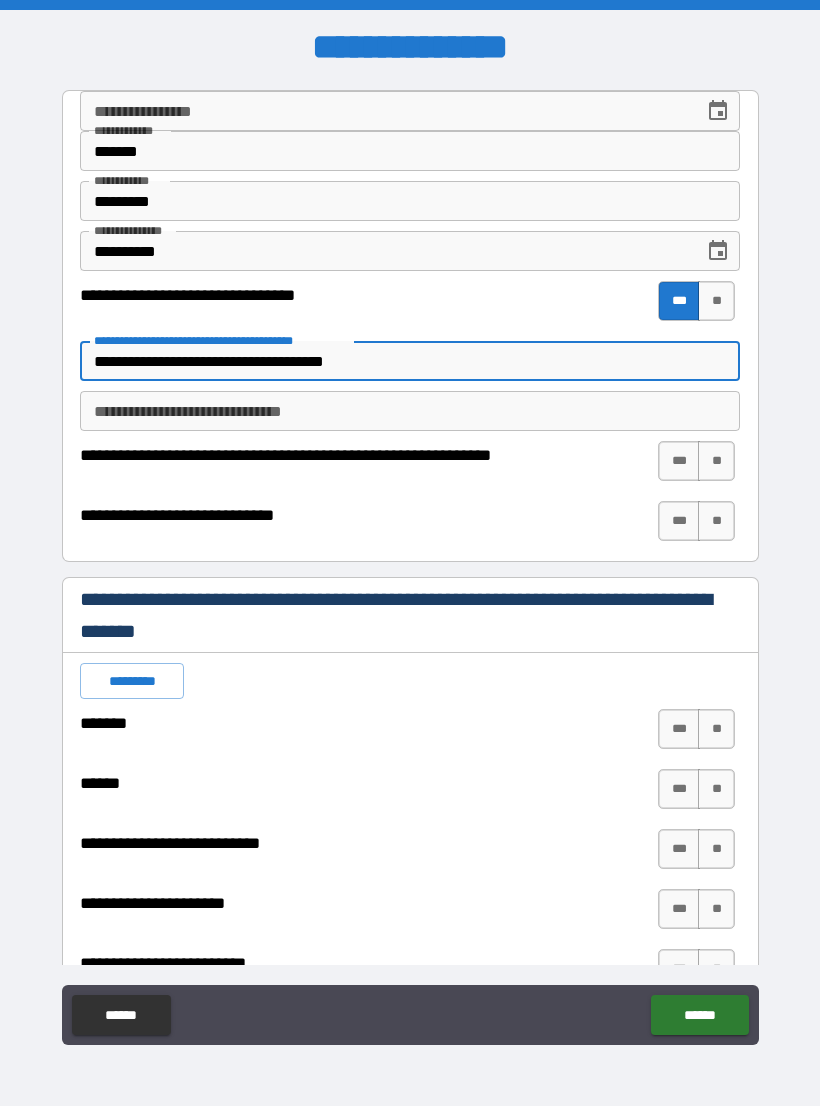 type on "*" 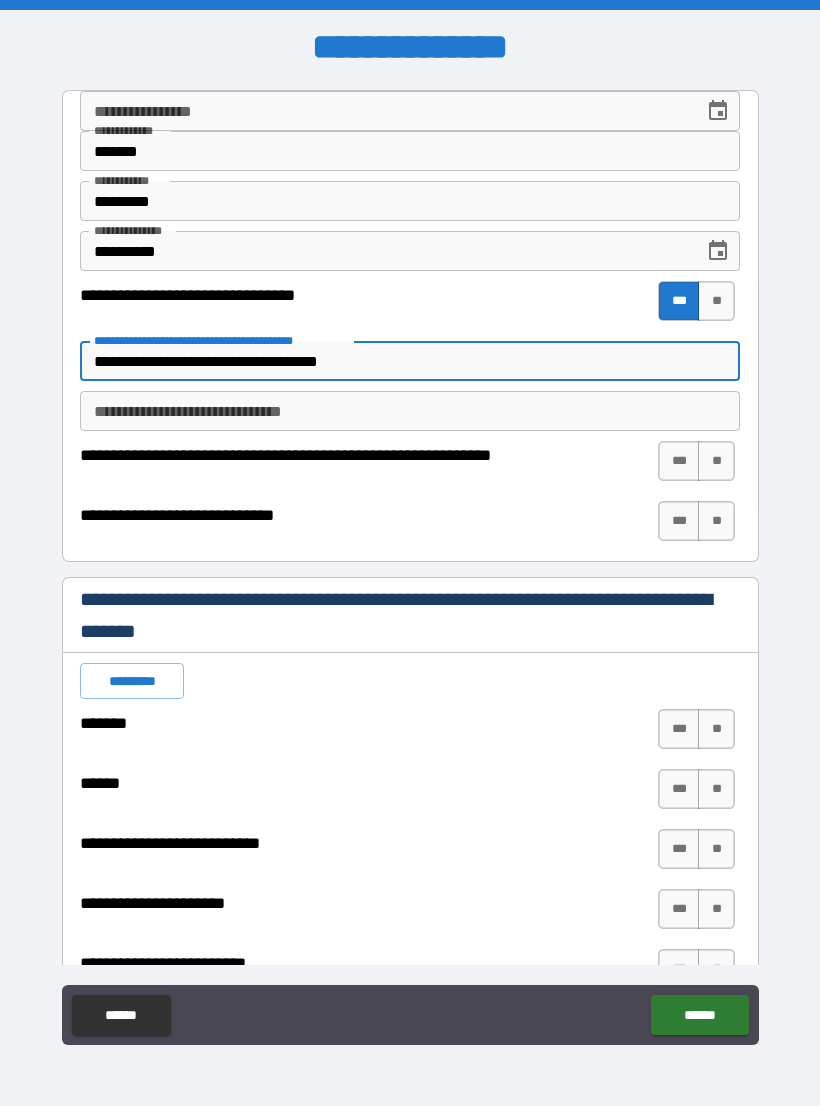 type on "*" 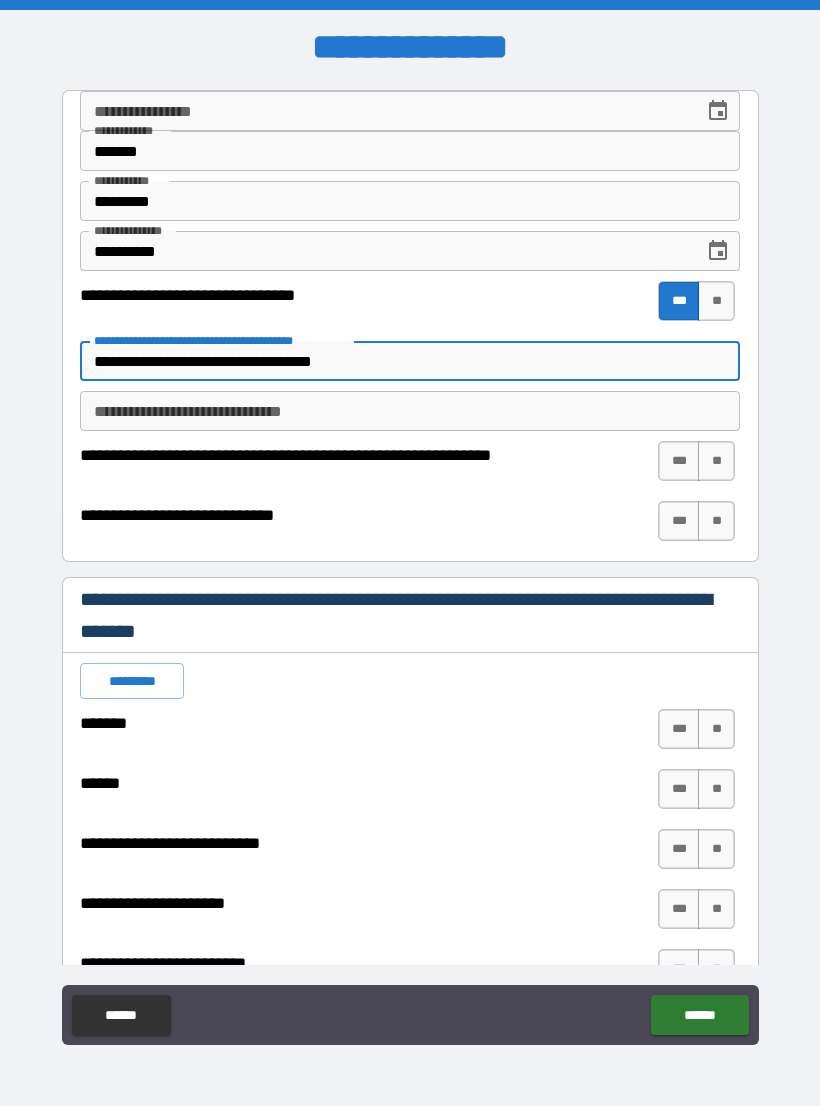 type on "*" 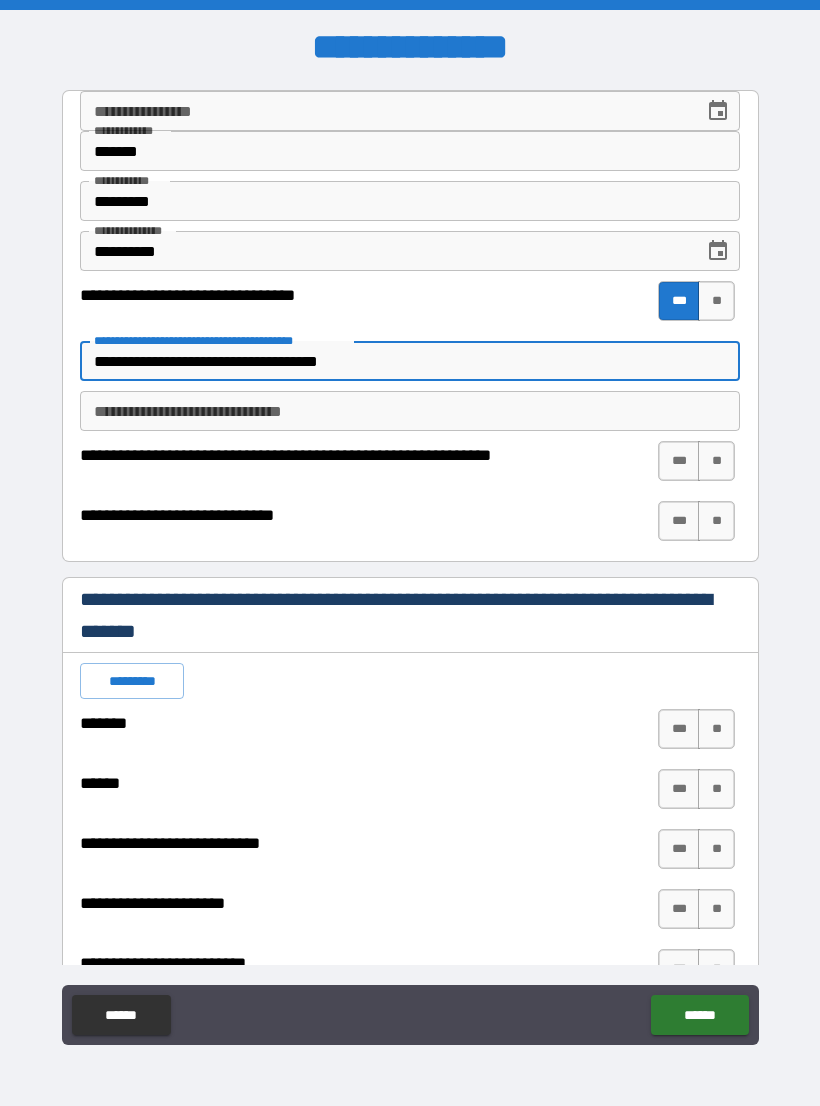 type on "*" 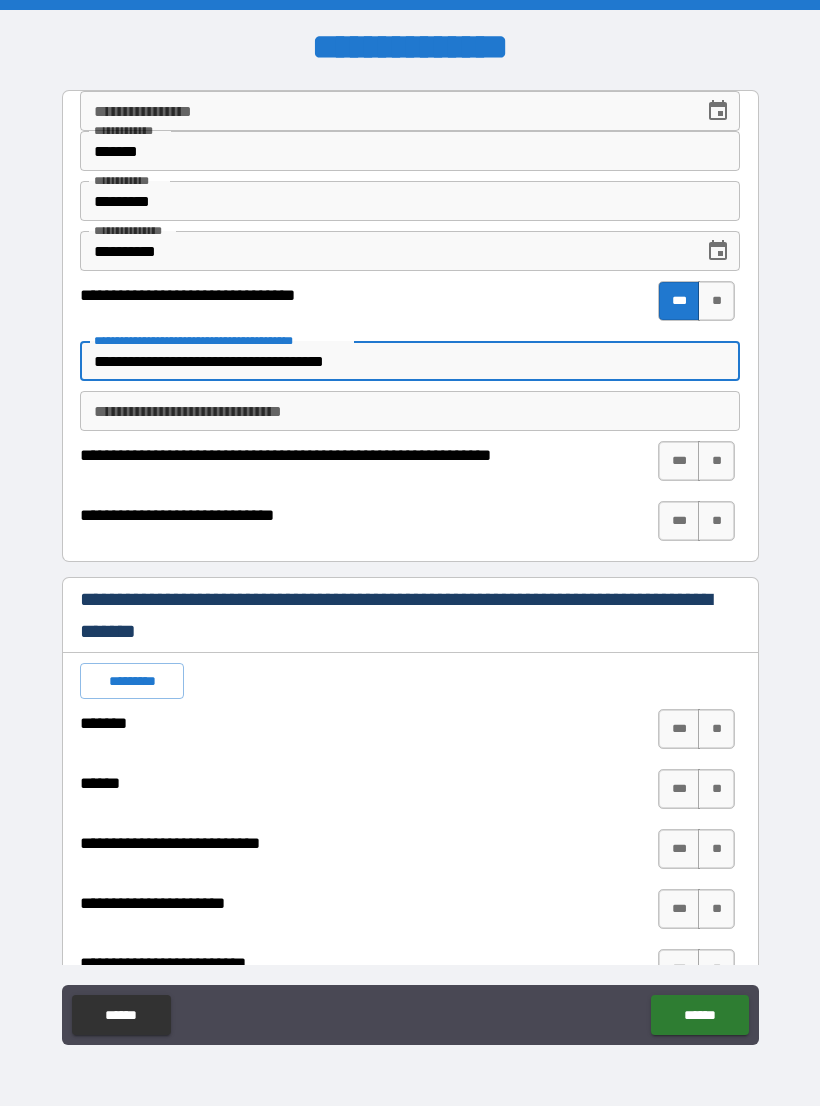 type on "*" 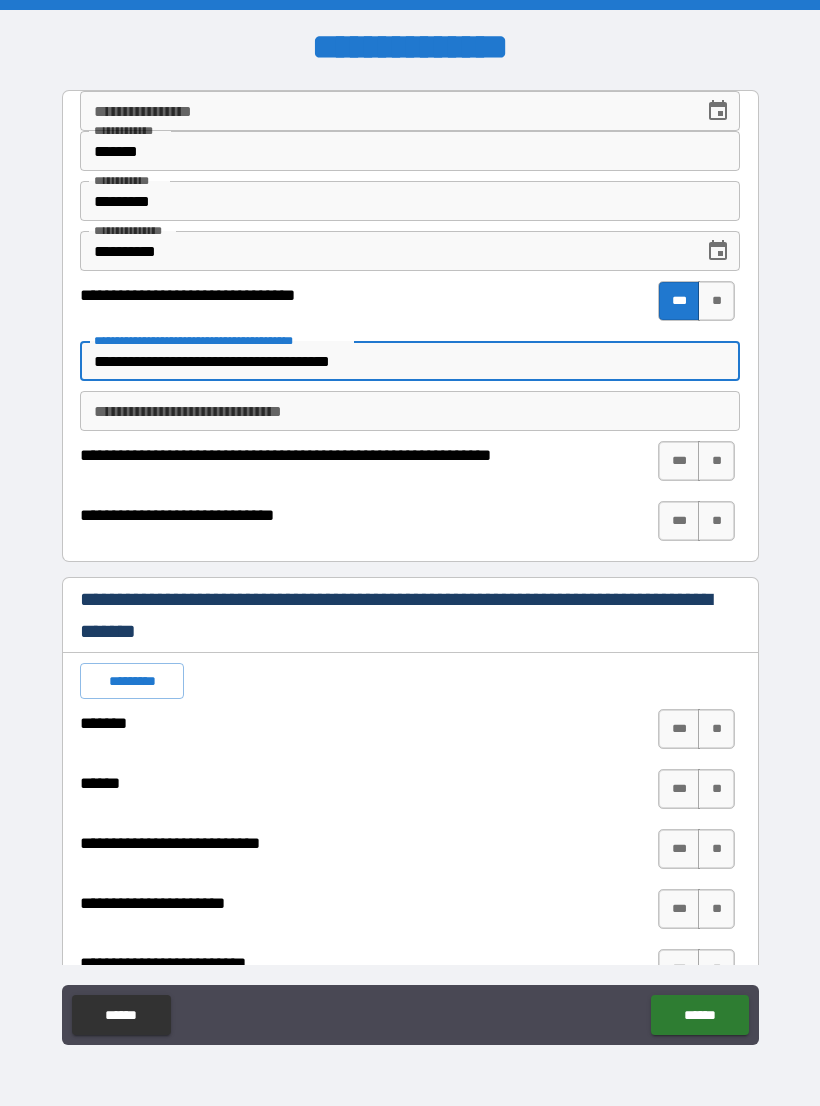 type on "*" 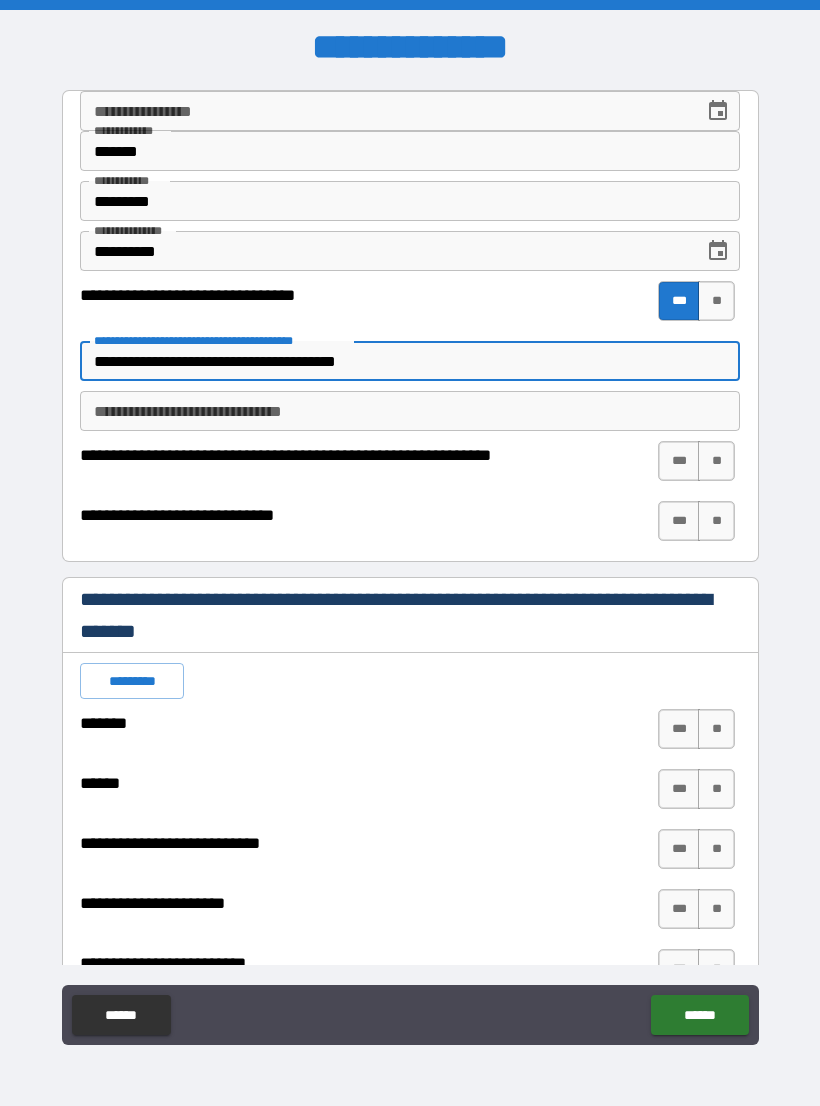 type on "*" 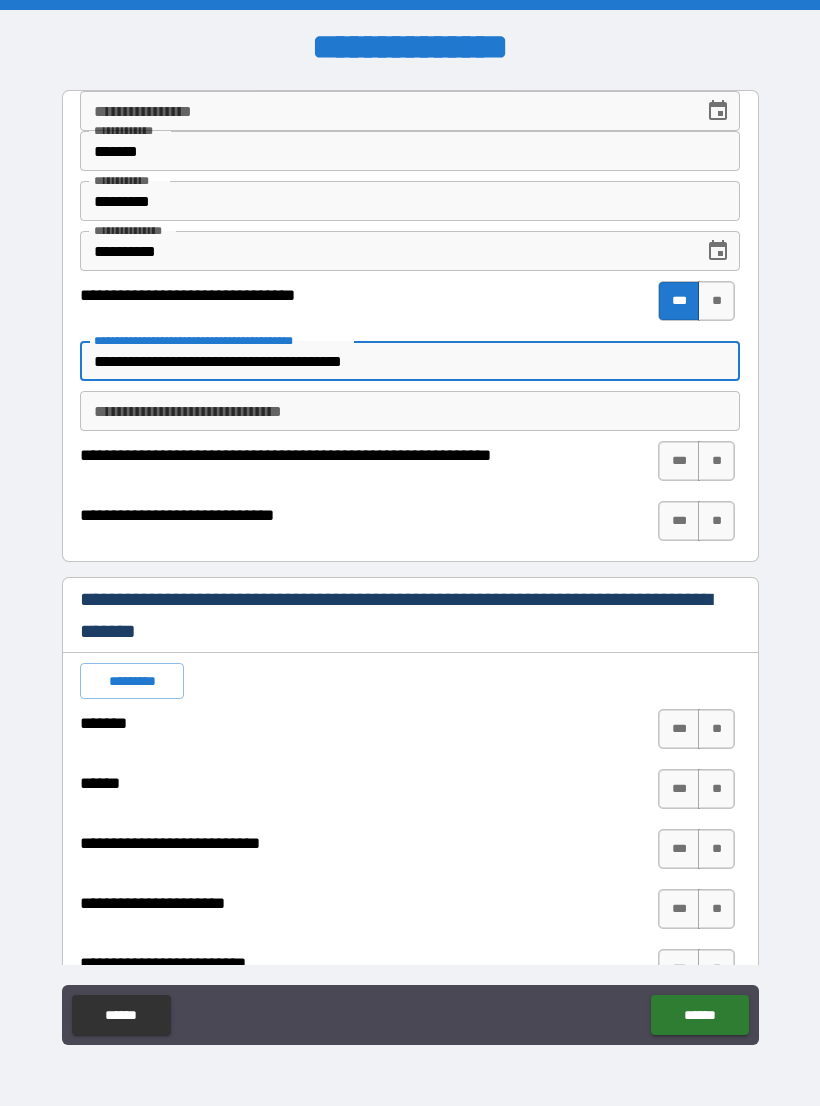 type on "*" 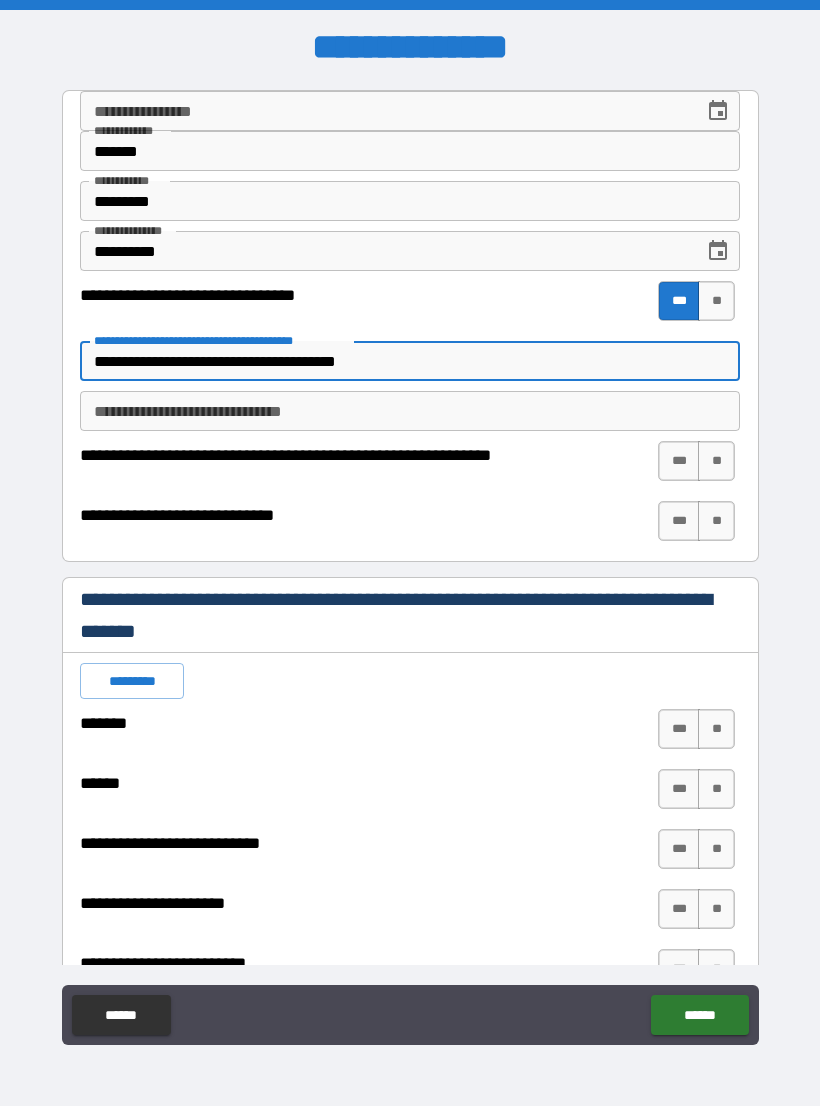 type on "*" 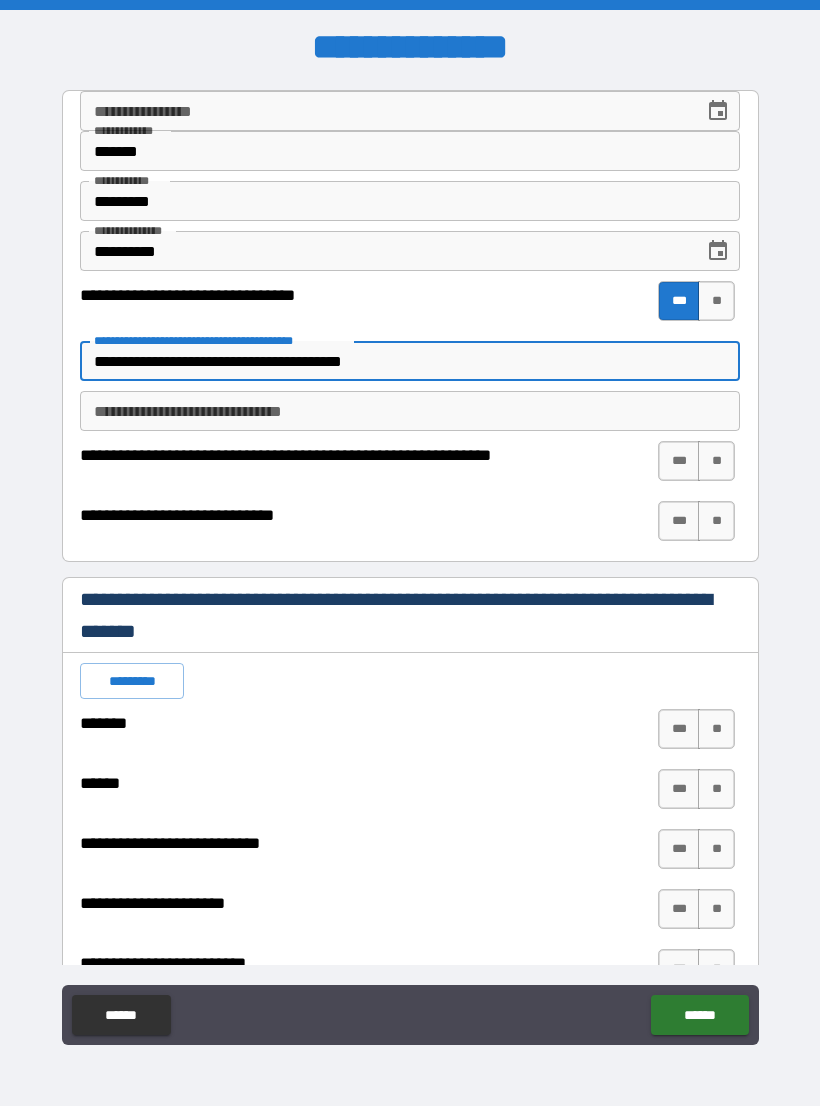 type on "*" 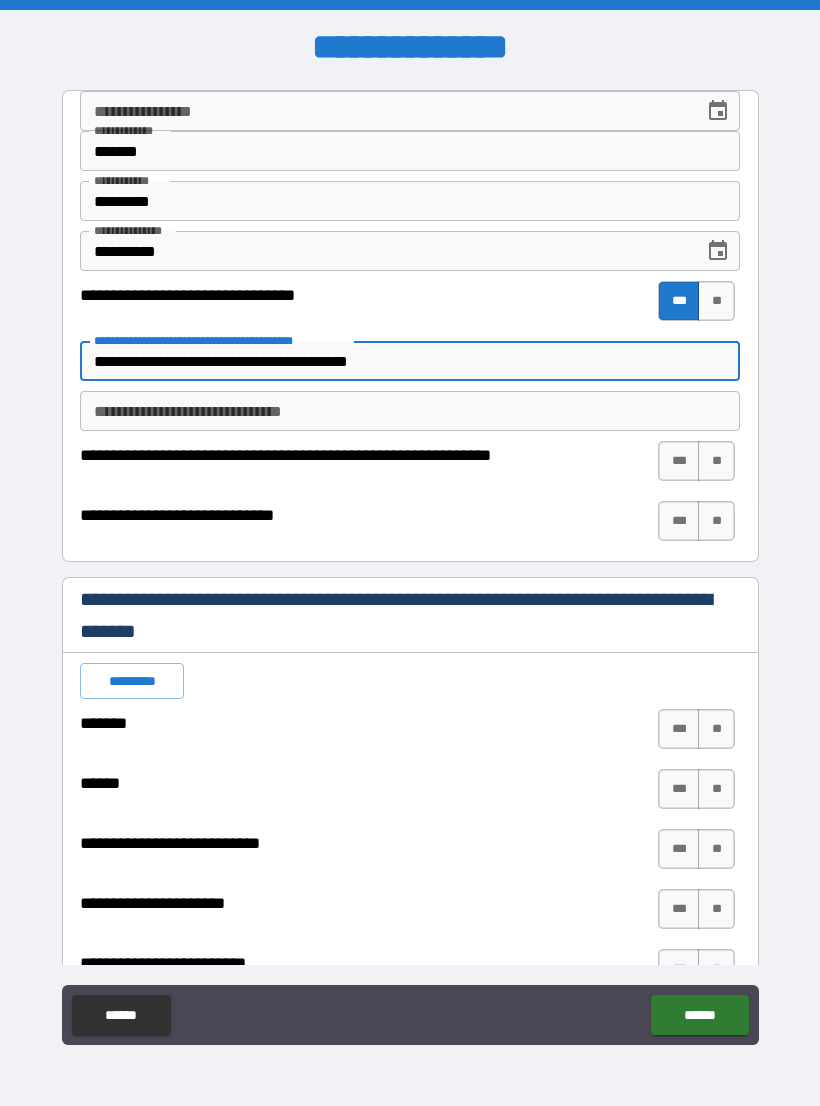 type on "*" 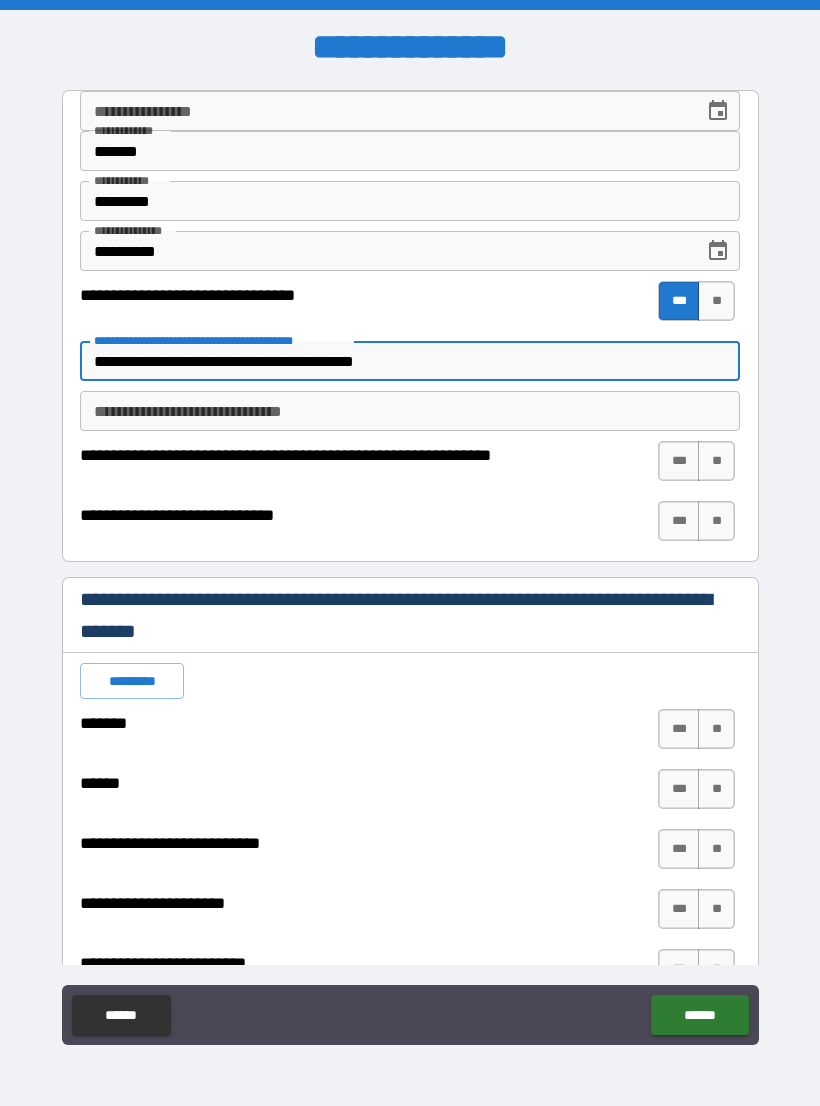 type on "*" 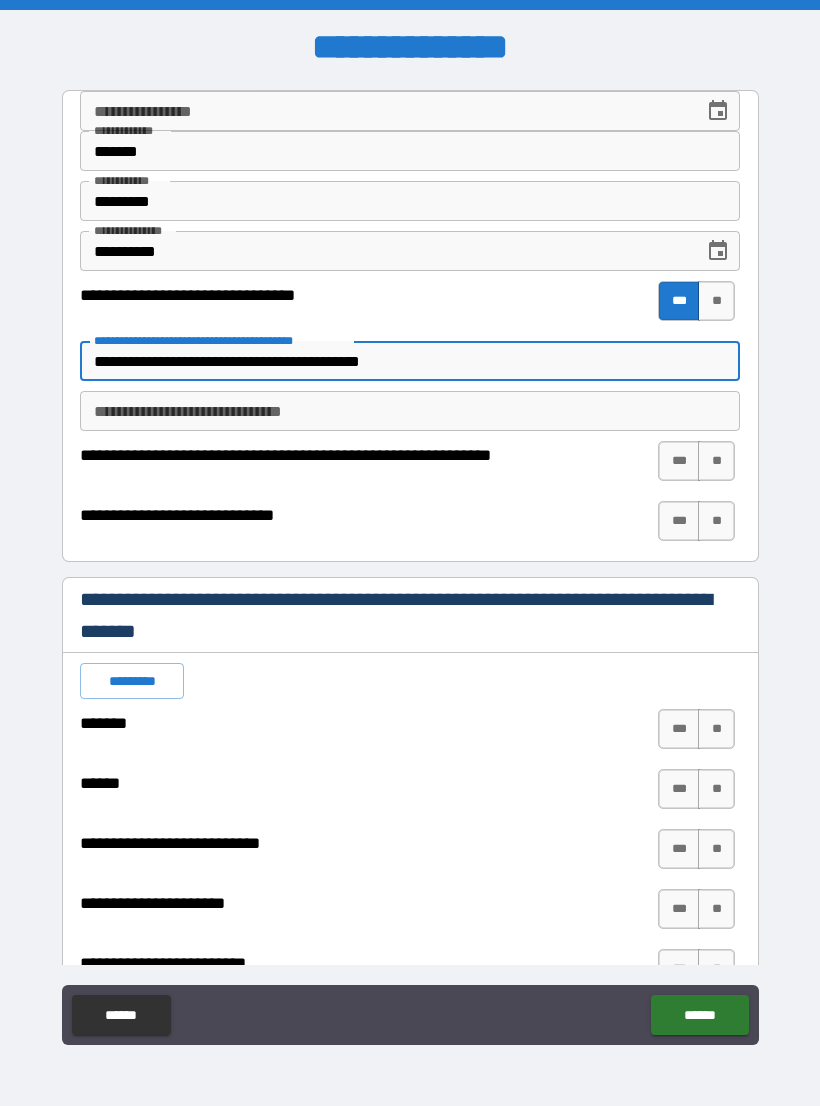 type on "*" 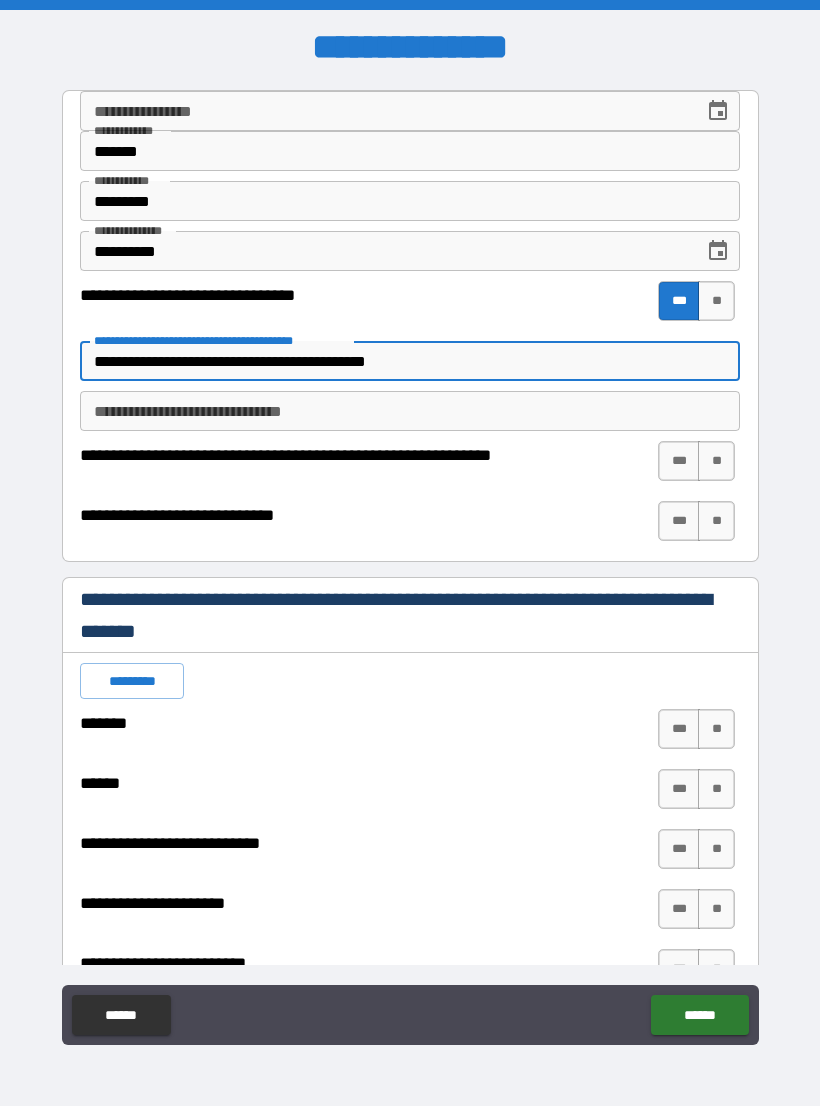 type on "*" 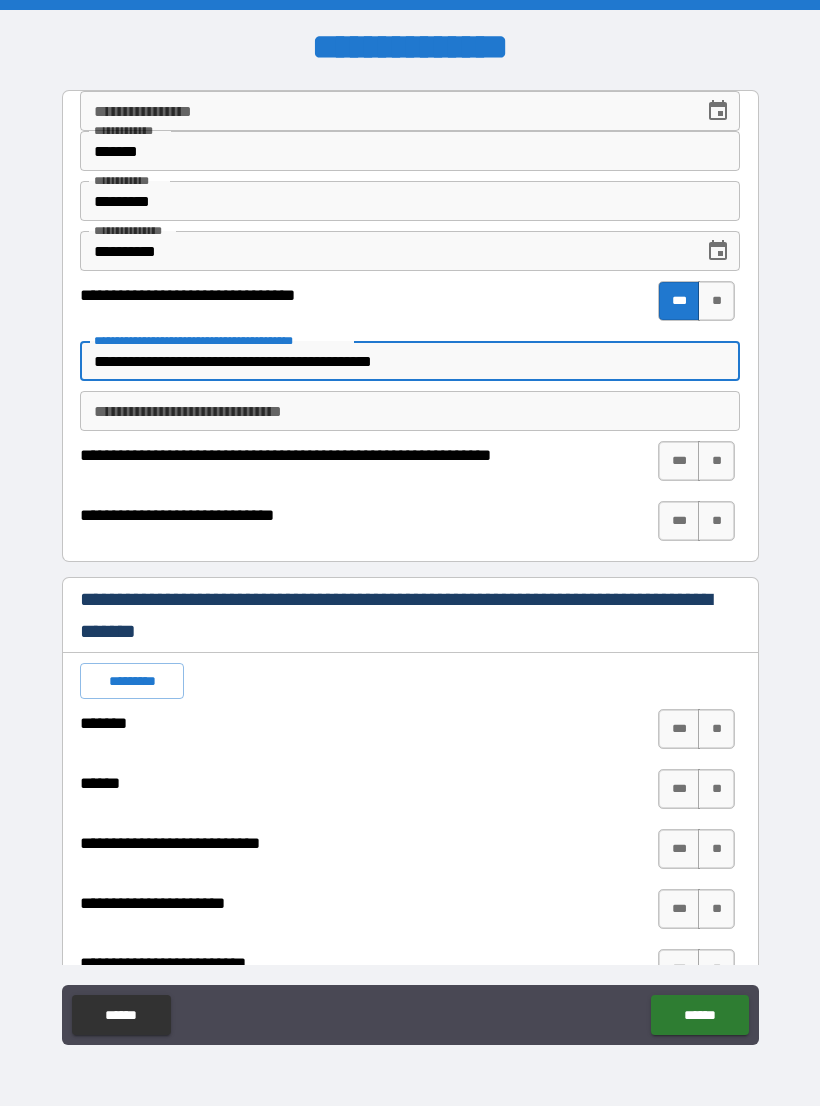 type on "*" 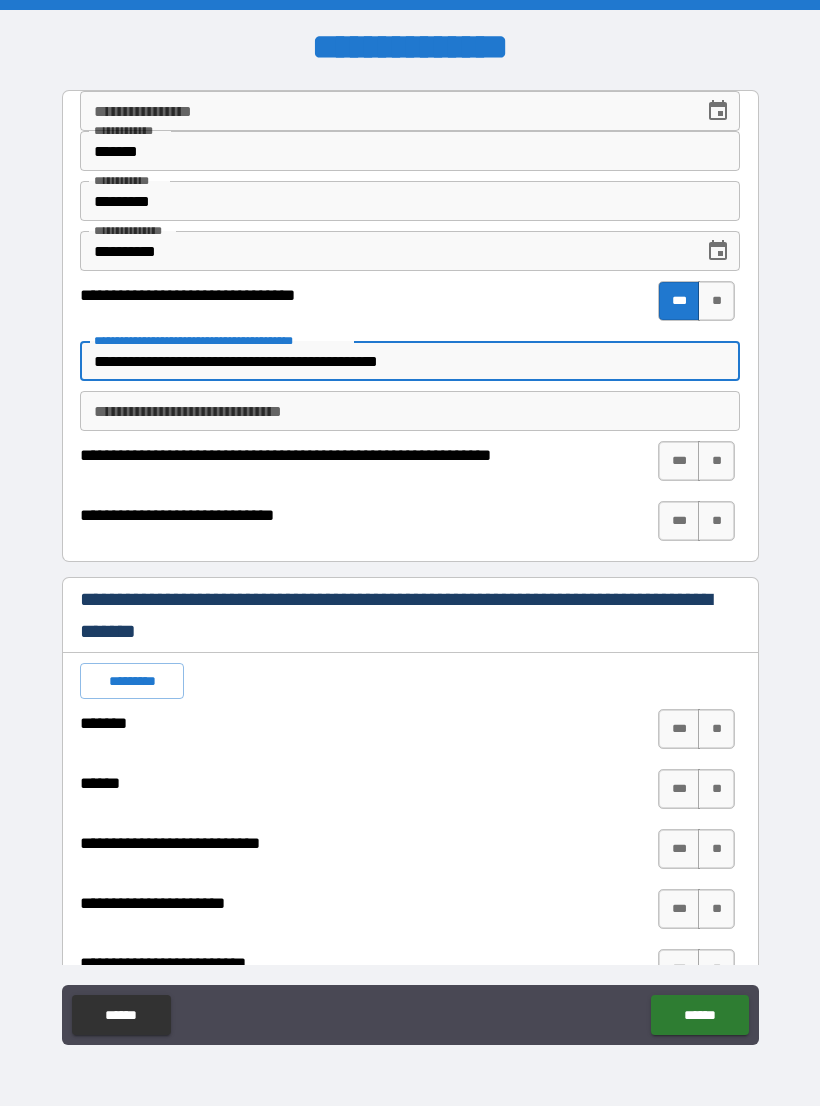 type on "*" 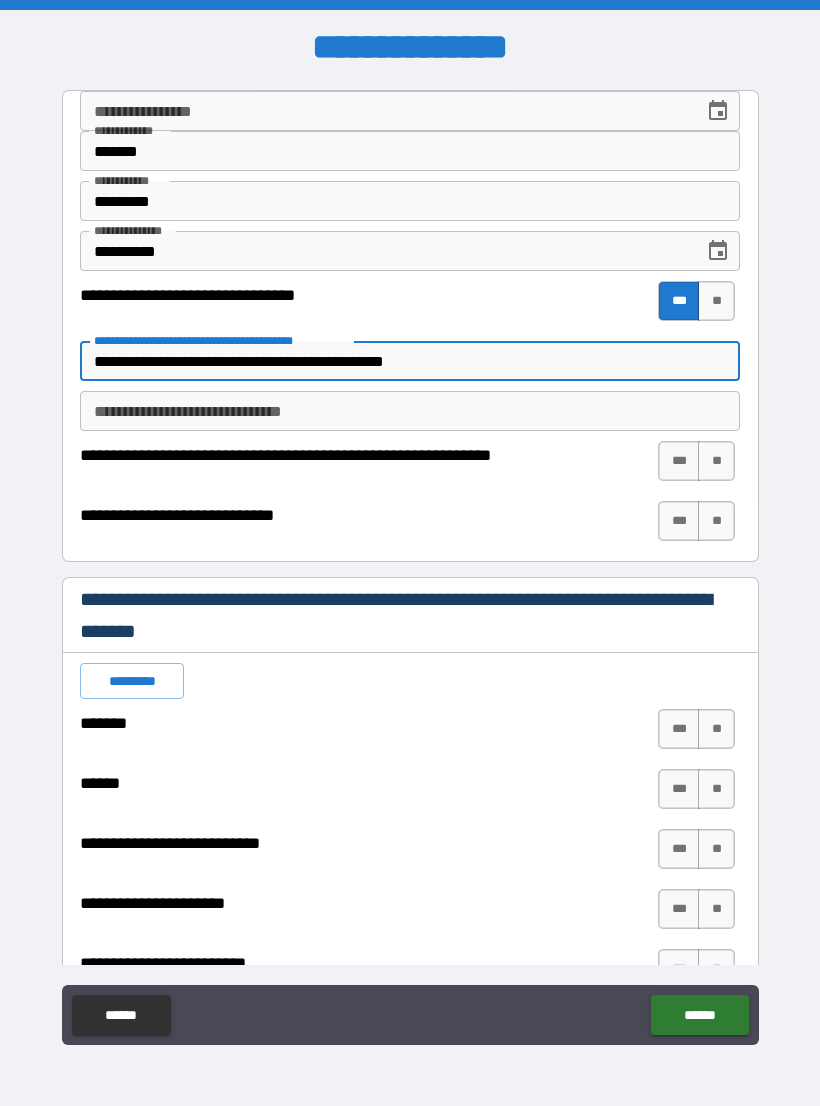 type on "*" 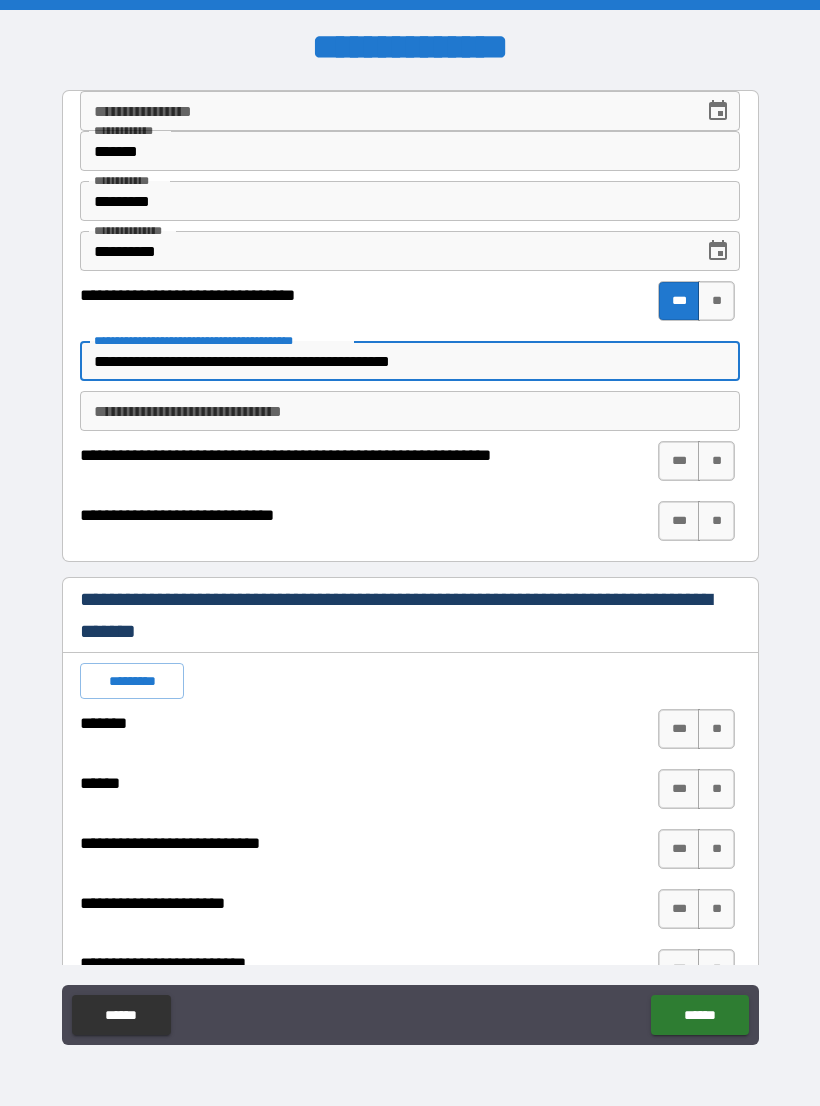 type on "*" 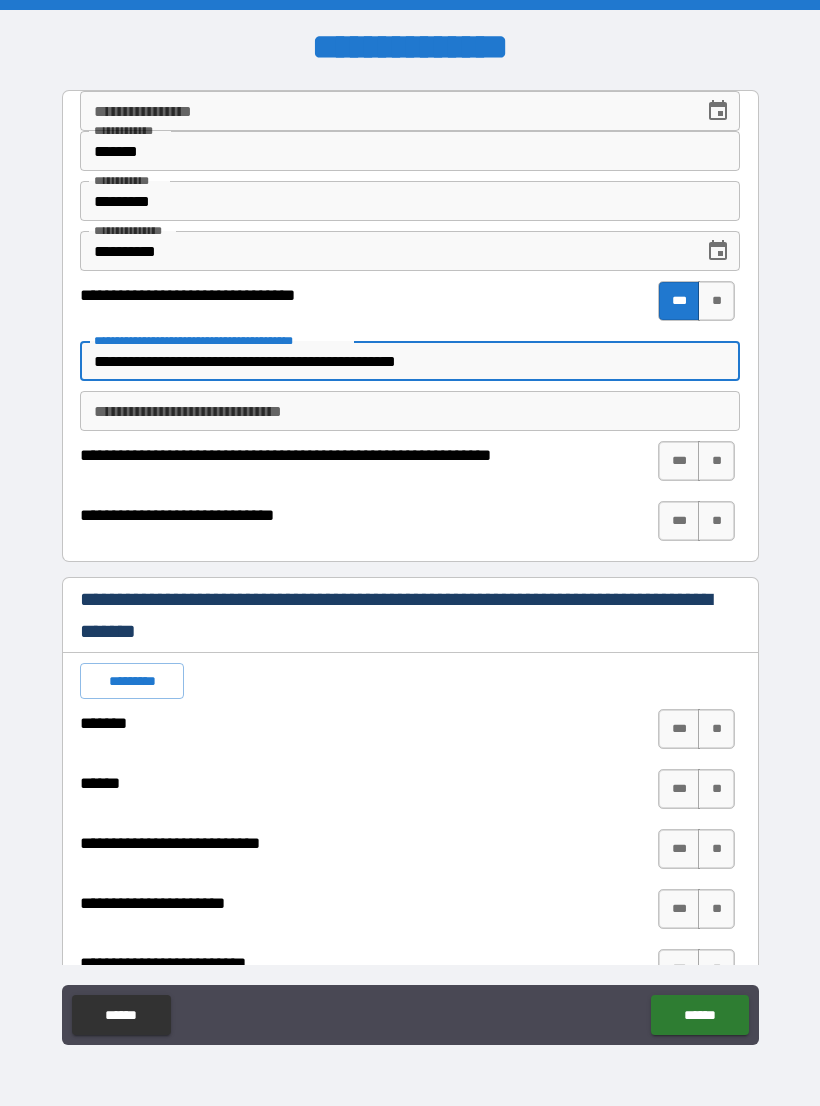 type on "*" 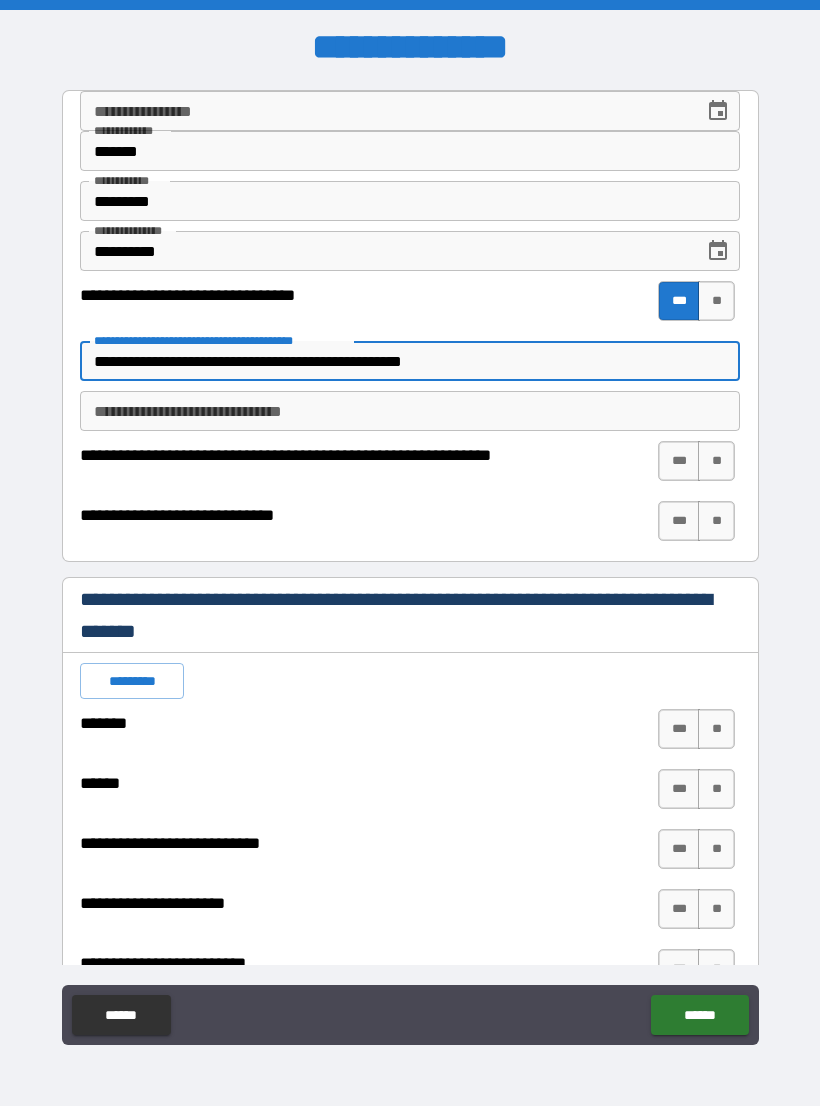 type on "*" 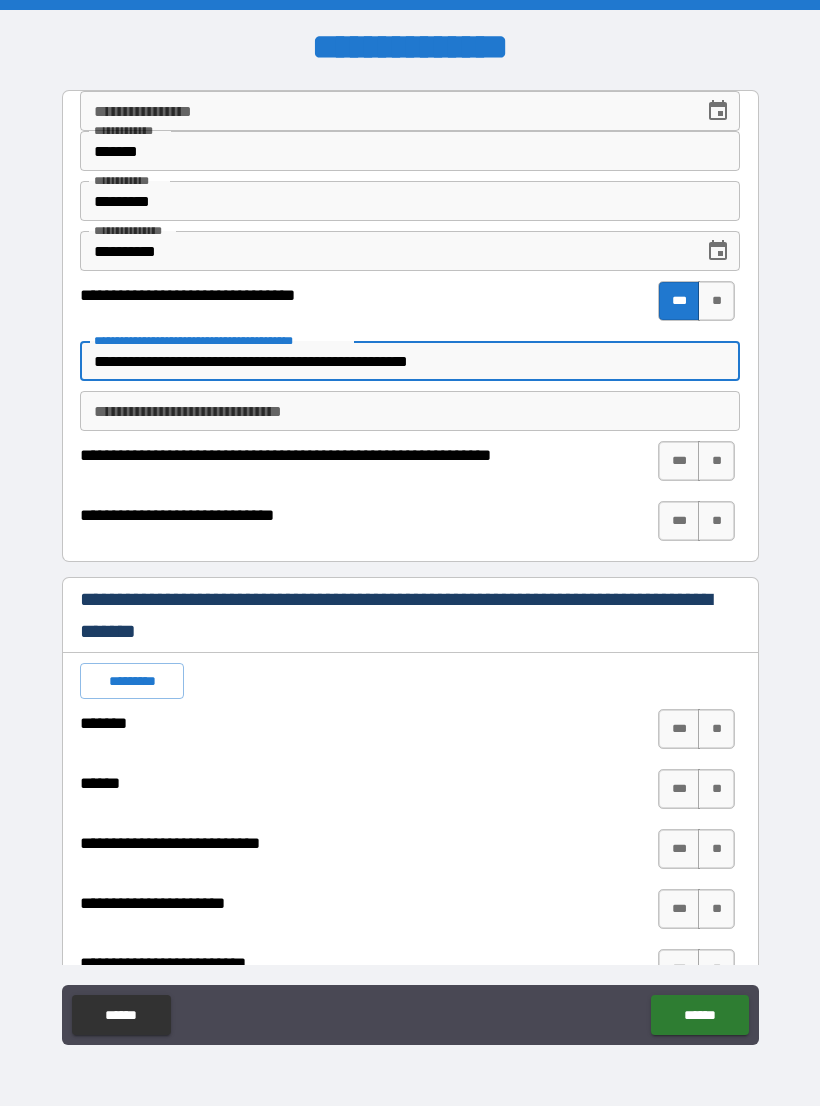 type on "*" 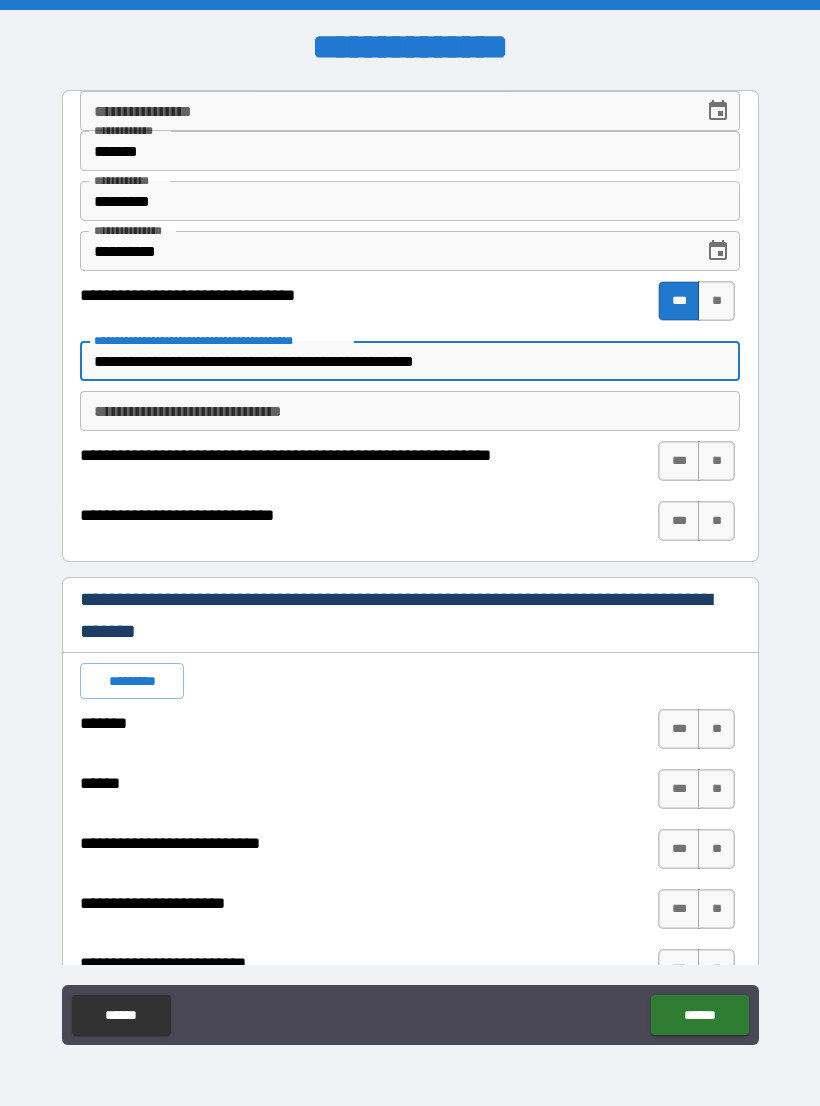 type on "*" 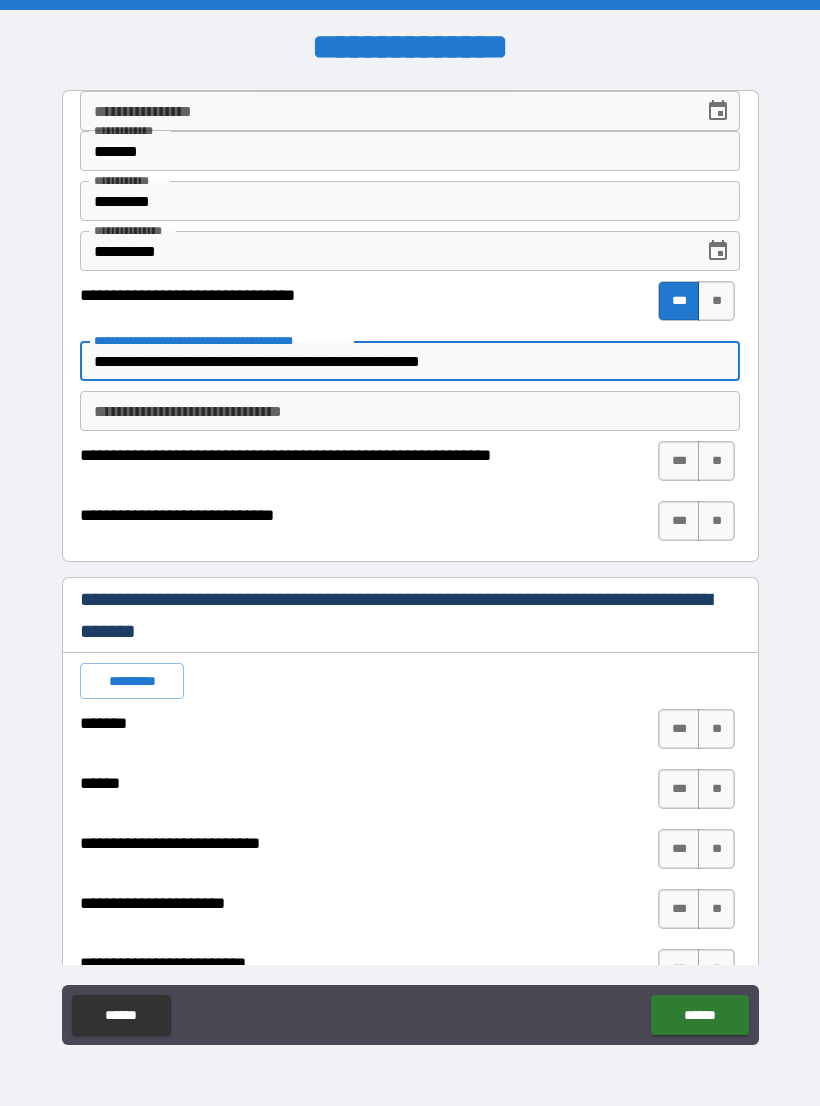 type on "*" 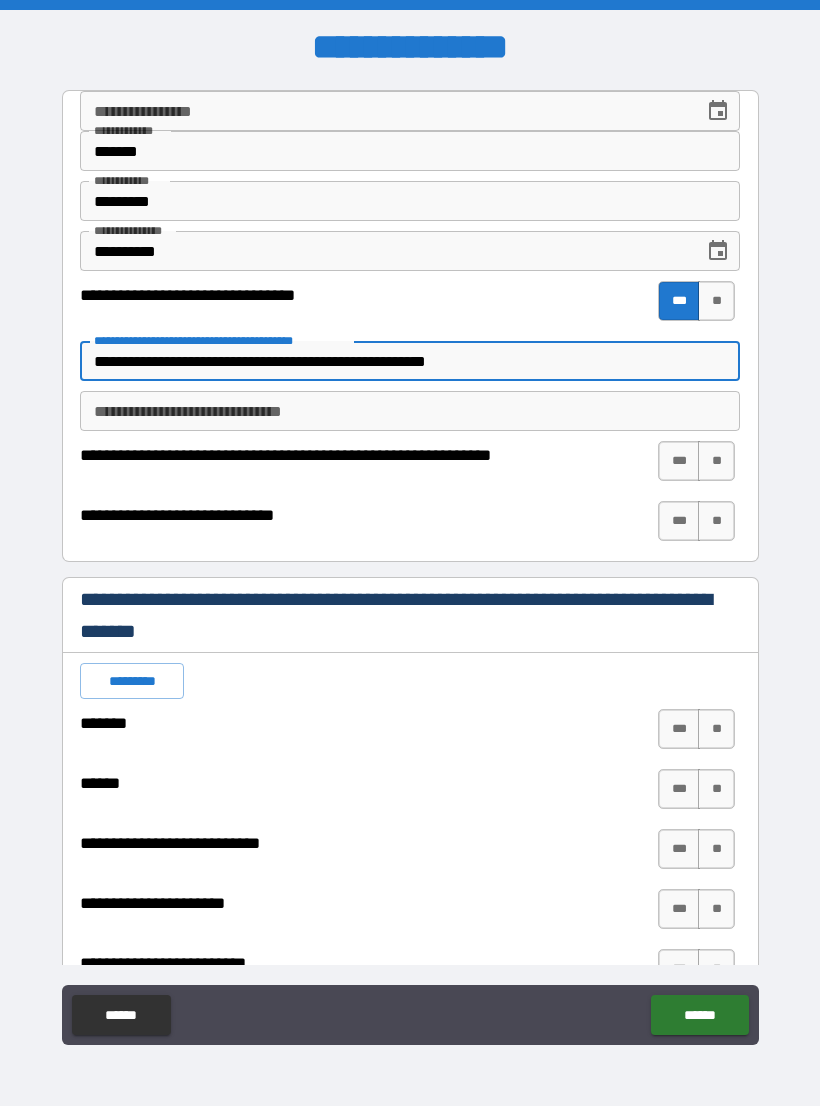 type on "*" 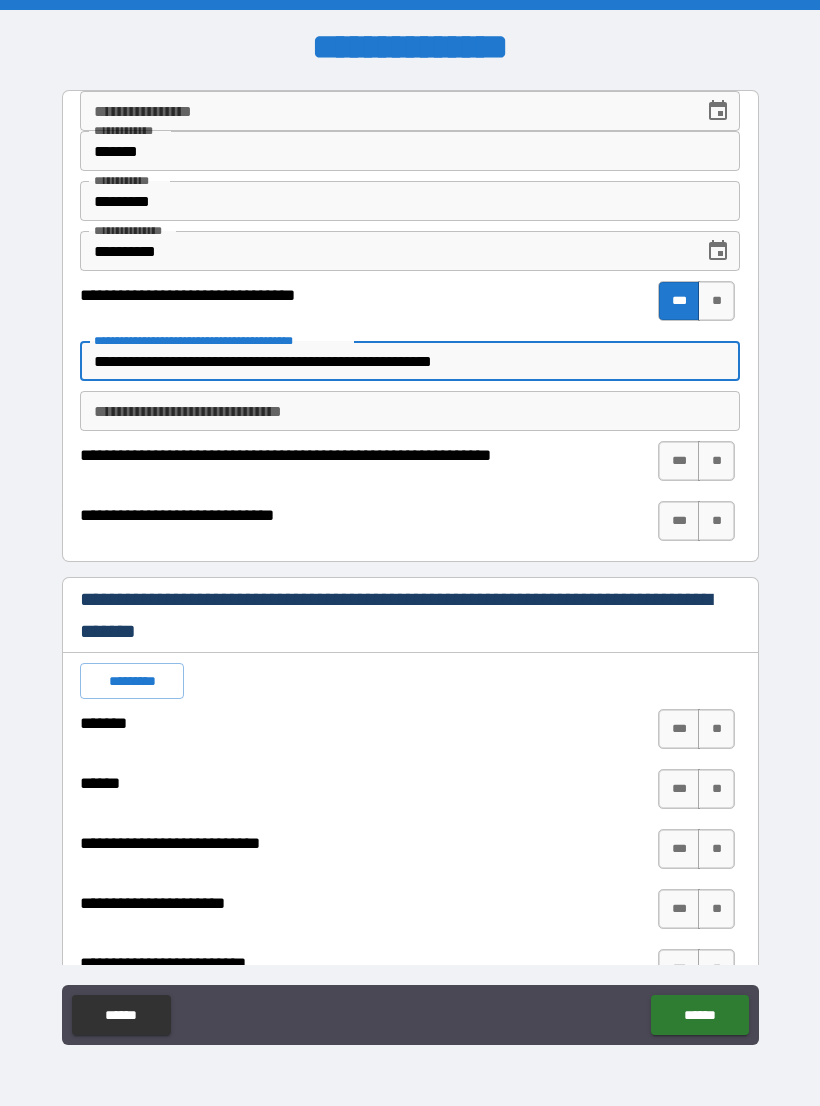 type on "*" 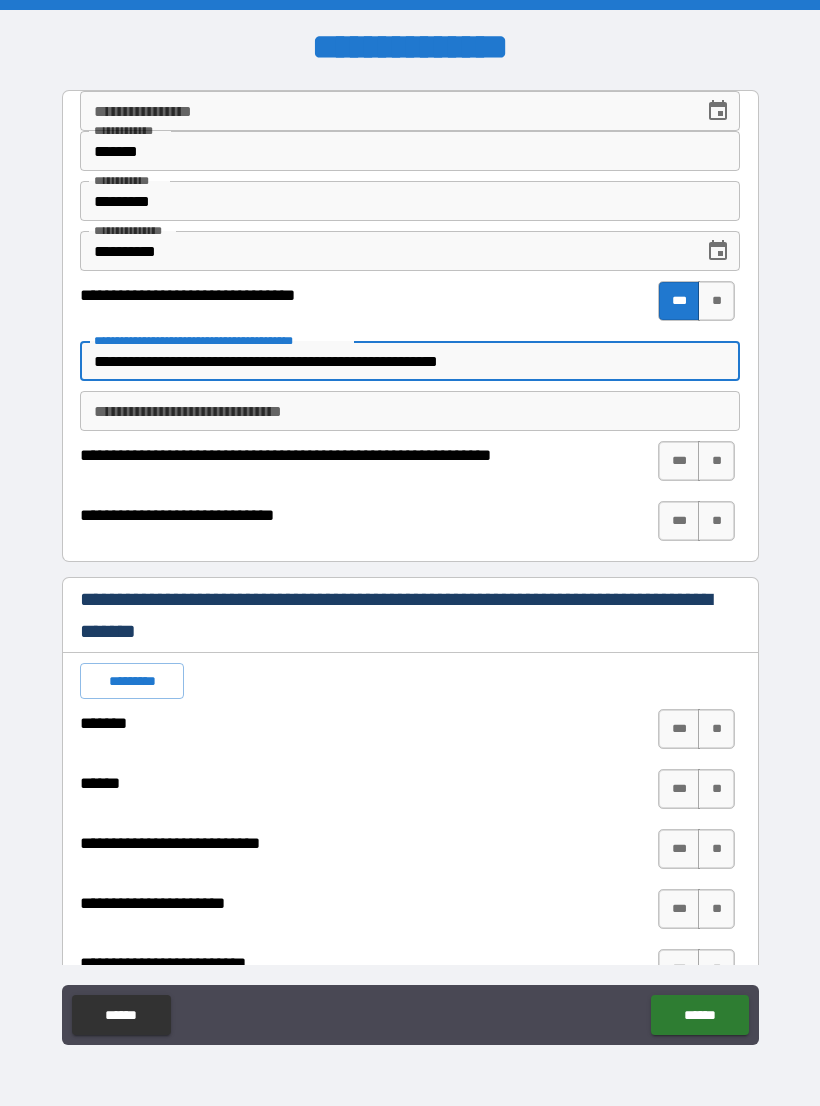 type on "*" 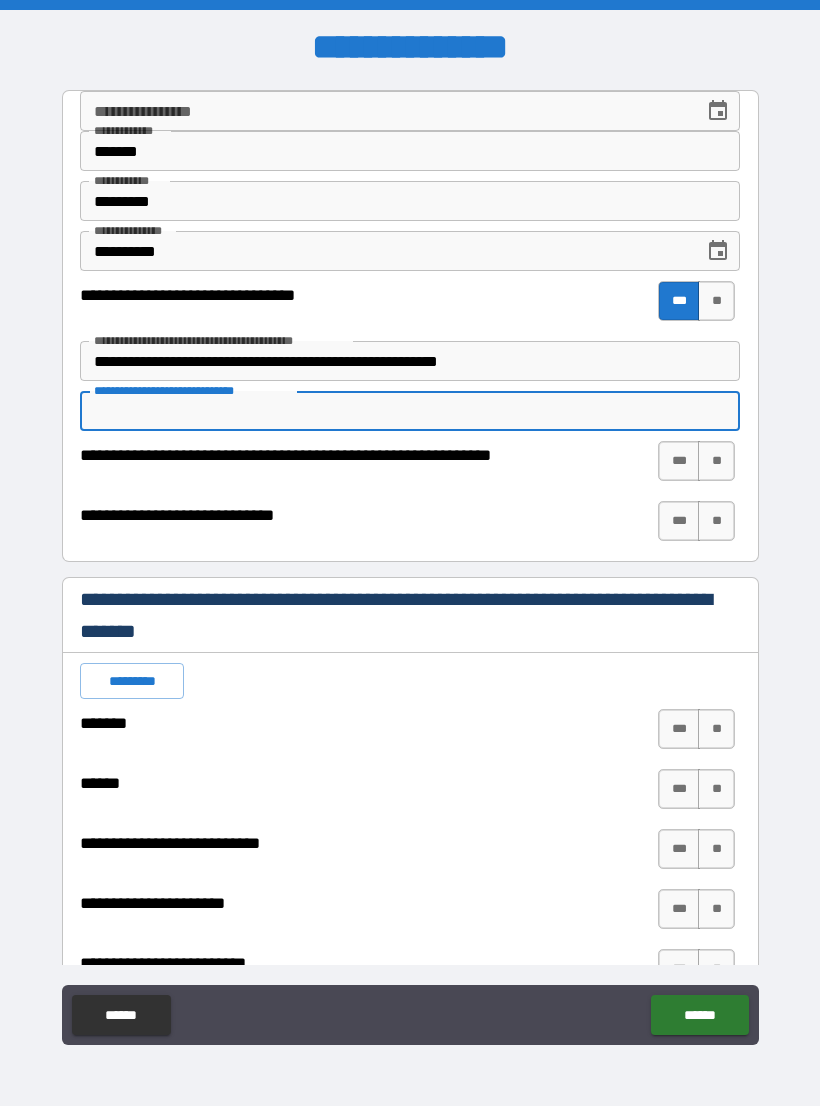 type on "*" 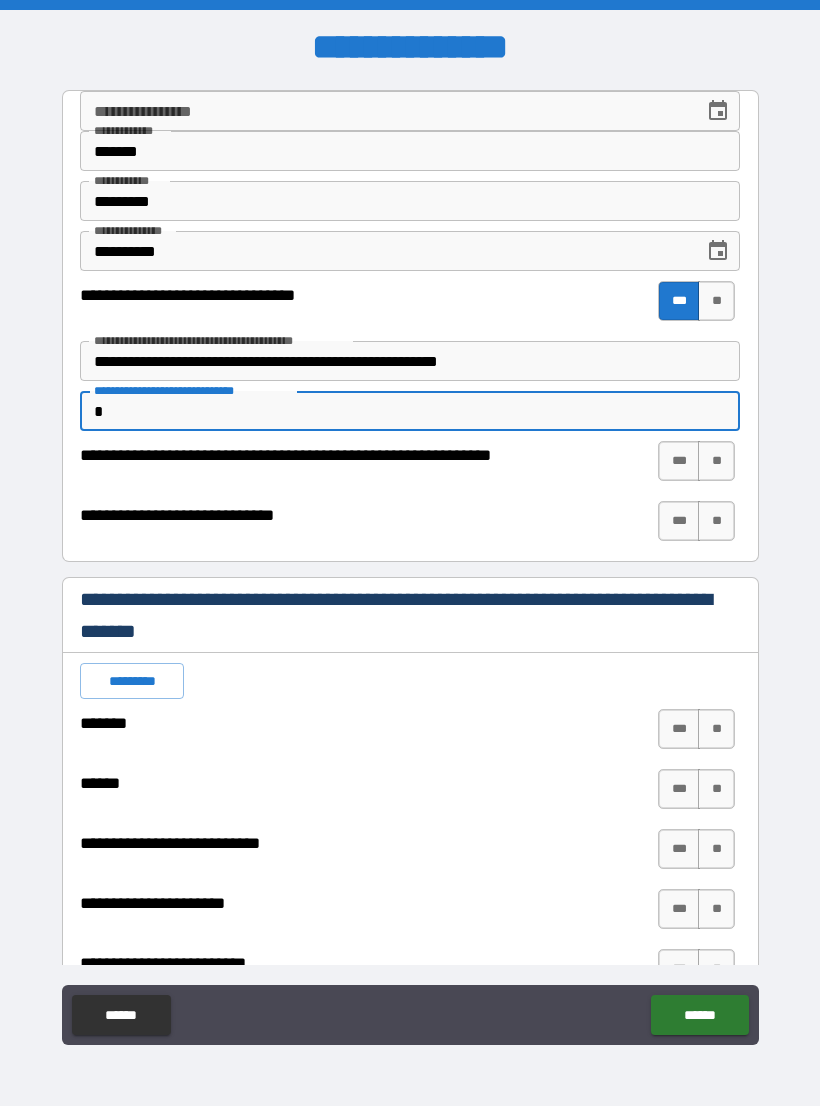 type on "*" 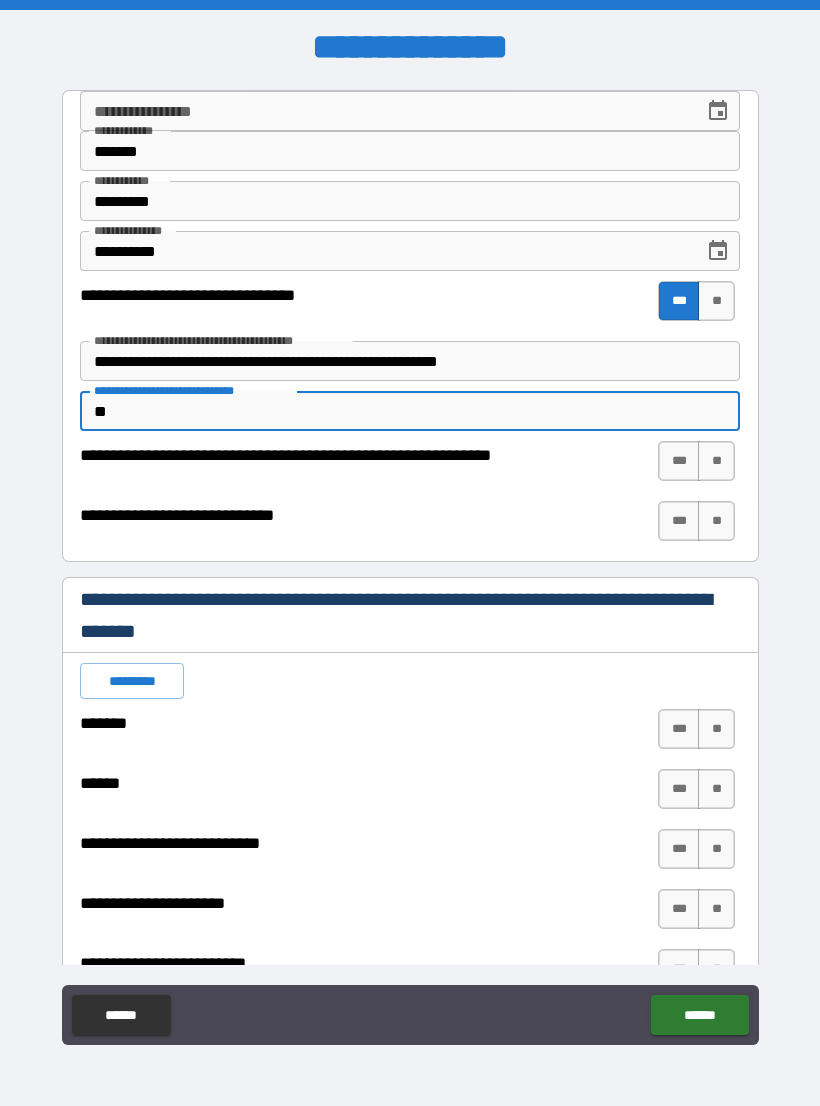 type on "*" 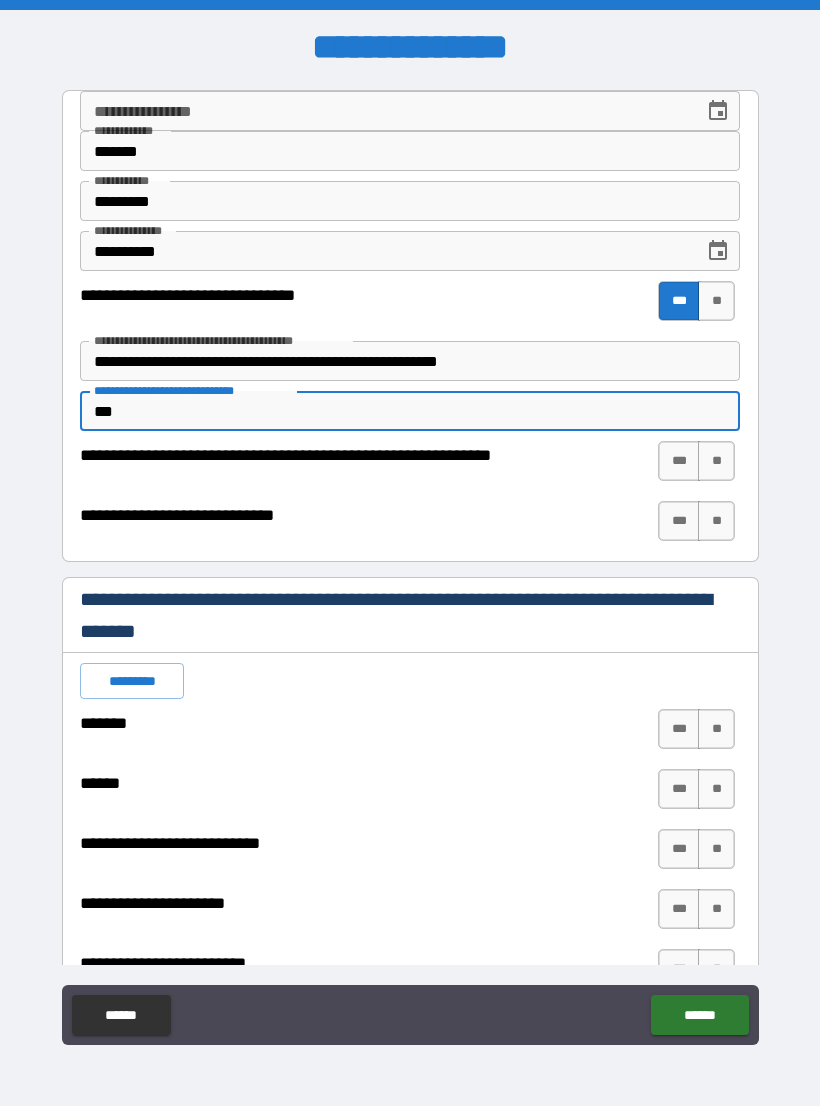 type on "*" 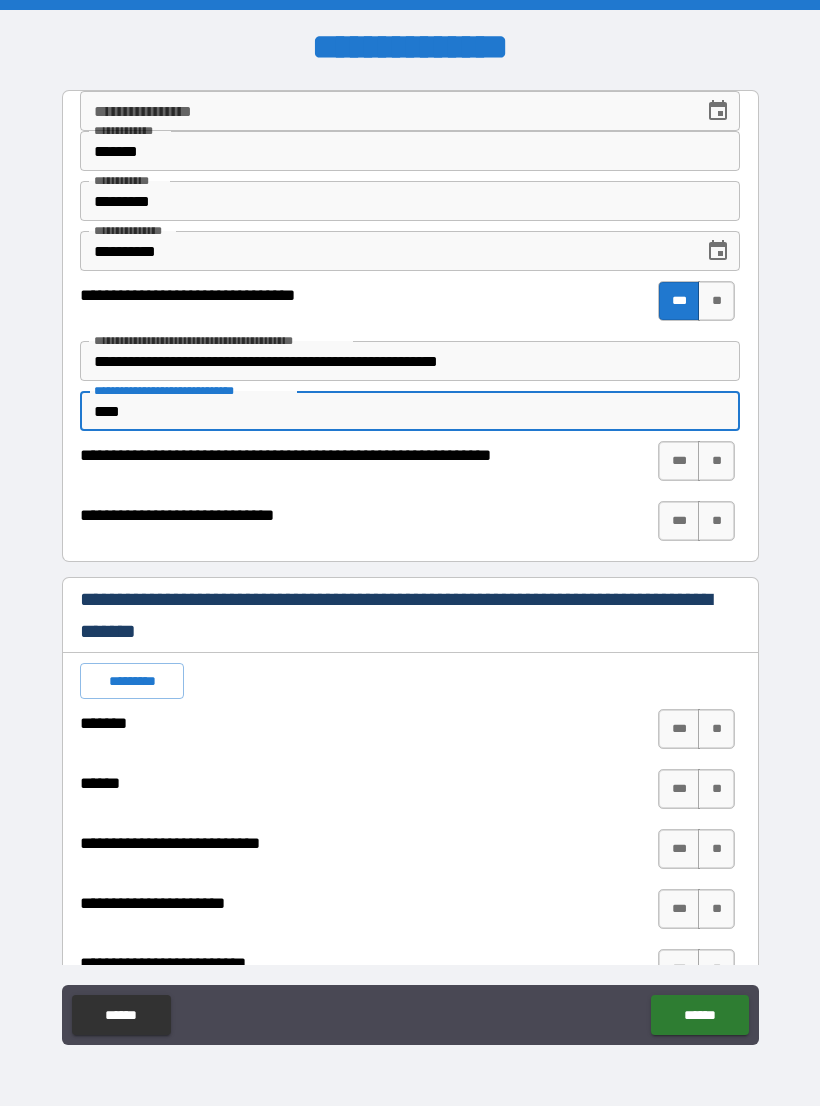 type on "*" 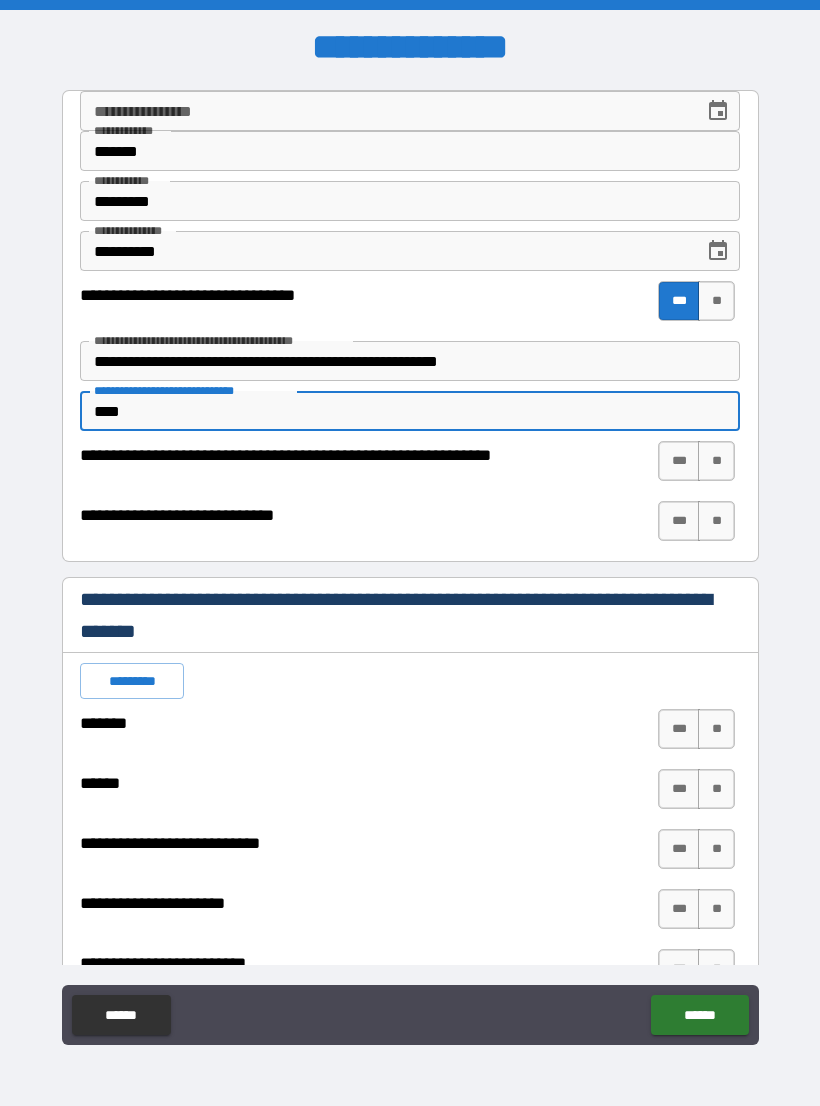 type on "**" 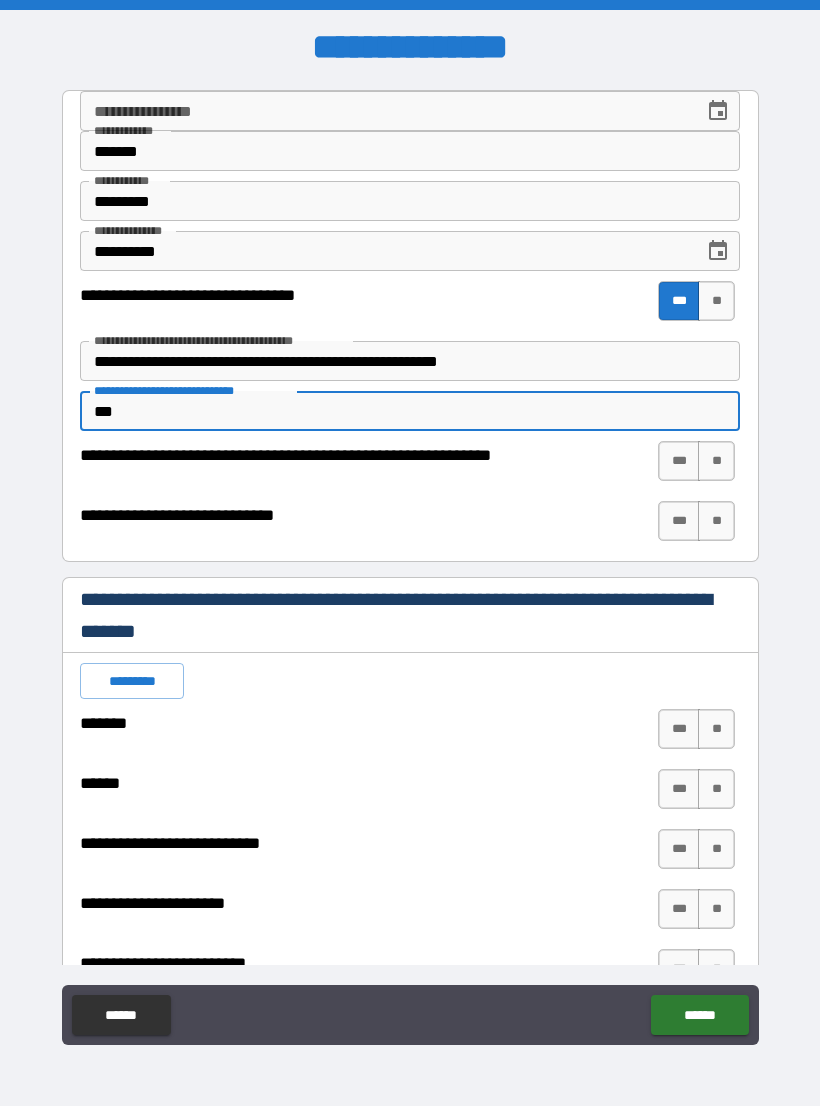 type on "*" 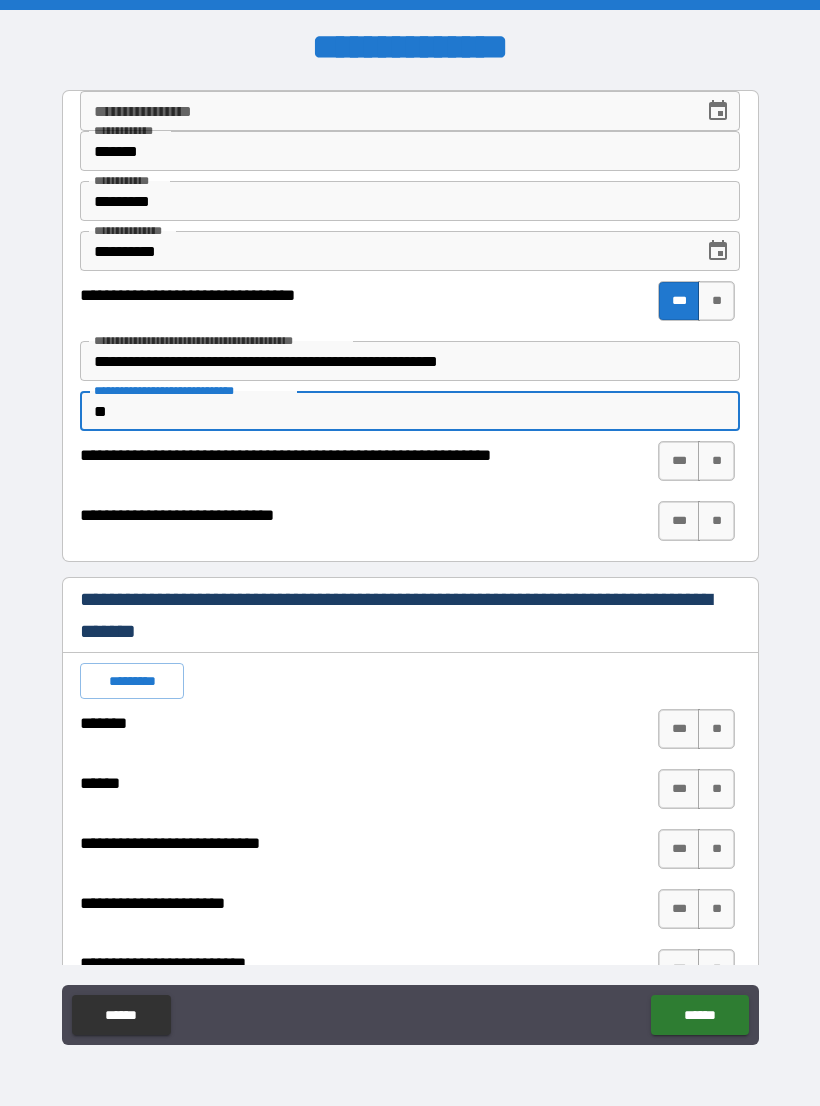 type on "*" 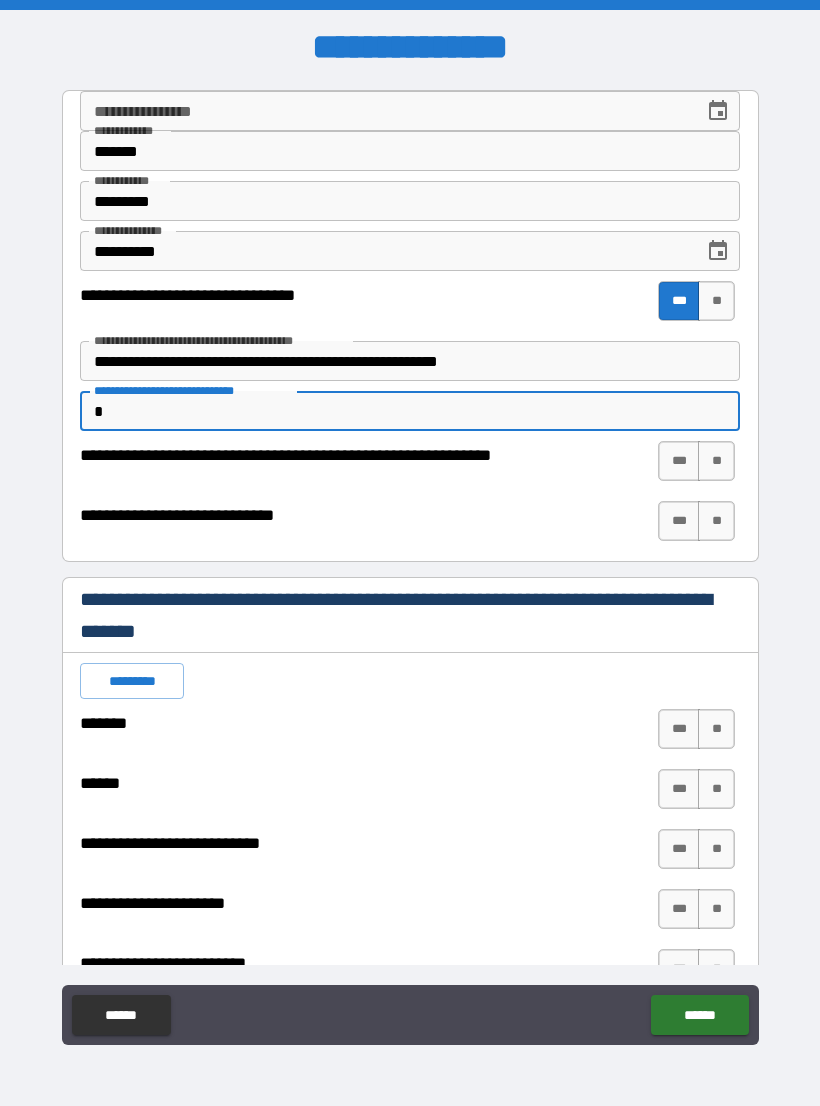 type on "*" 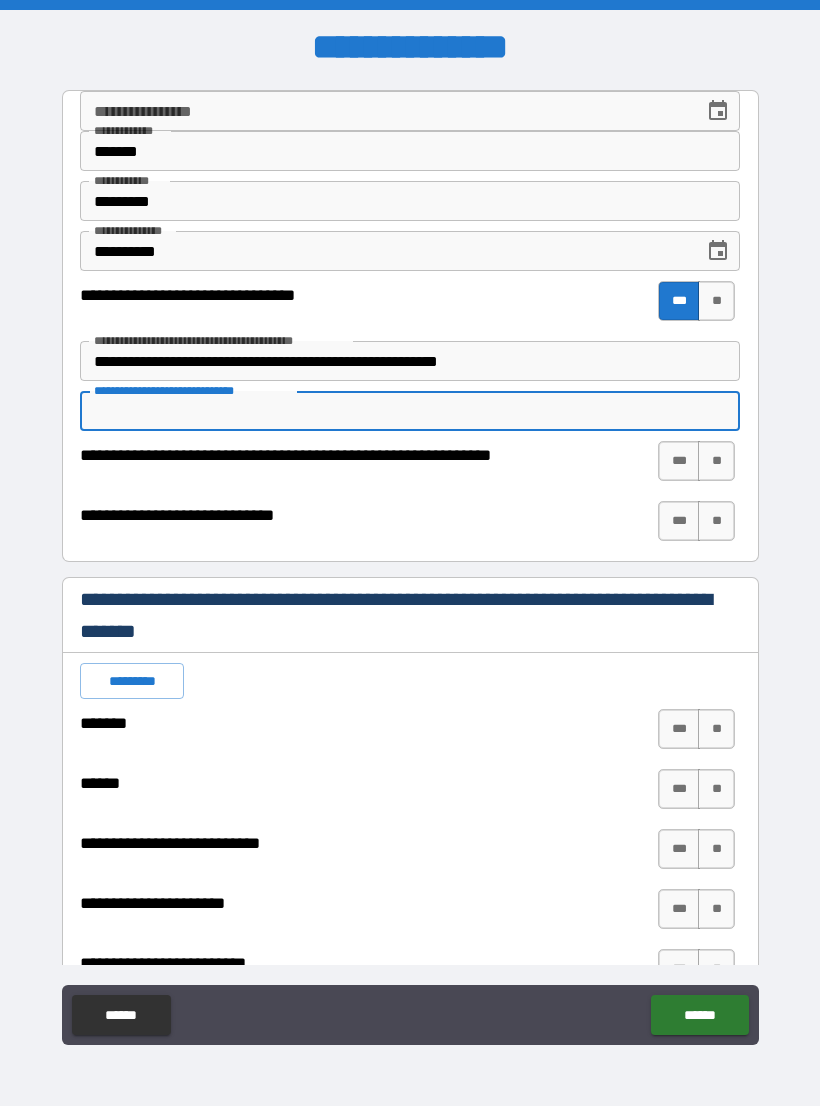 click on "**" at bounding box center [716, 461] 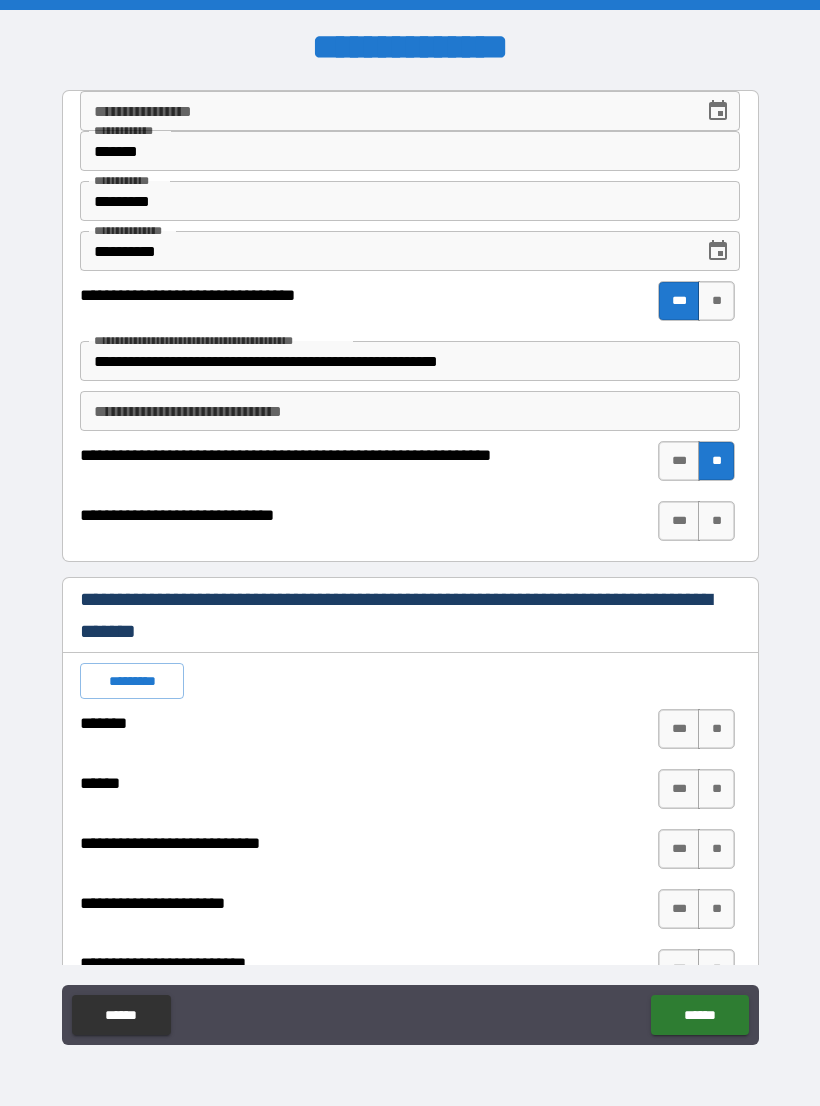 click on "**" at bounding box center (716, 521) 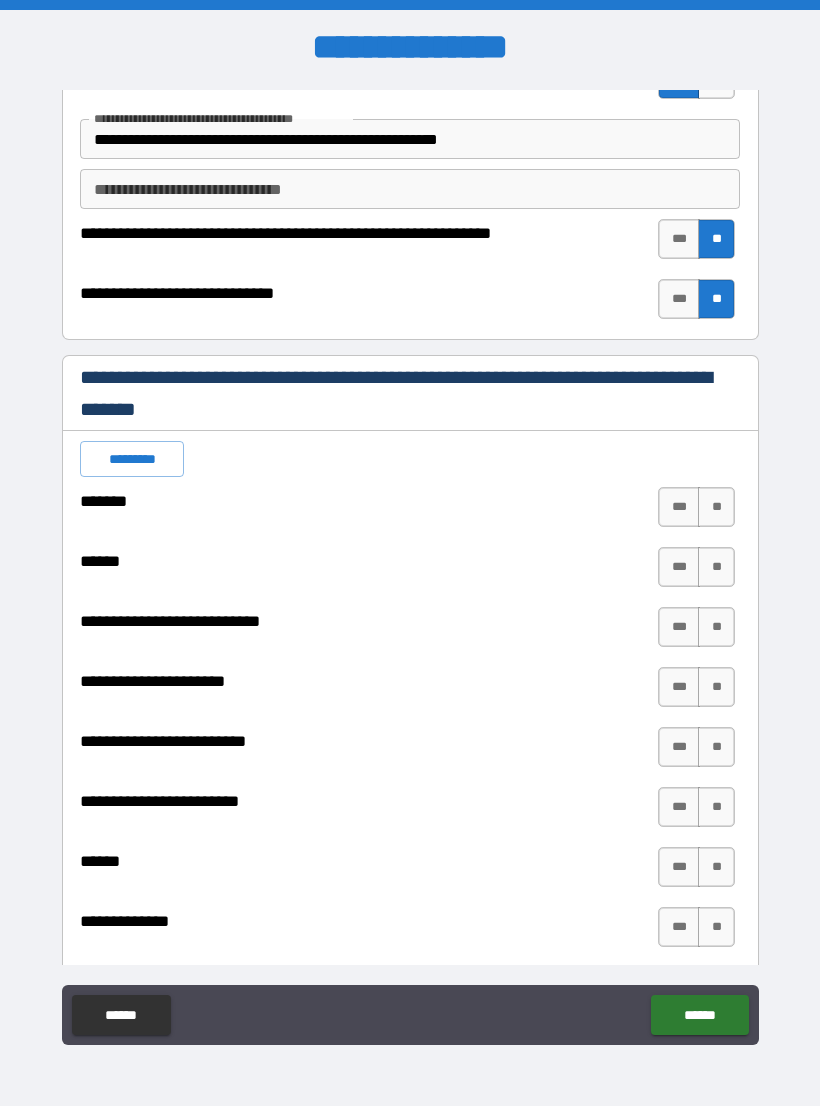 scroll, scrollTop: 240, scrollLeft: 0, axis: vertical 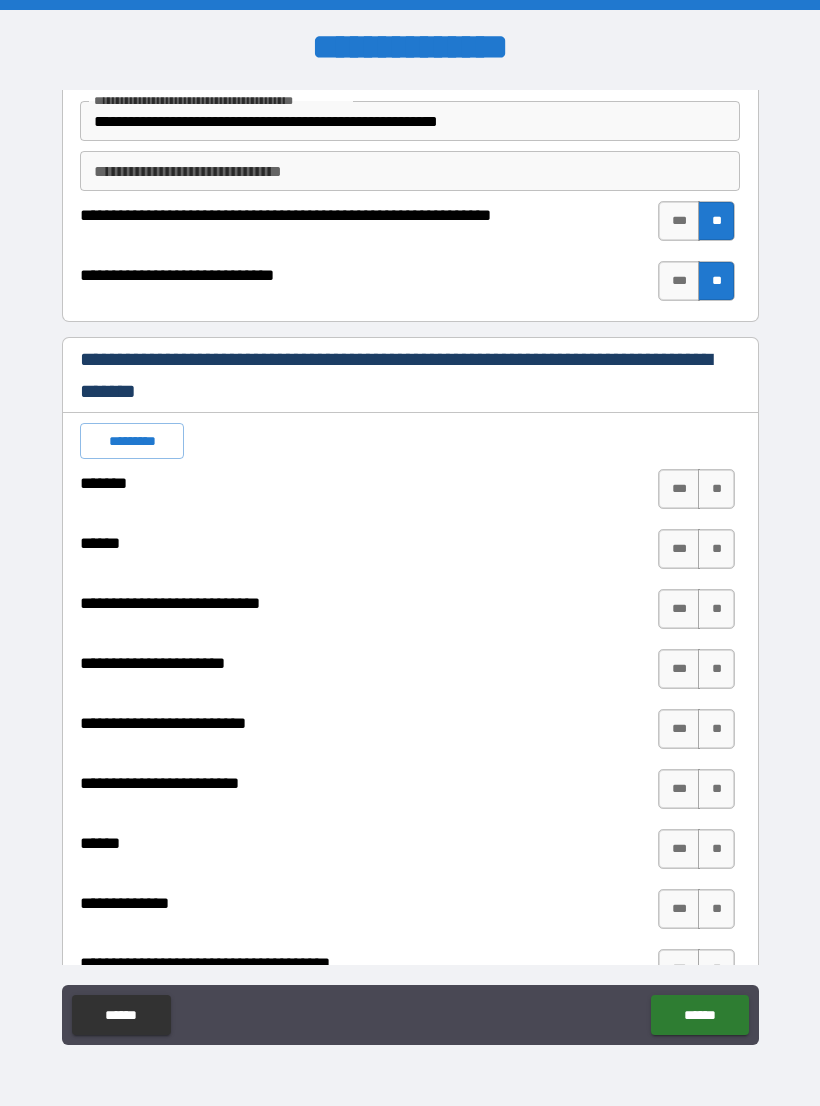 click on "*********" at bounding box center [132, 441] 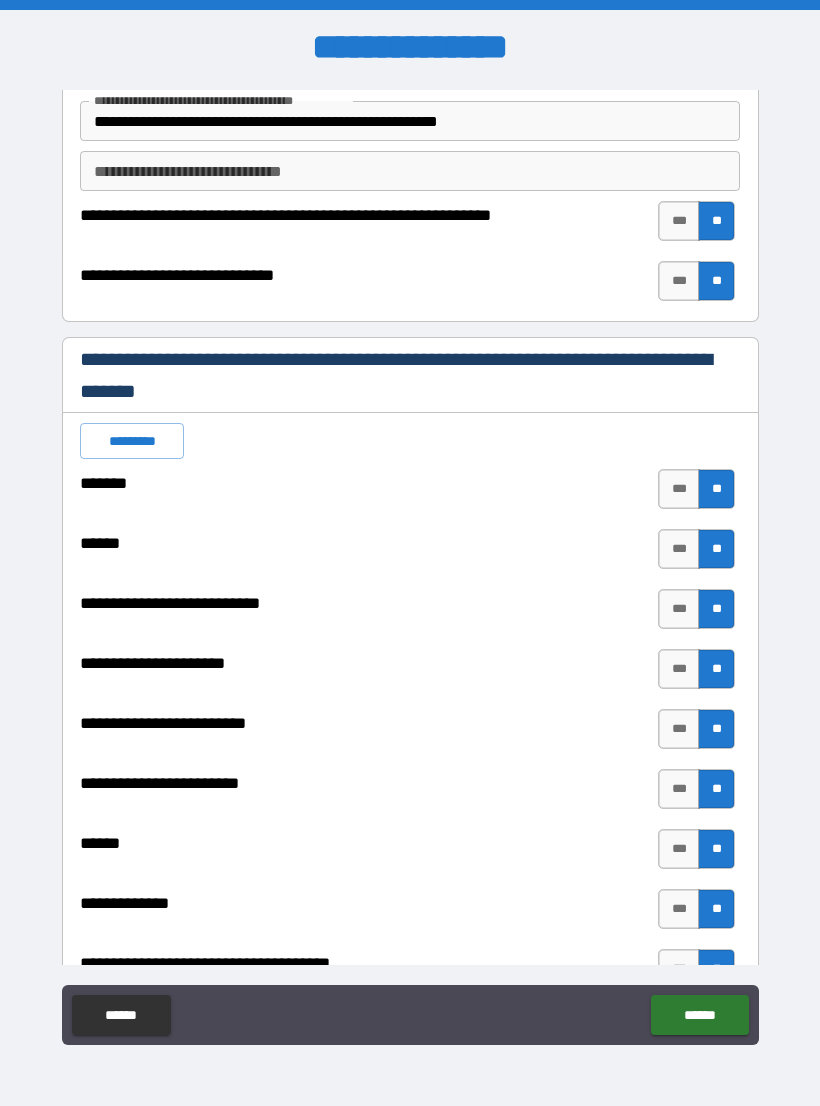 click on "******" at bounding box center (699, 1015) 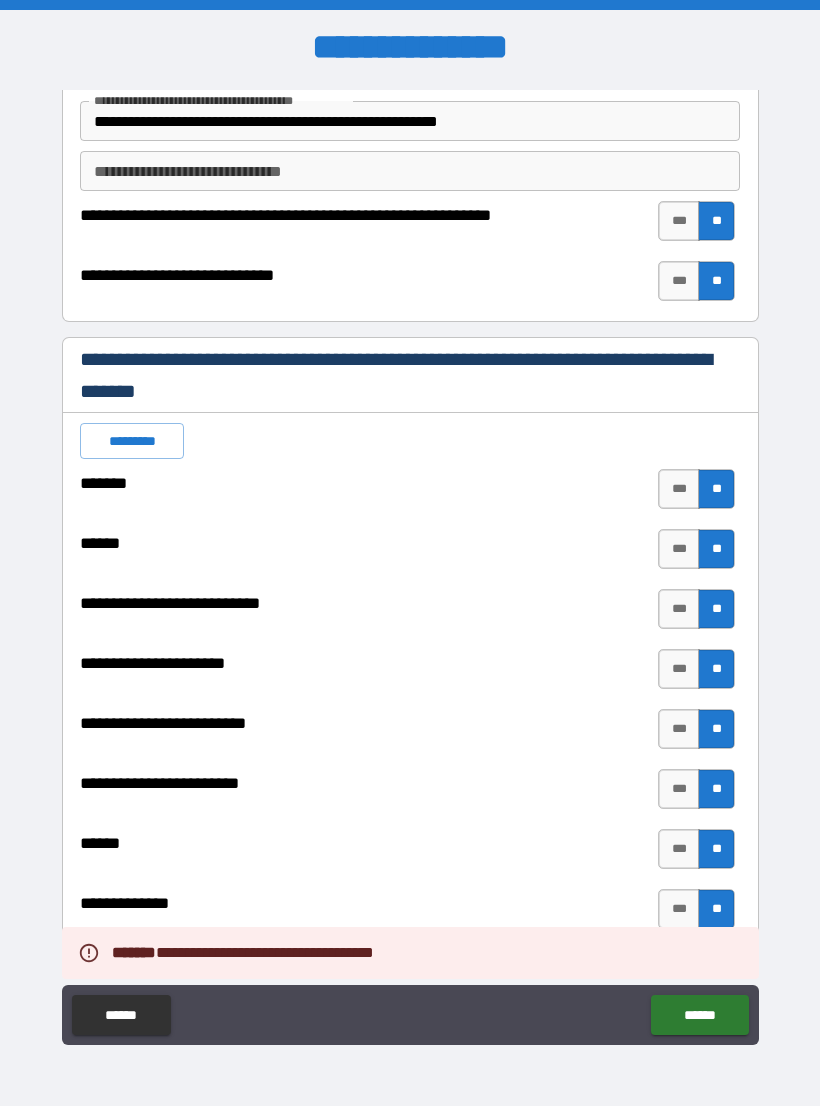 click on "******" at bounding box center [699, 1015] 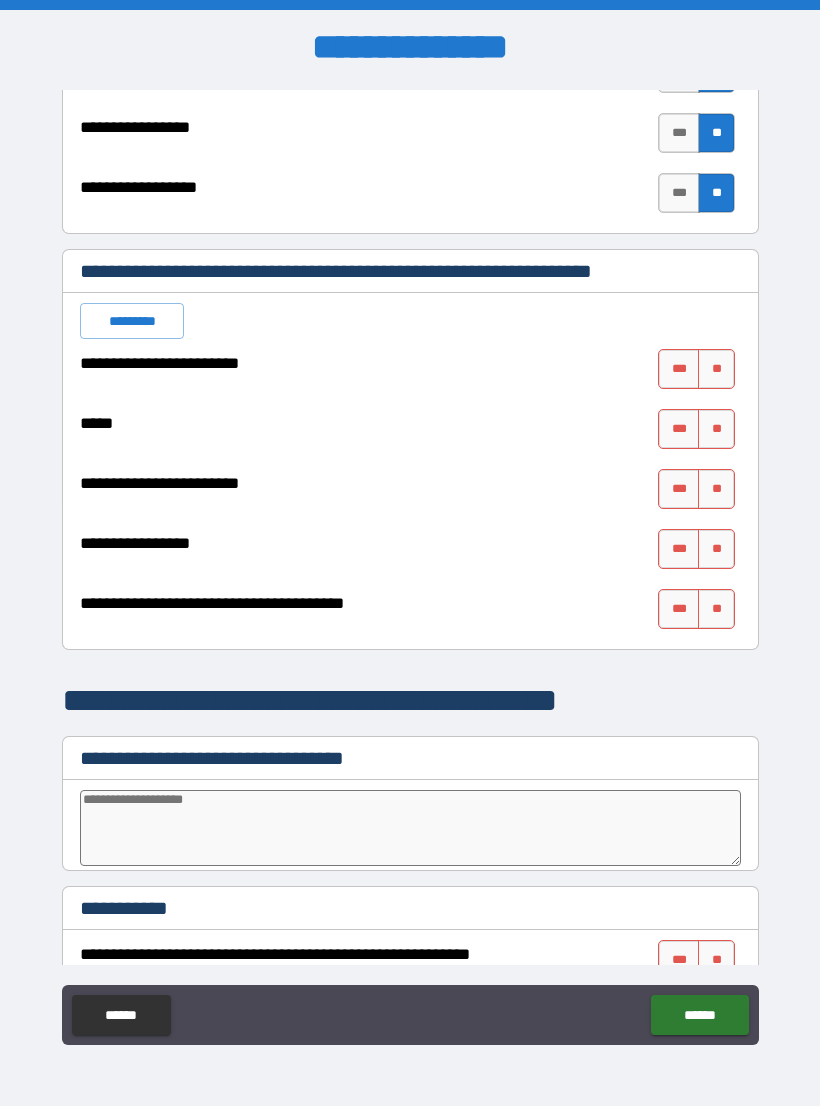 scroll, scrollTop: 3115, scrollLeft: 0, axis: vertical 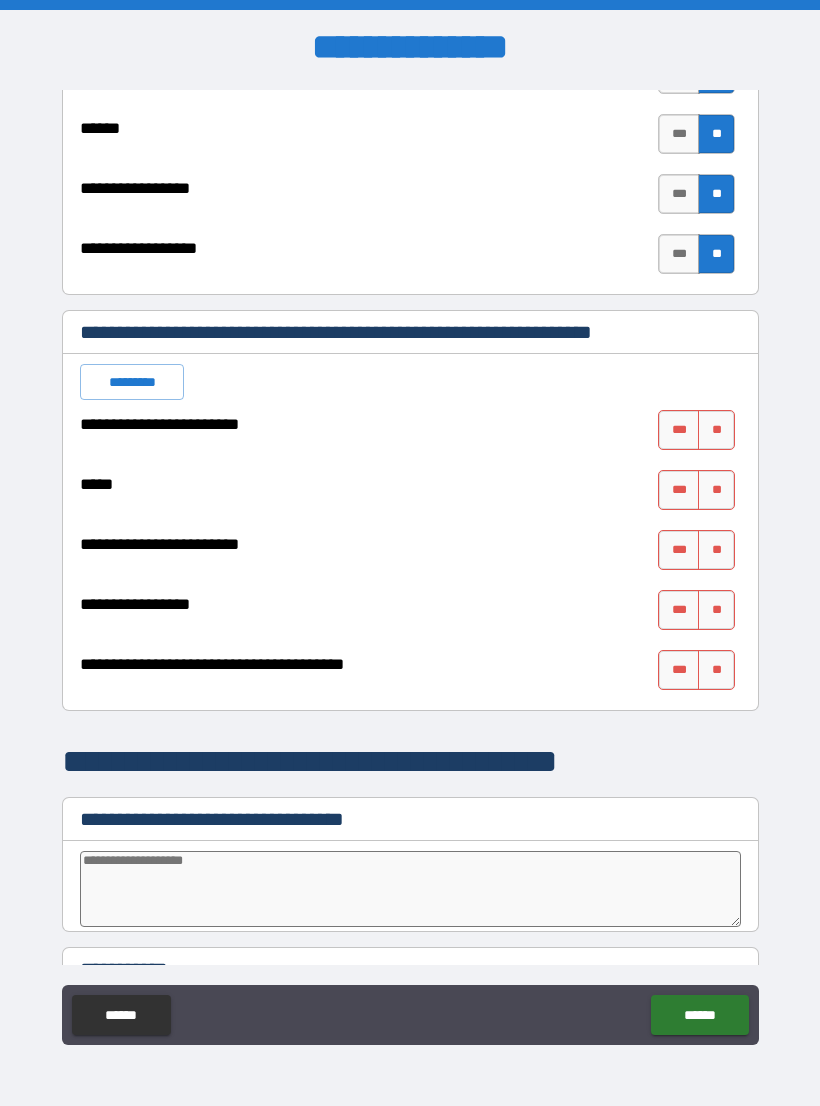 click on "***" at bounding box center [679, 610] 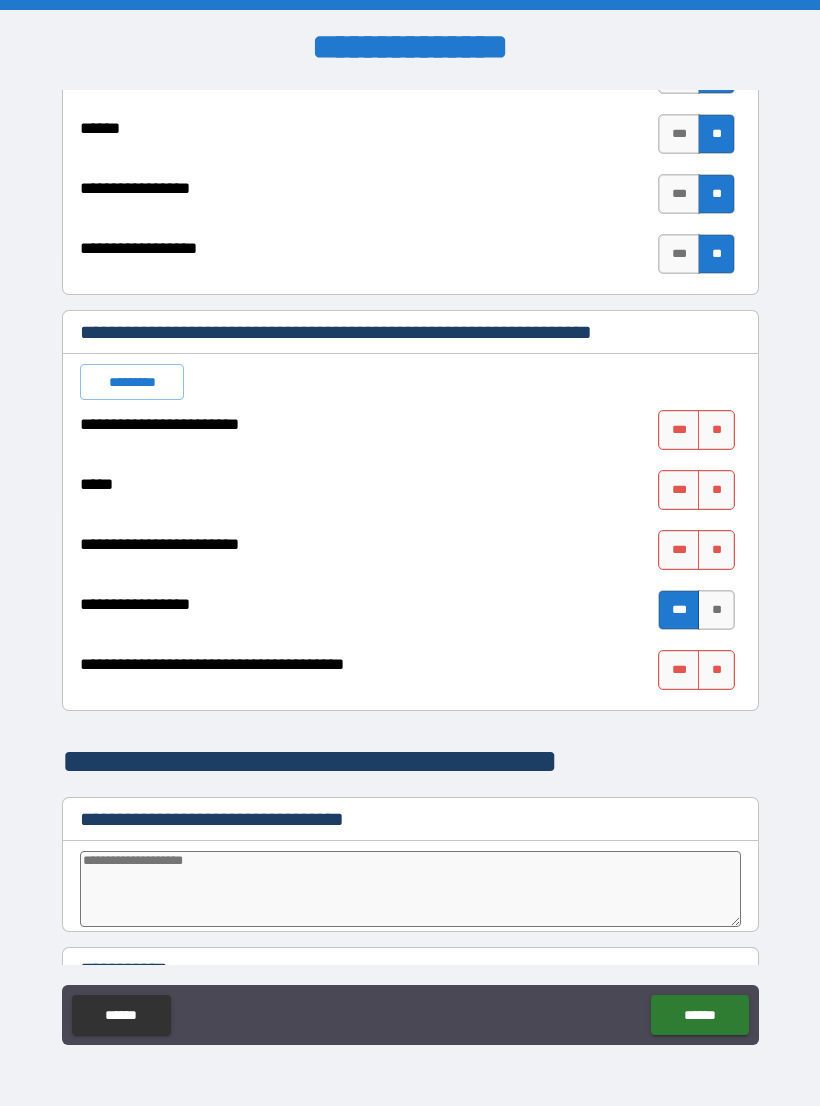 type on "*" 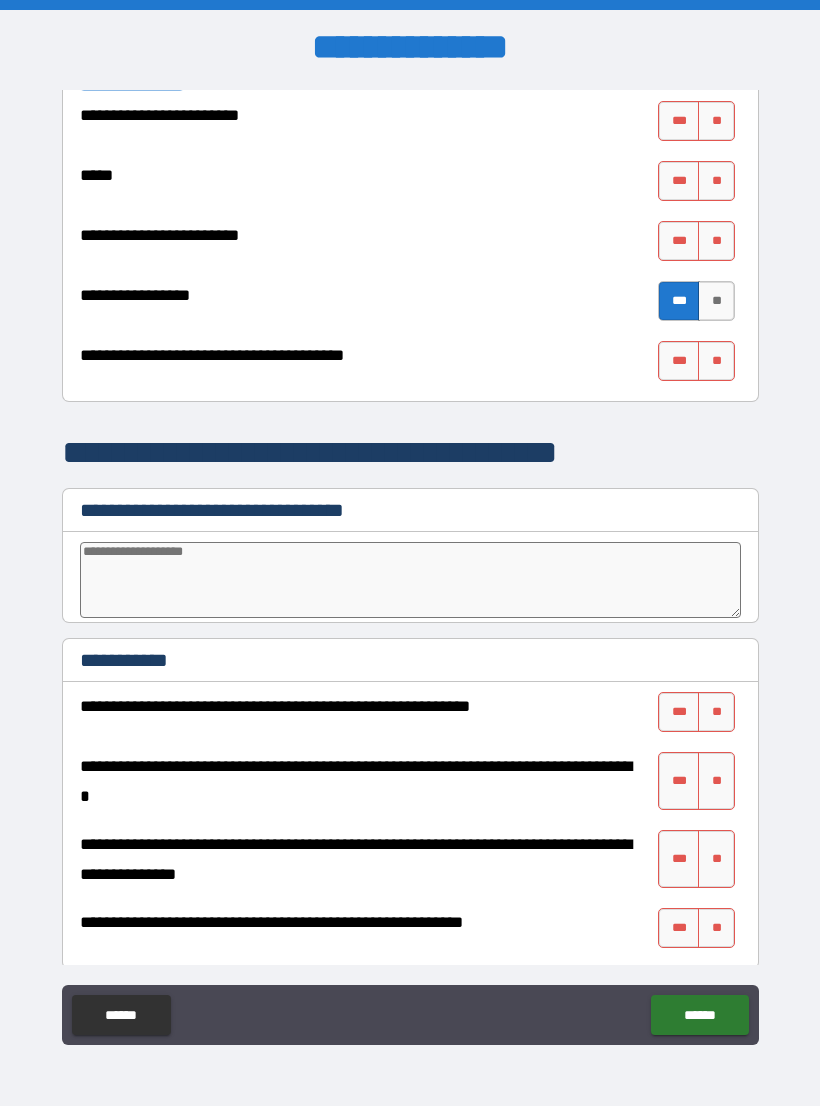 scroll, scrollTop: 3426, scrollLeft: 0, axis: vertical 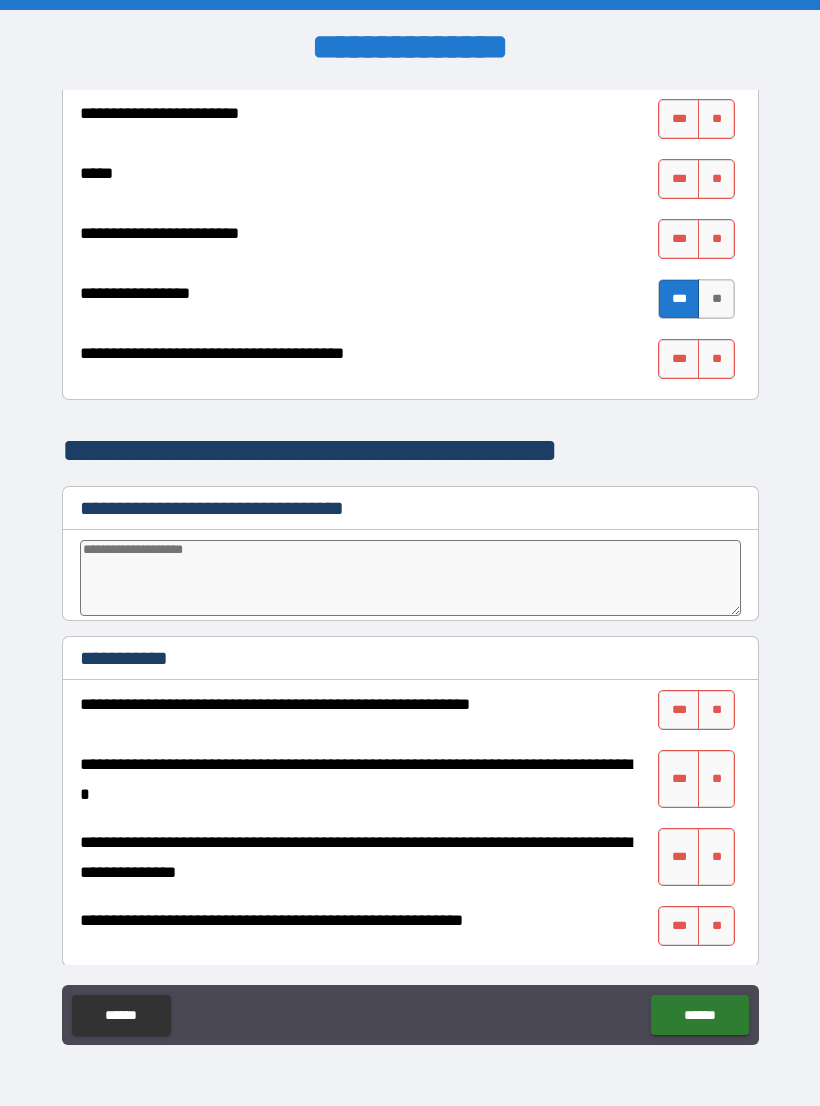click at bounding box center (410, 578) 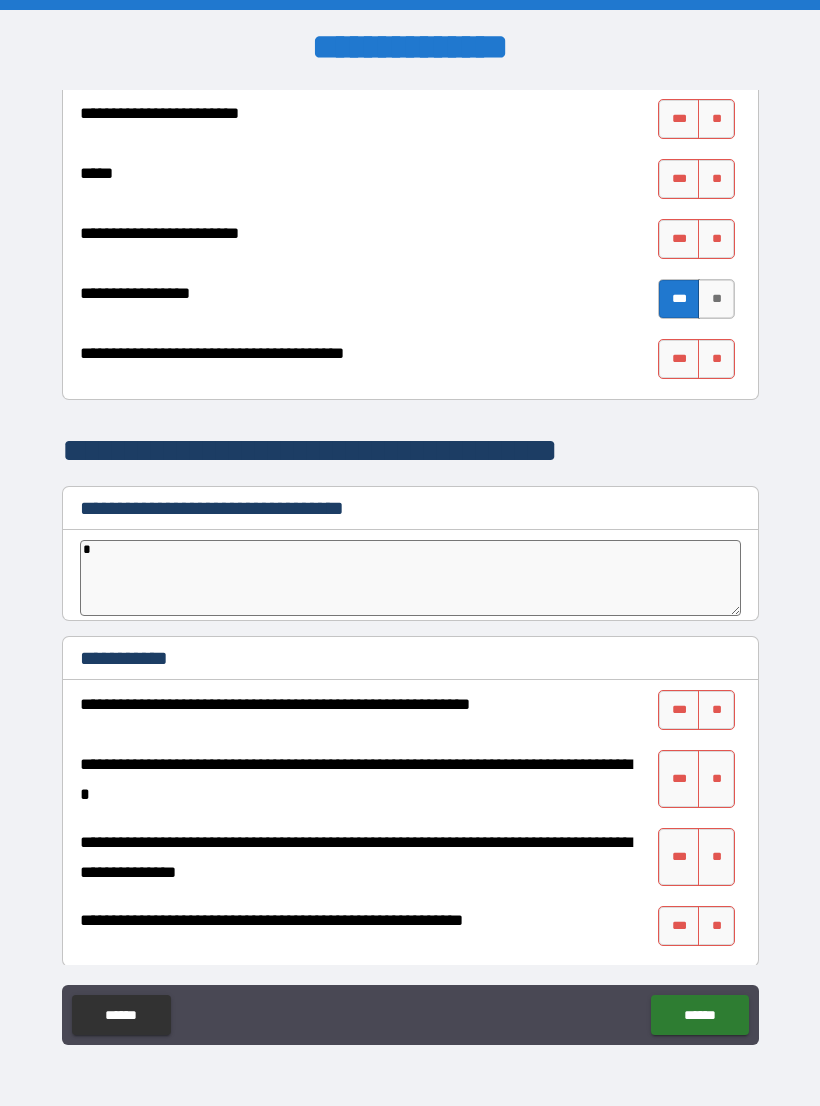 type on "**" 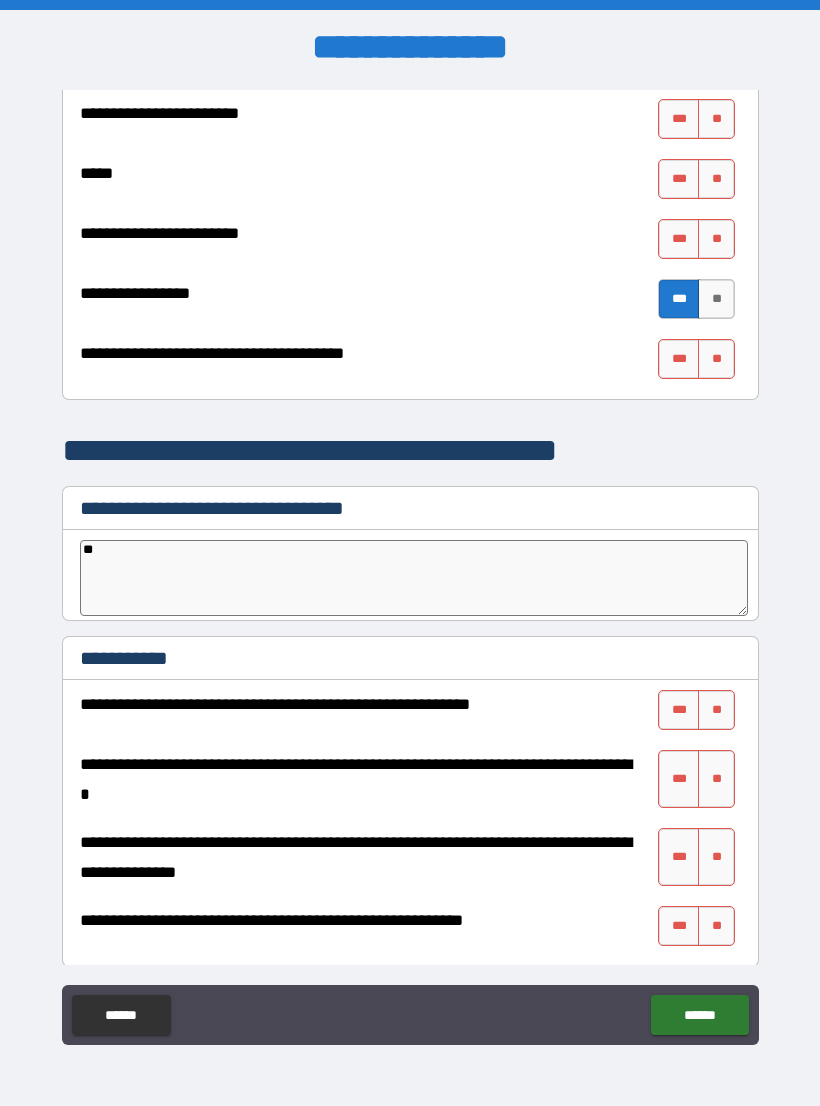 type on "*" 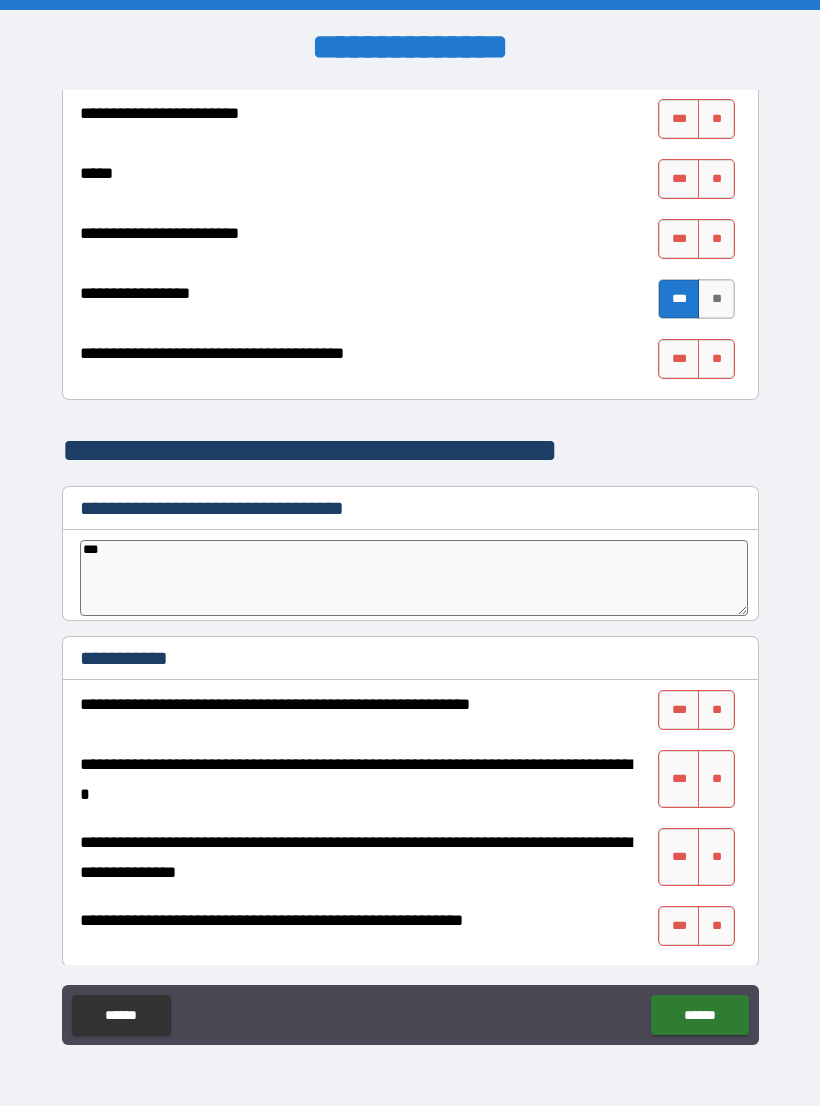 type on "****" 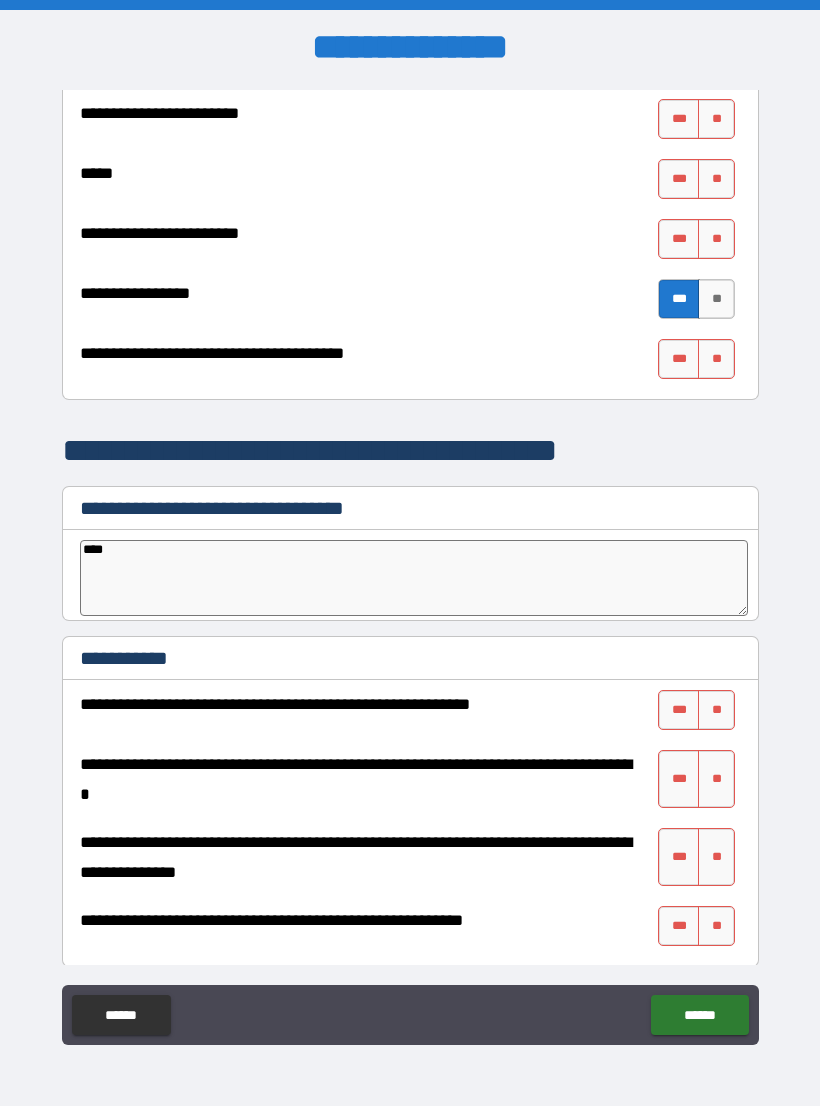type on "*" 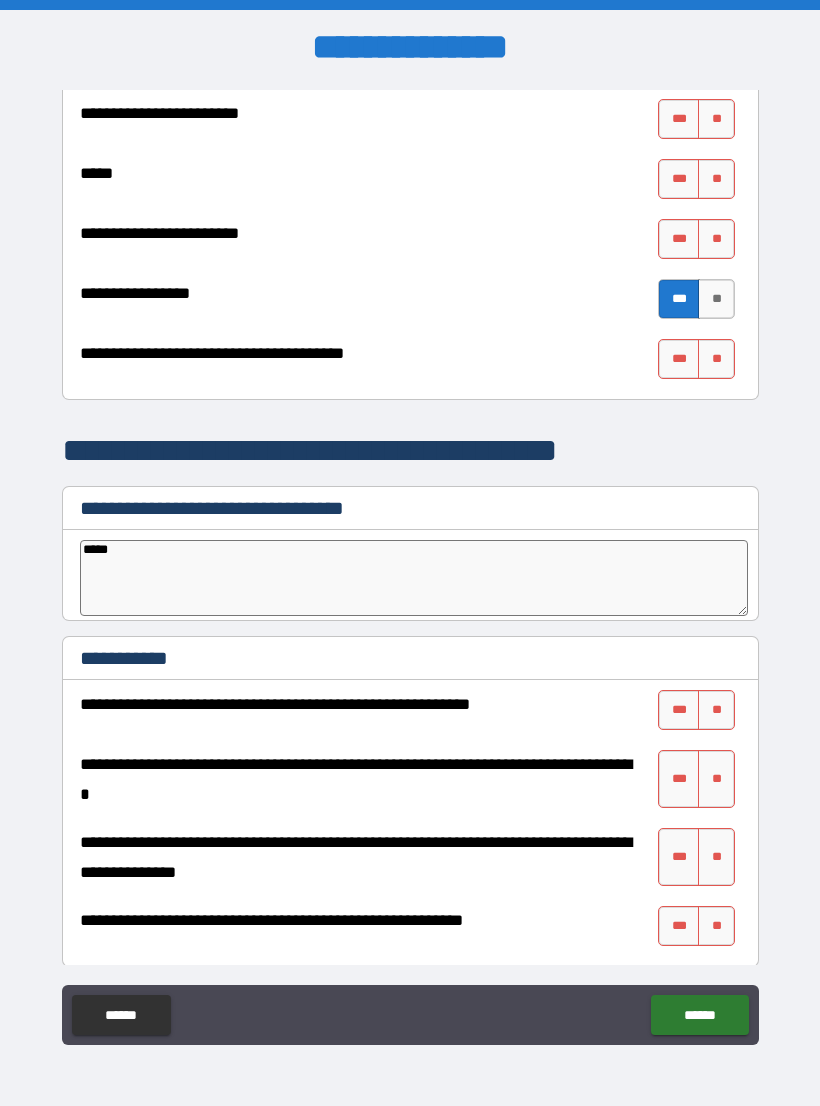 type on "*" 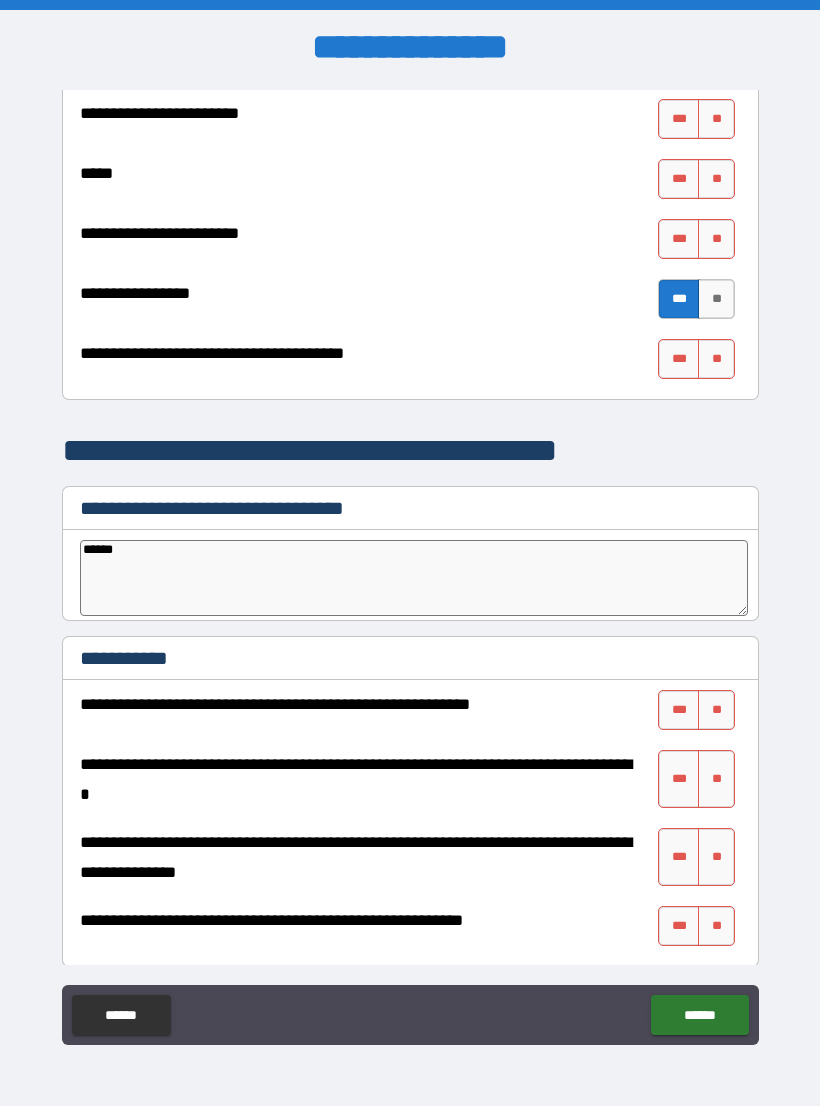 type on "*" 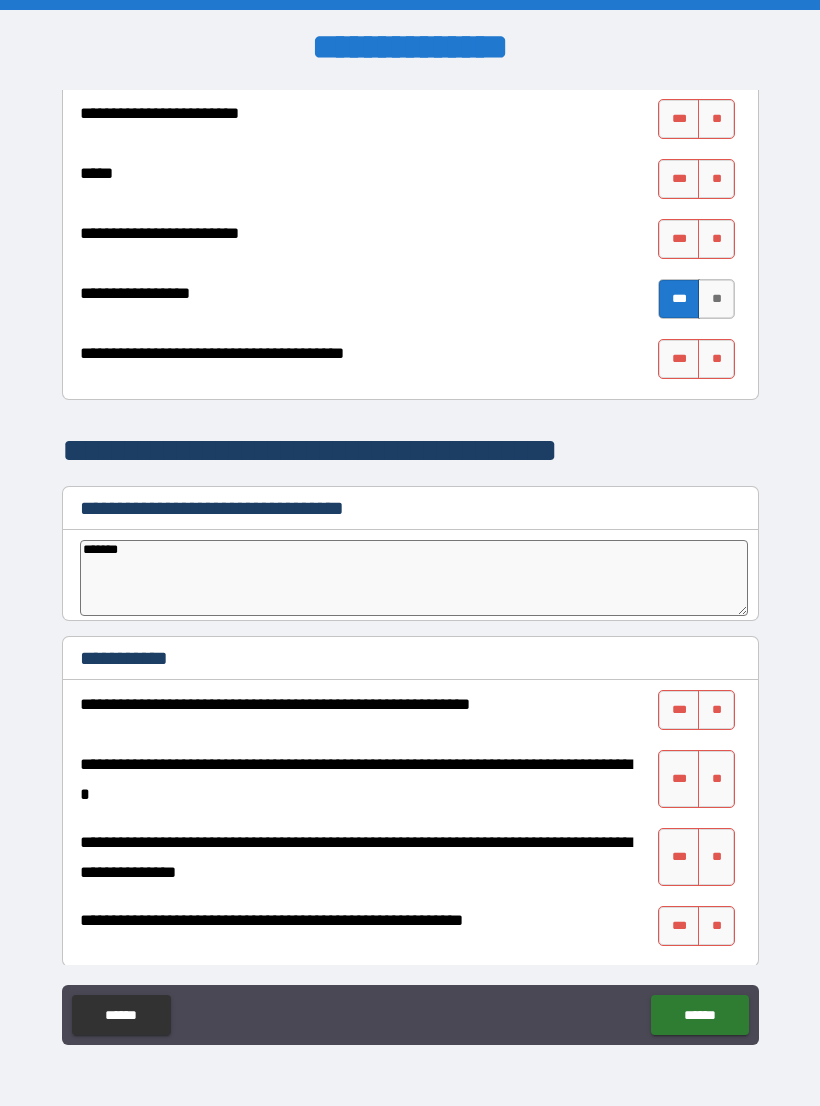 type on "*" 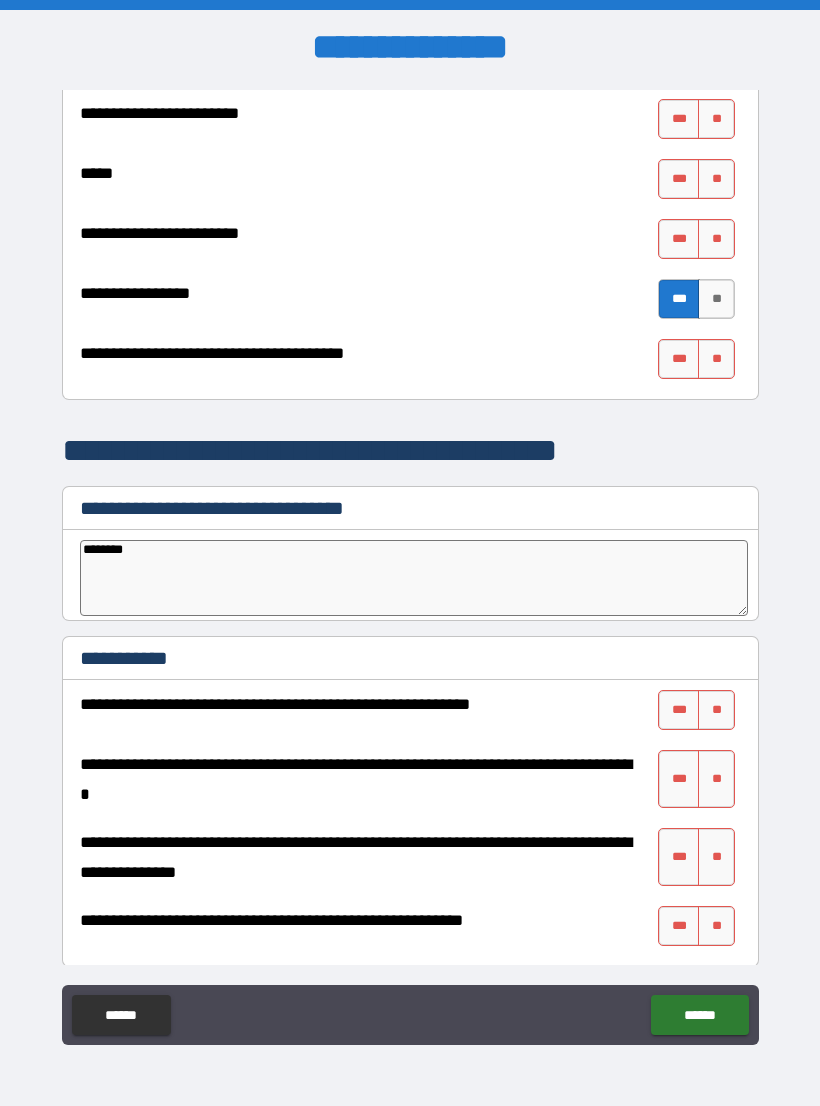 type on "*" 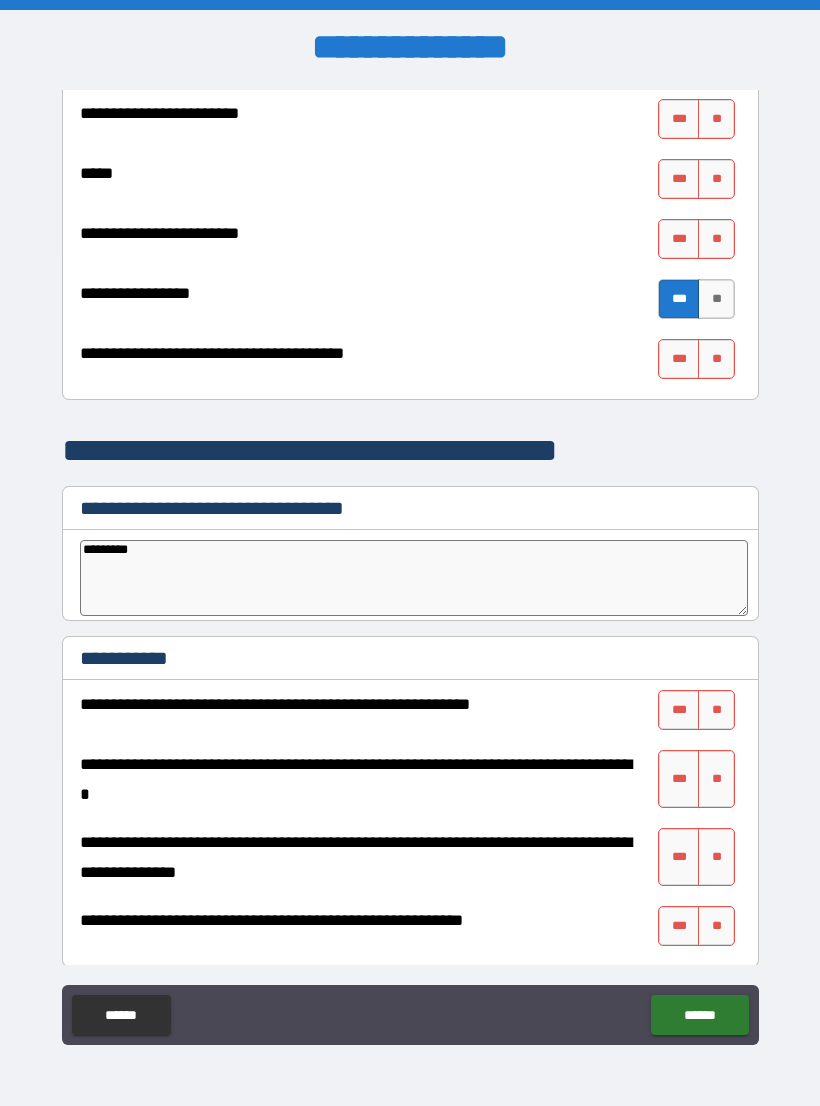 type on "*" 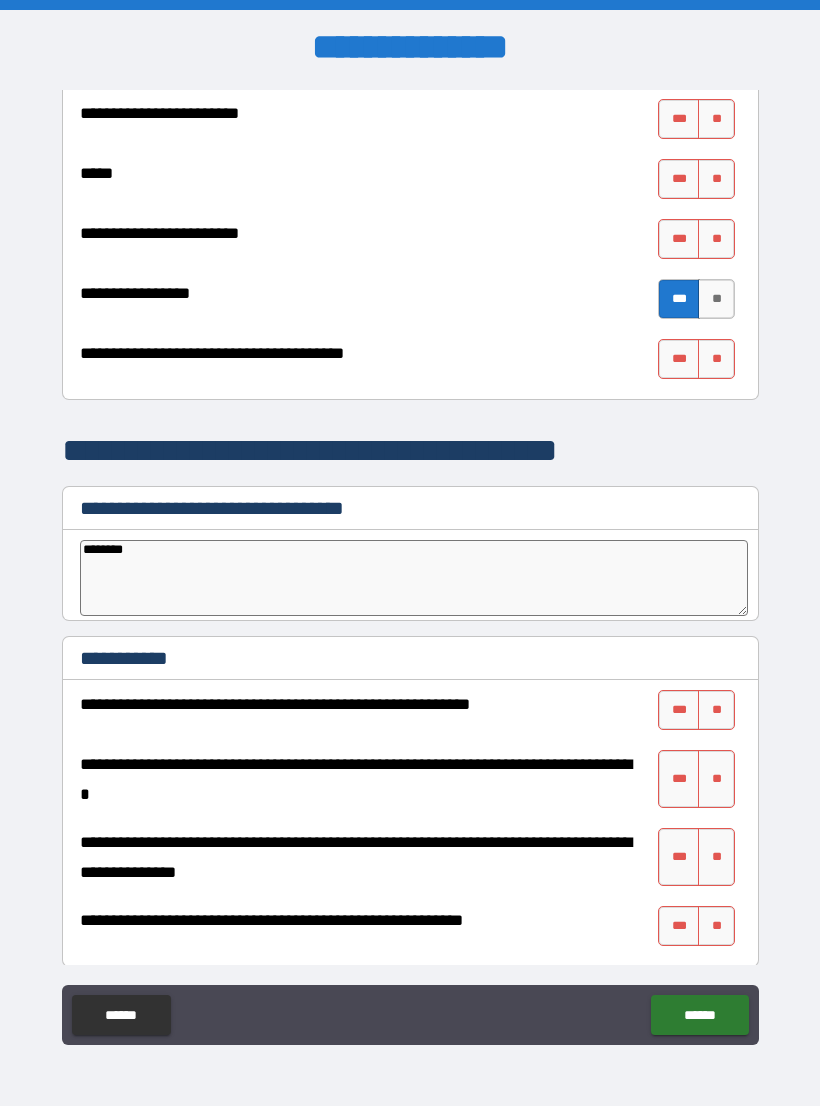 type on "*******" 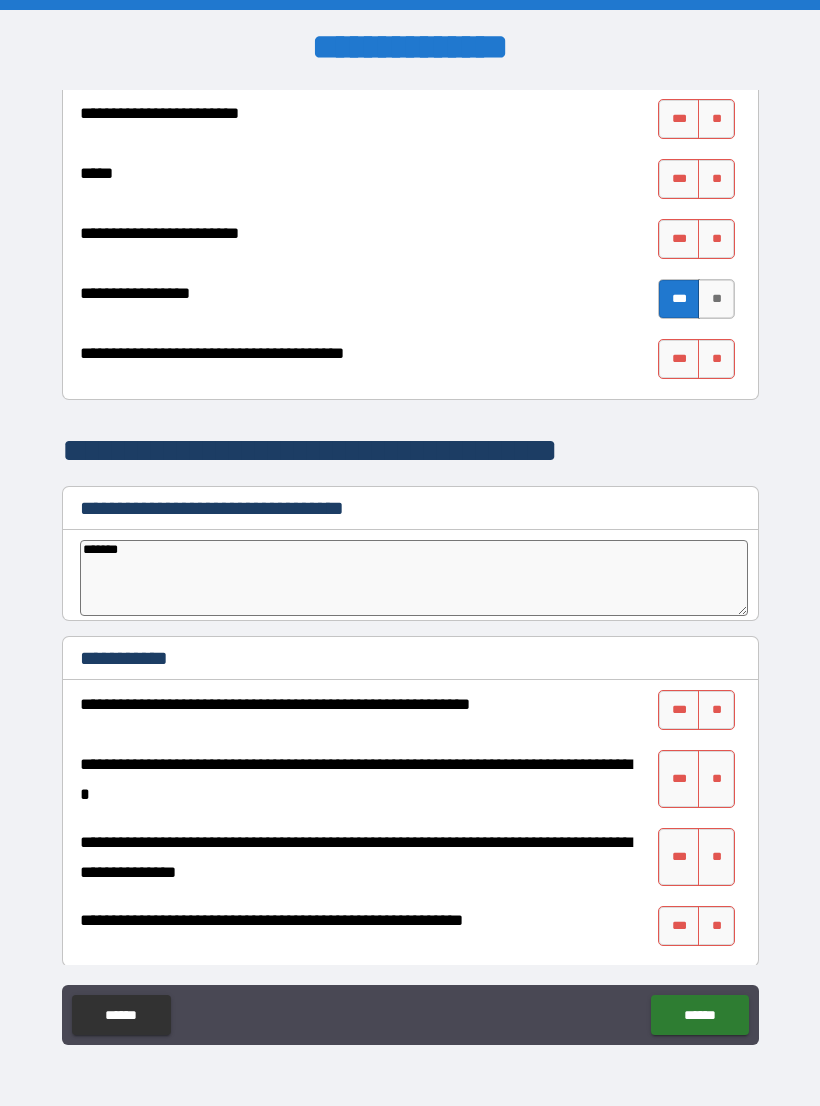 type on "*" 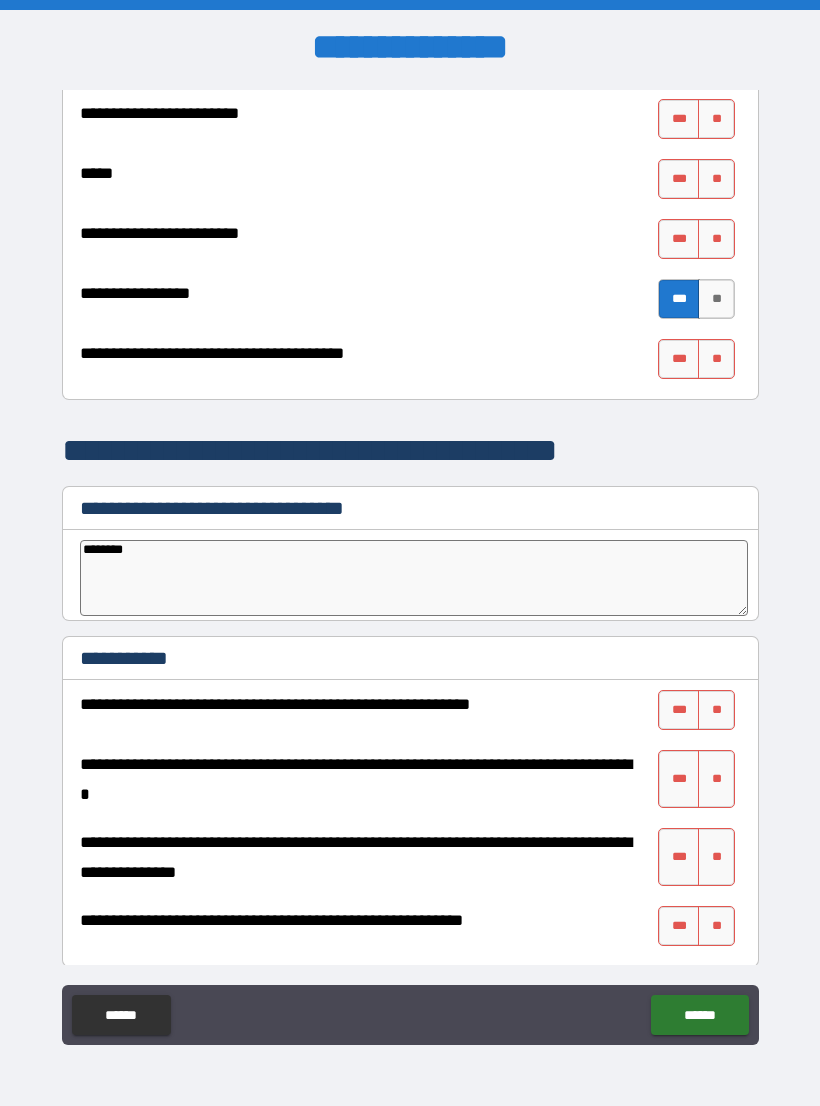 type on "*" 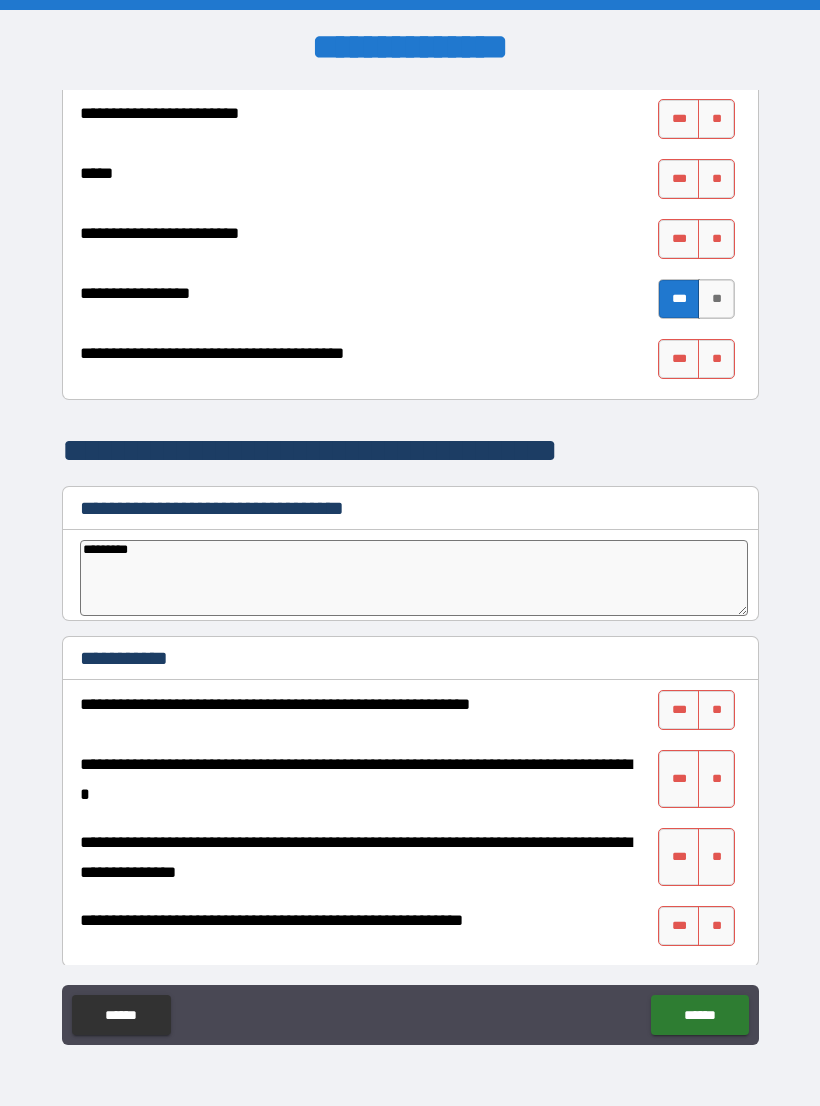 type on "*" 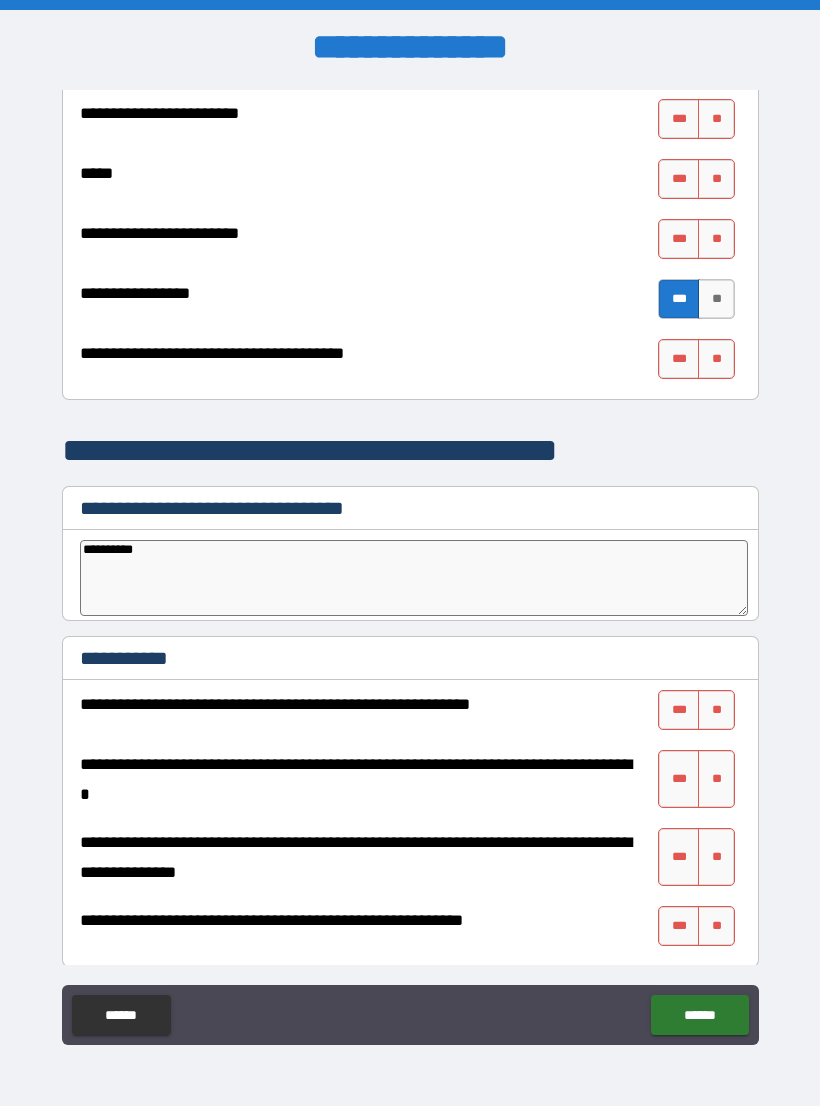 type on "*" 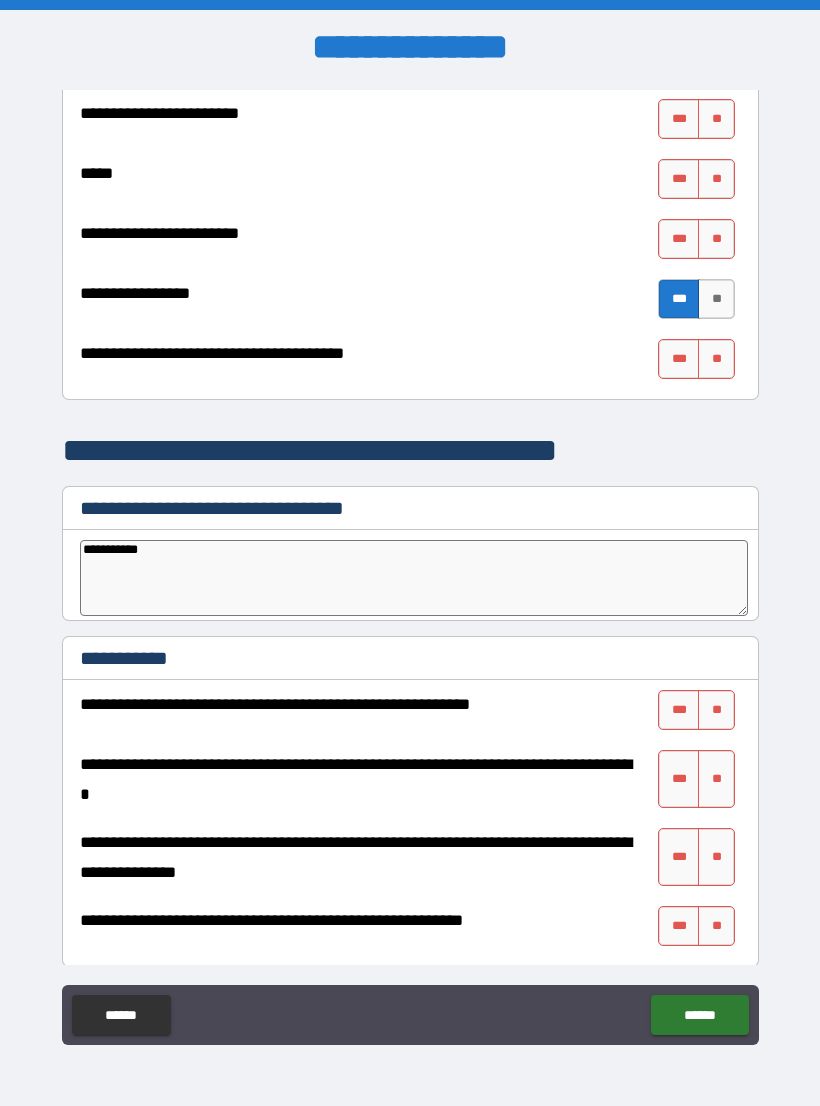 type on "*" 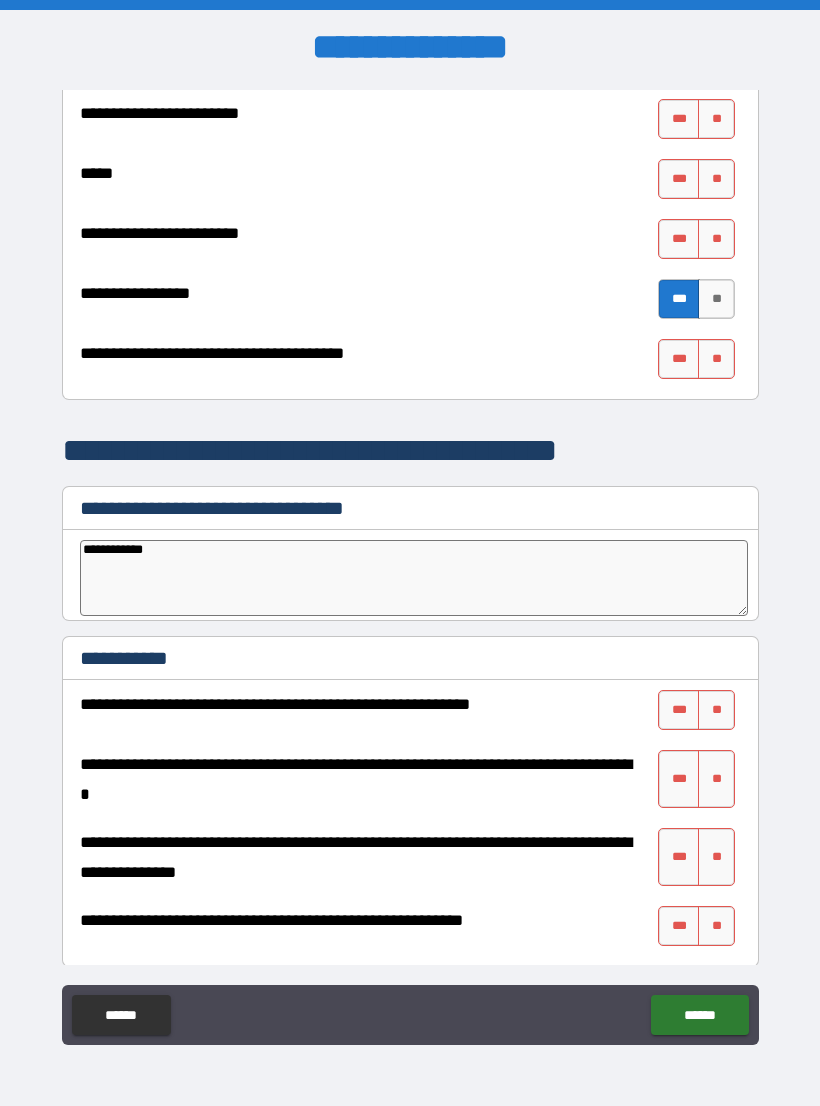 type on "*" 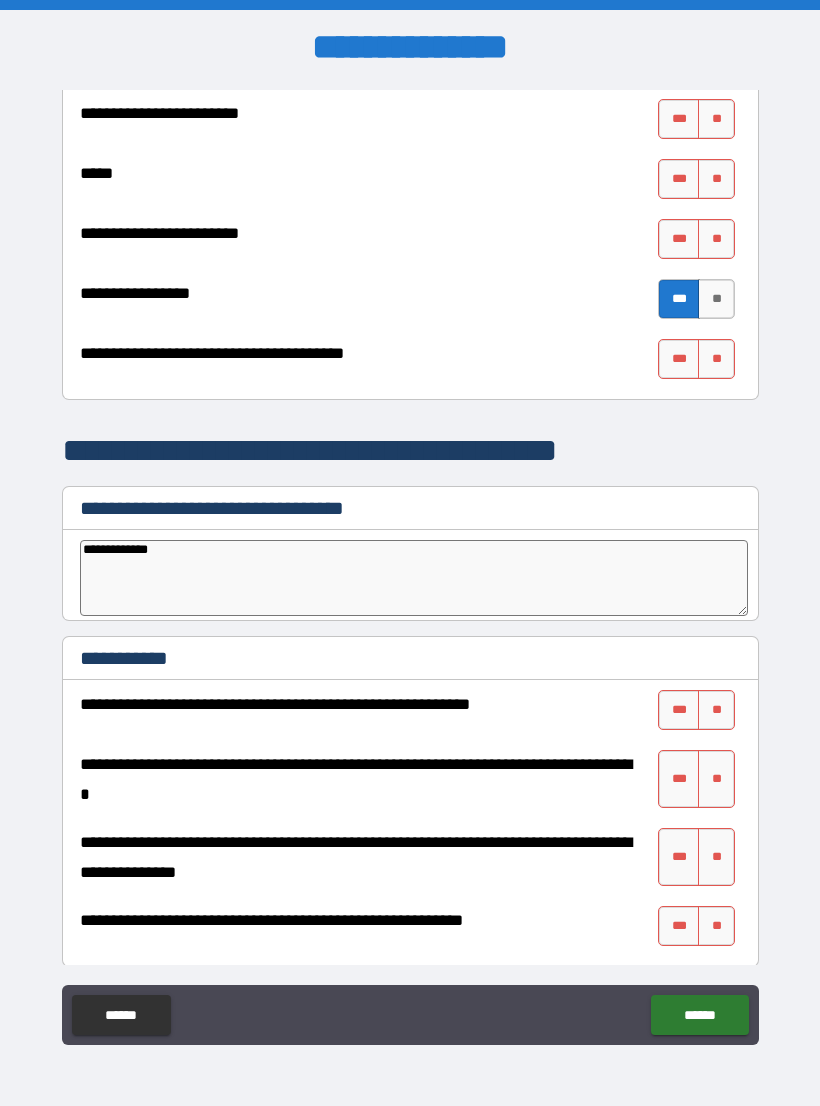type on "*" 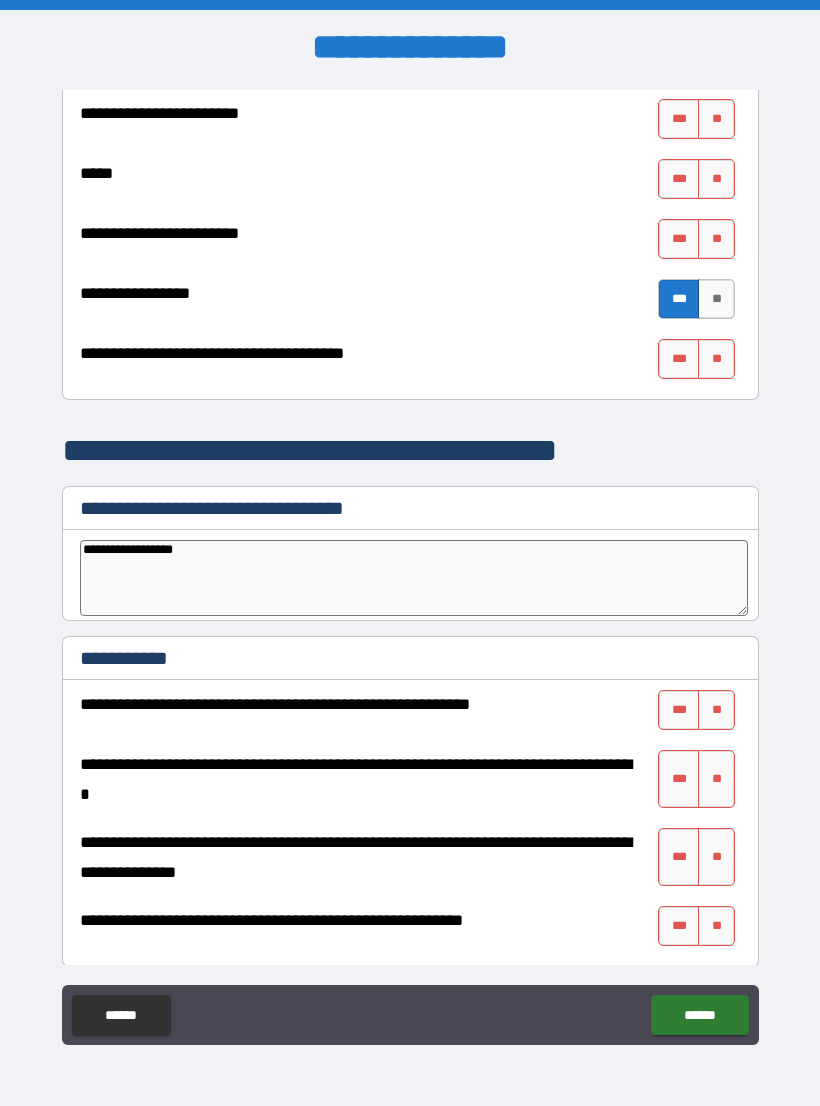 type on "**********" 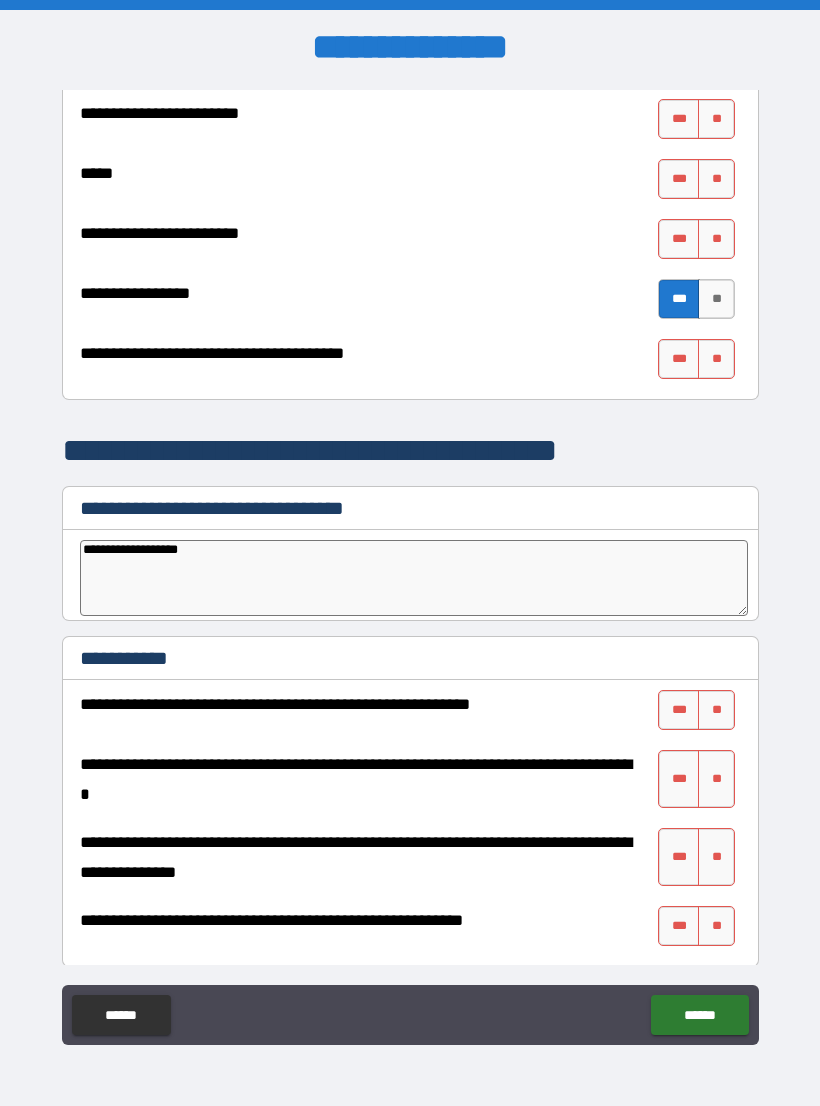 type on "*" 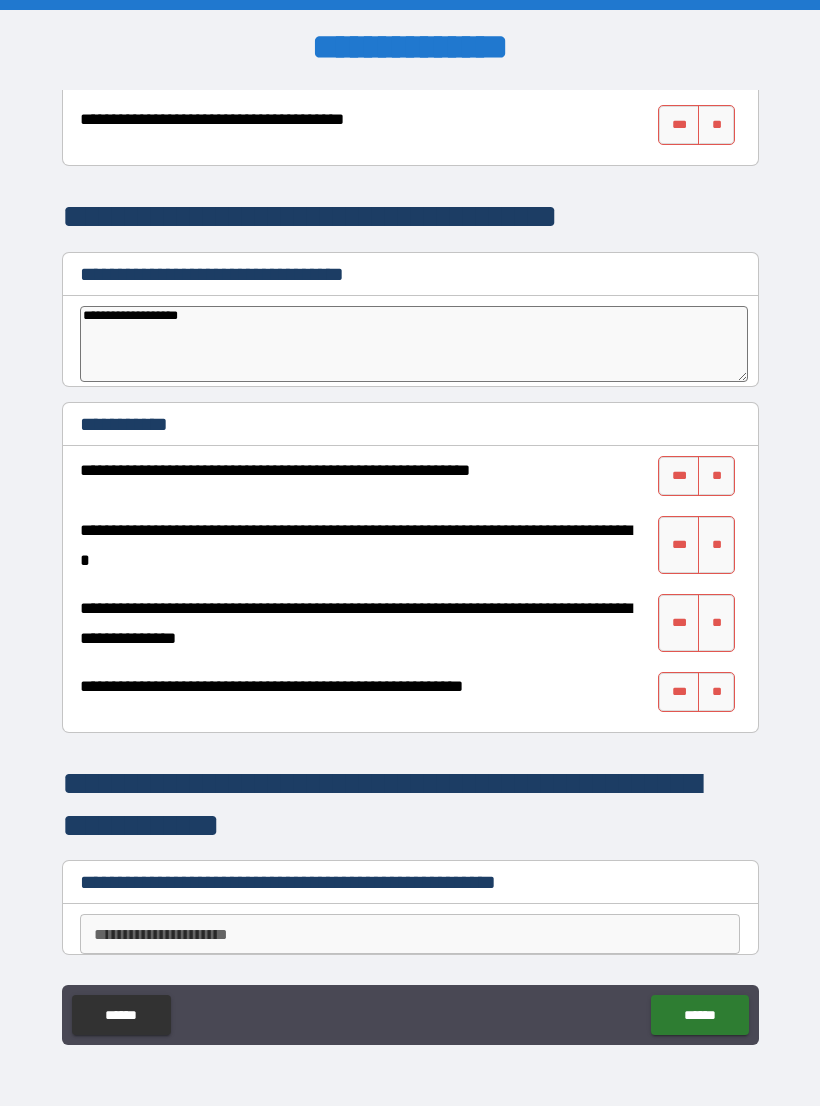 scroll, scrollTop: 3662, scrollLeft: 0, axis: vertical 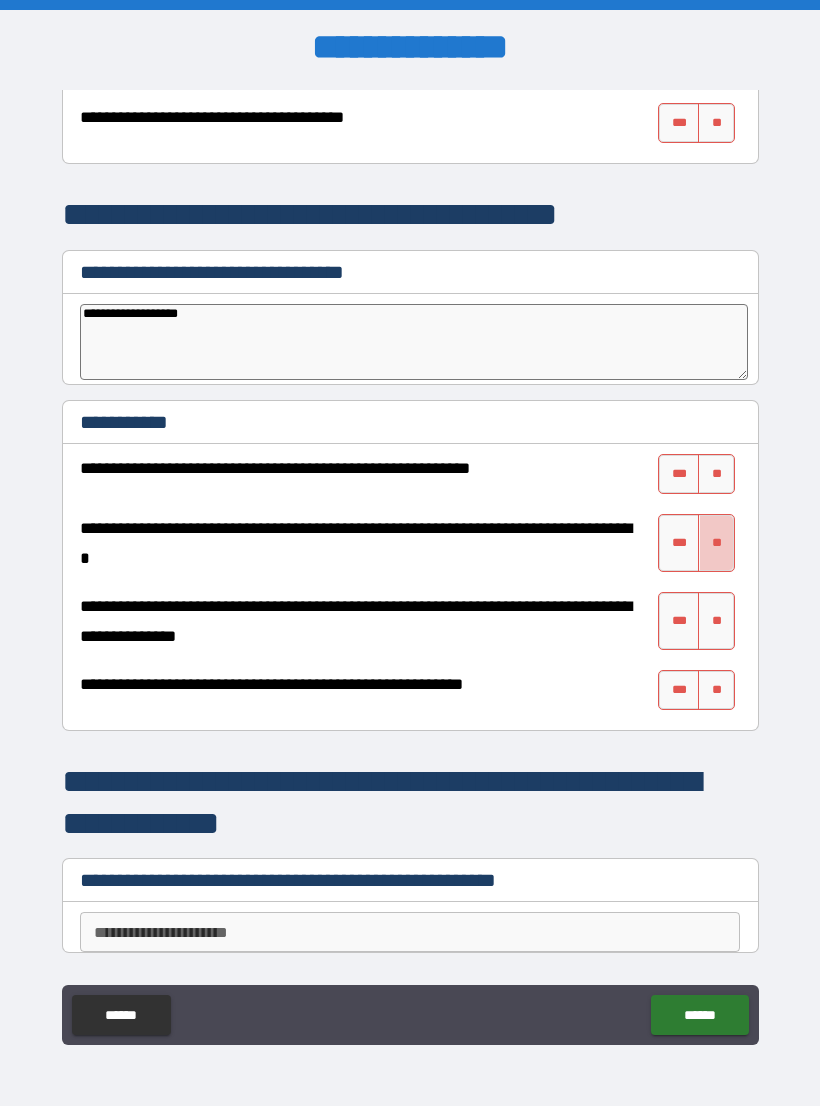 type on "**********" 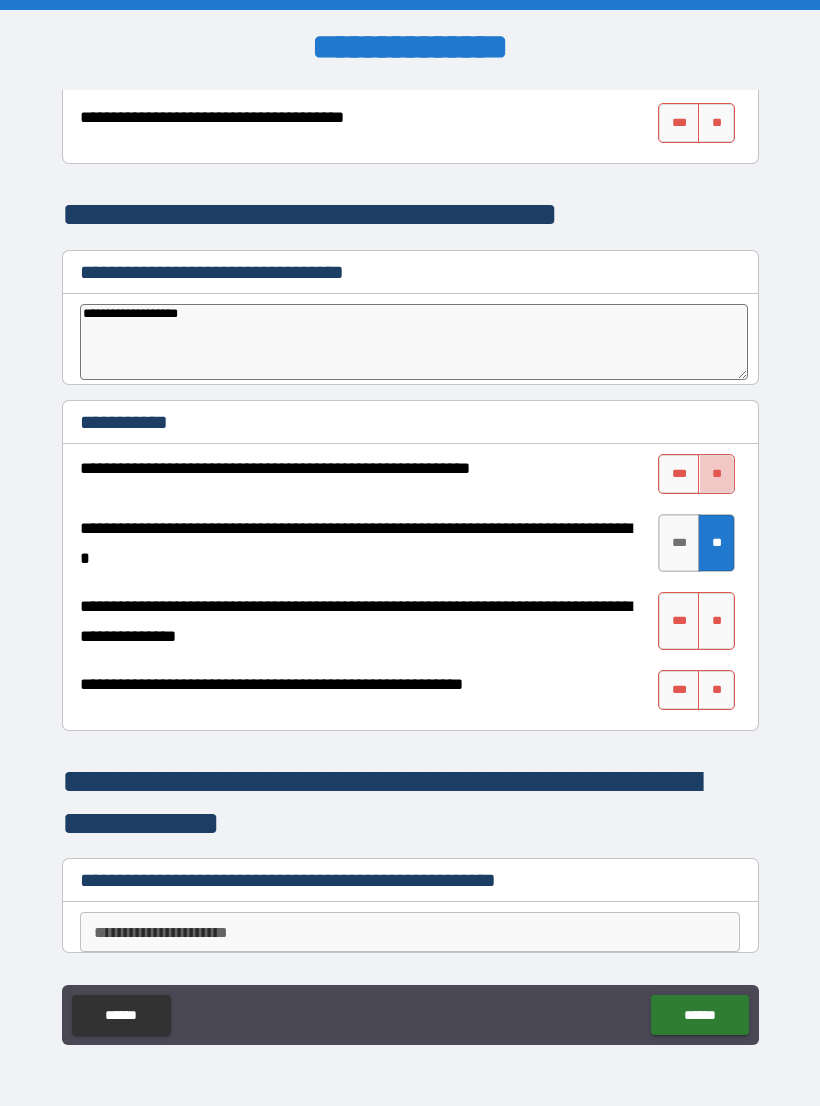 click on "**" at bounding box center (716, 474) 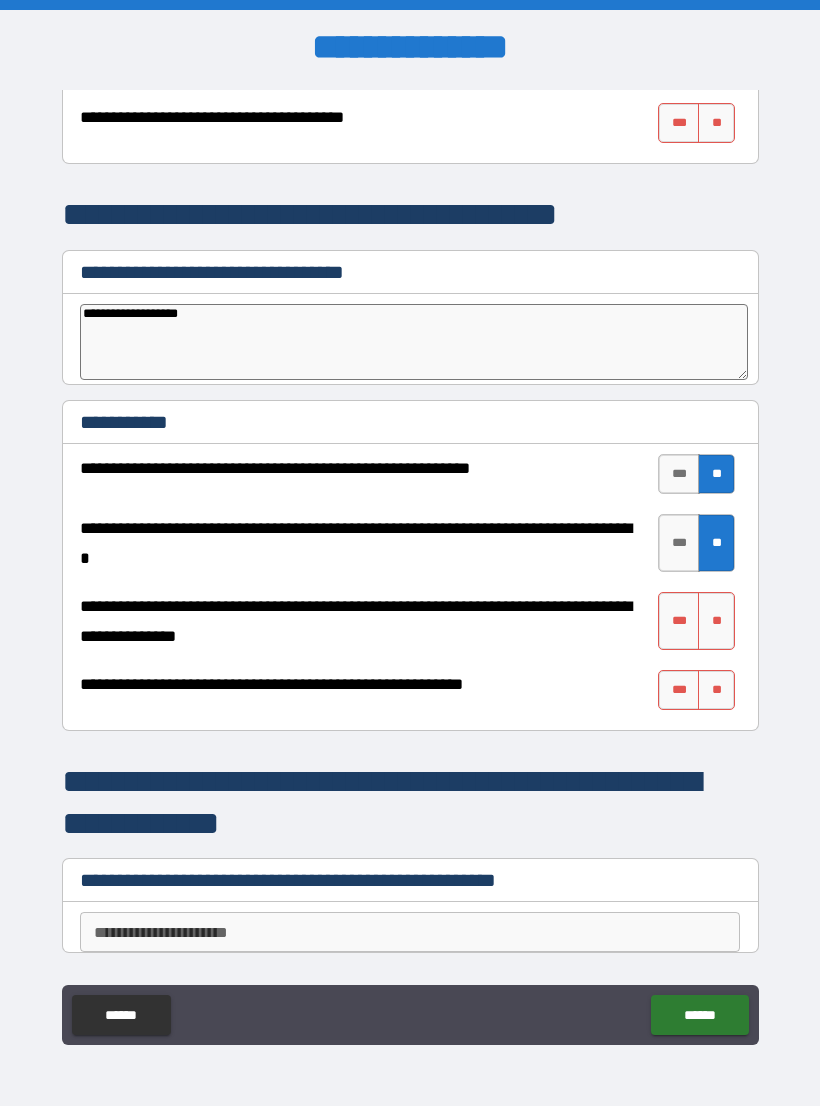 click on "**" at bounding box center (716, 621) 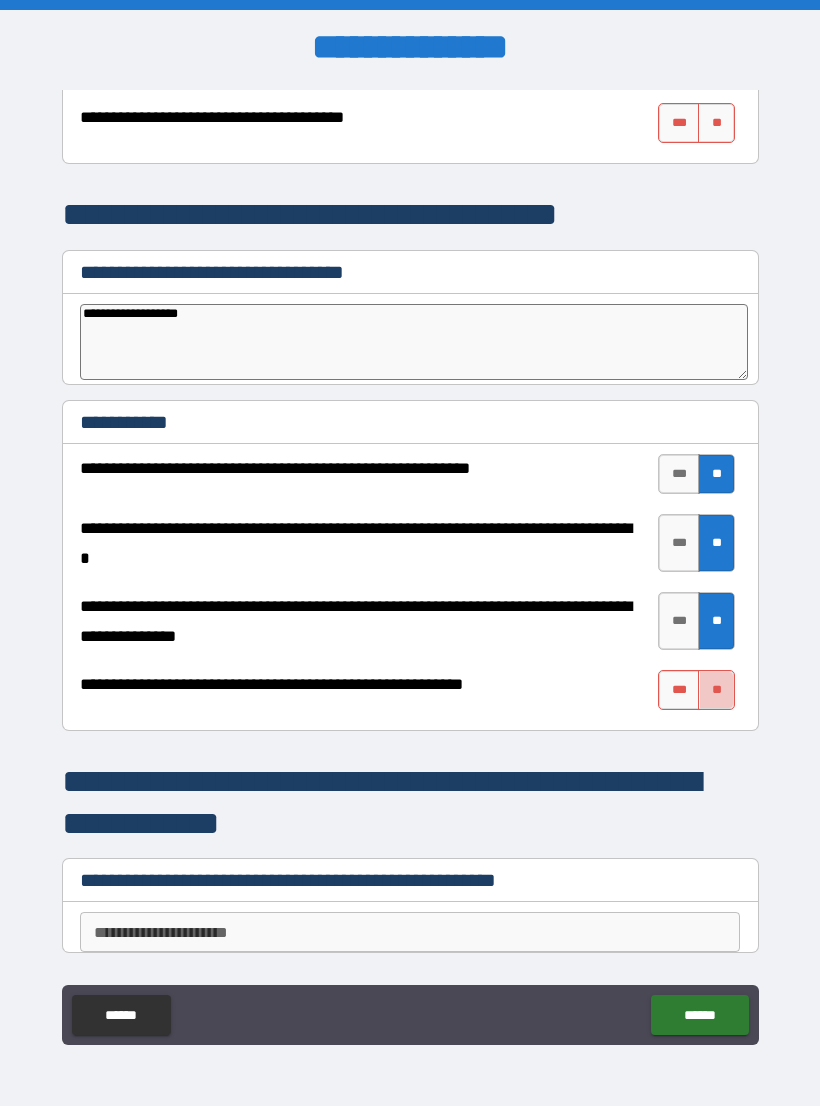 click on "**" at bounding box center [716, 690] 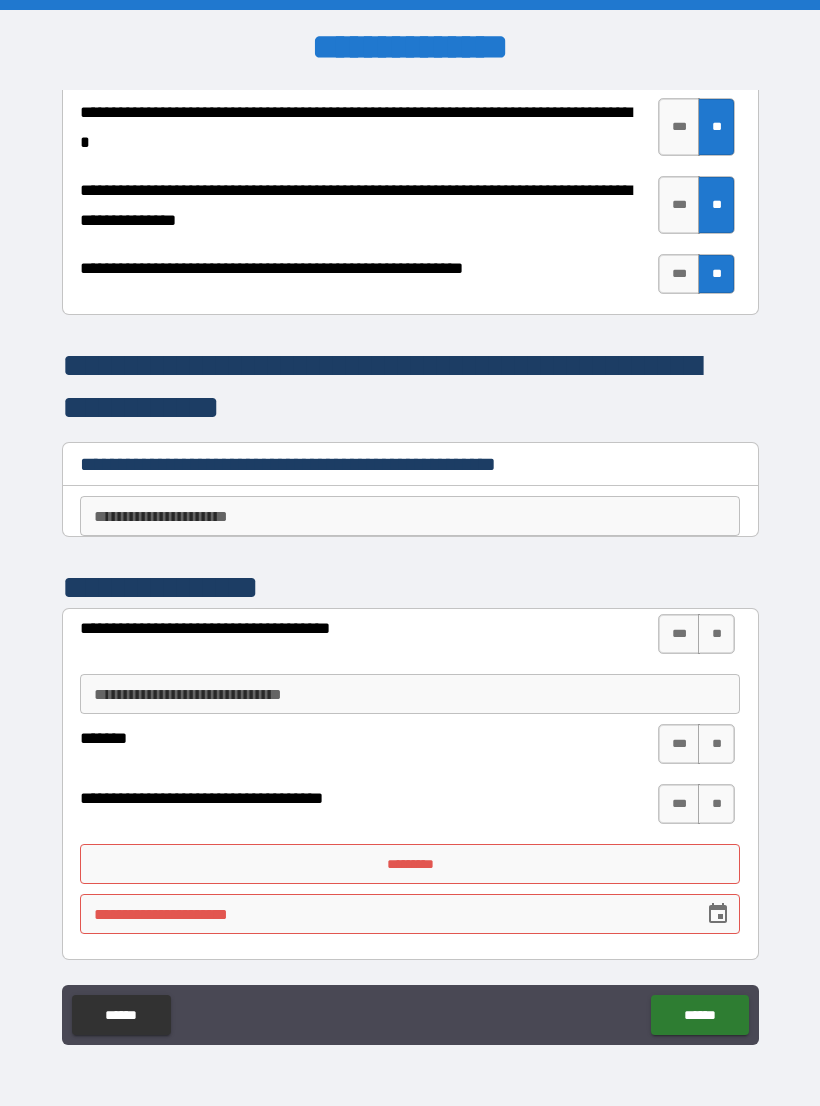 scroll, scrollTop: 4078, scrollLeft: 0, axis: vertical 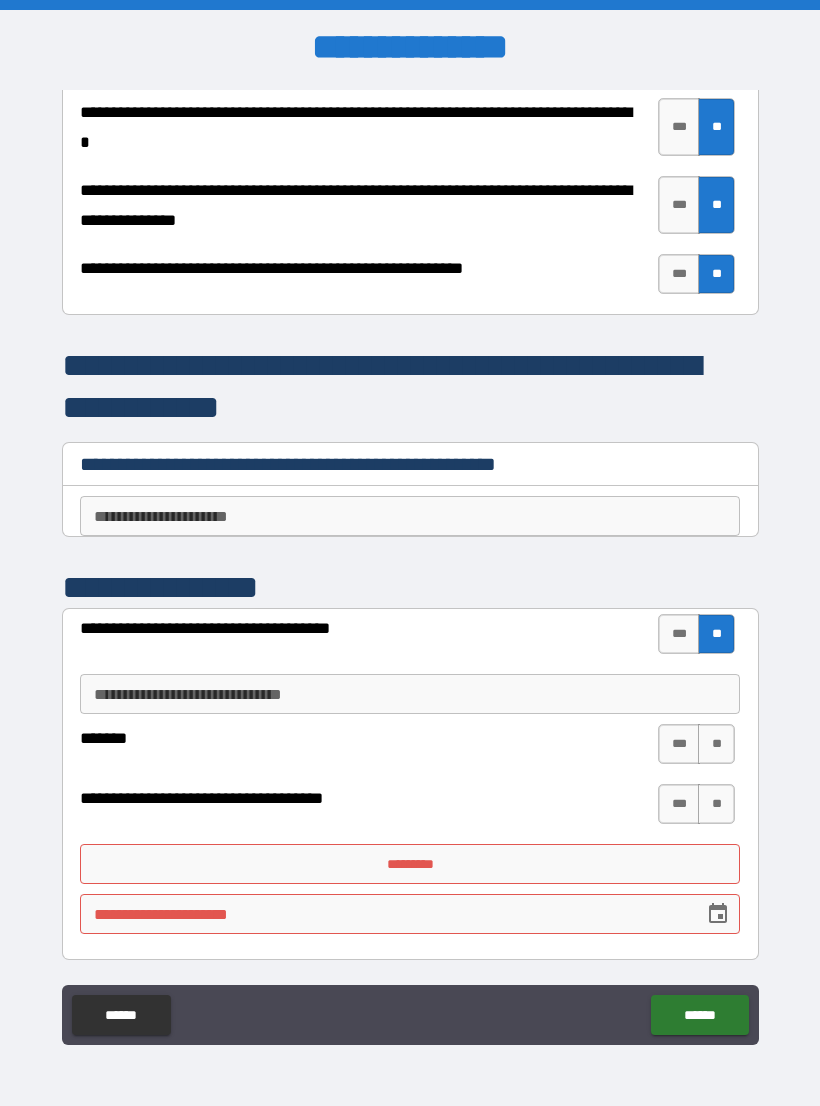 click on "**" at bounding box center [716, 744] 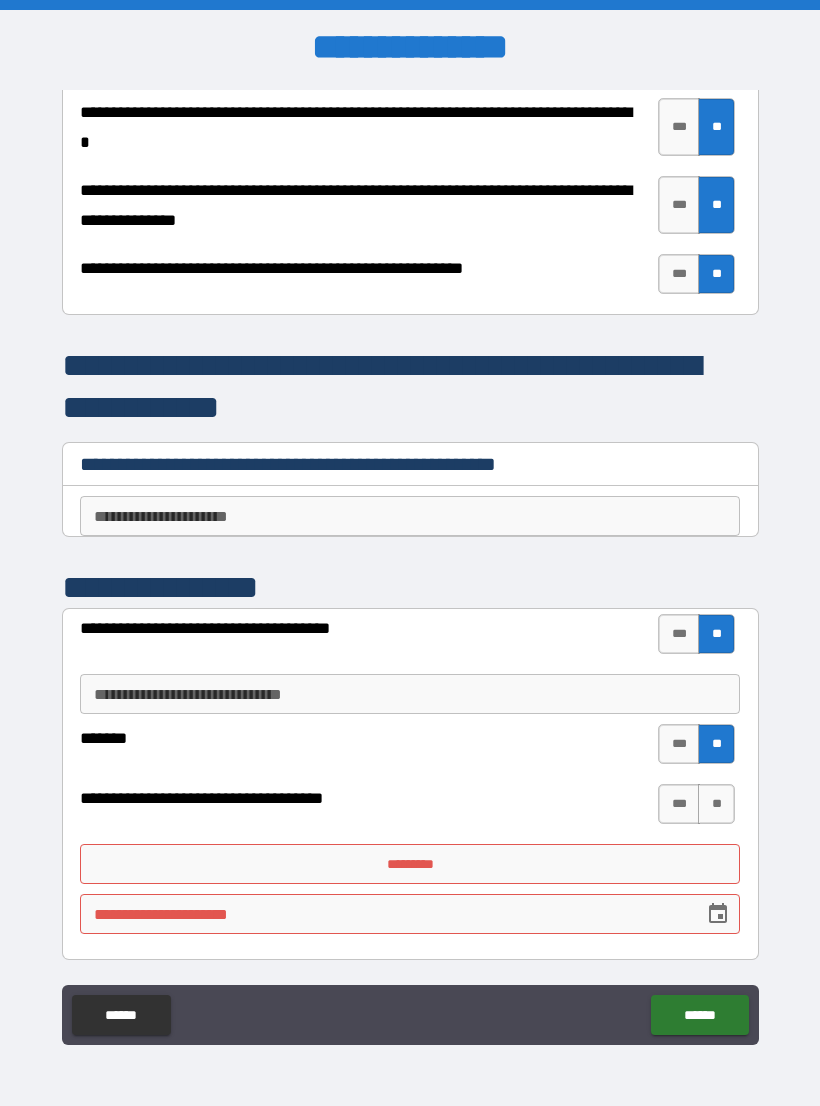 click on "**" at bounding box center [716, 804] 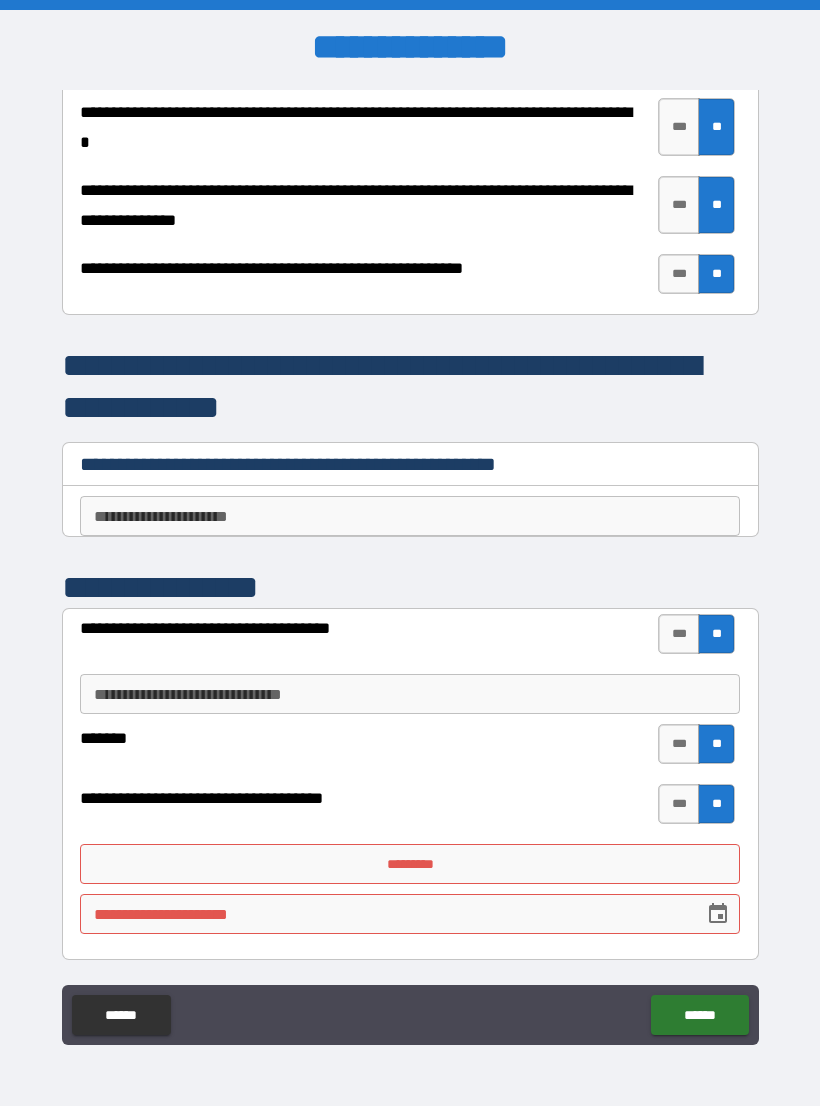scroll, scrollTop: 4078, scrollLeft: 0, axis: vertical 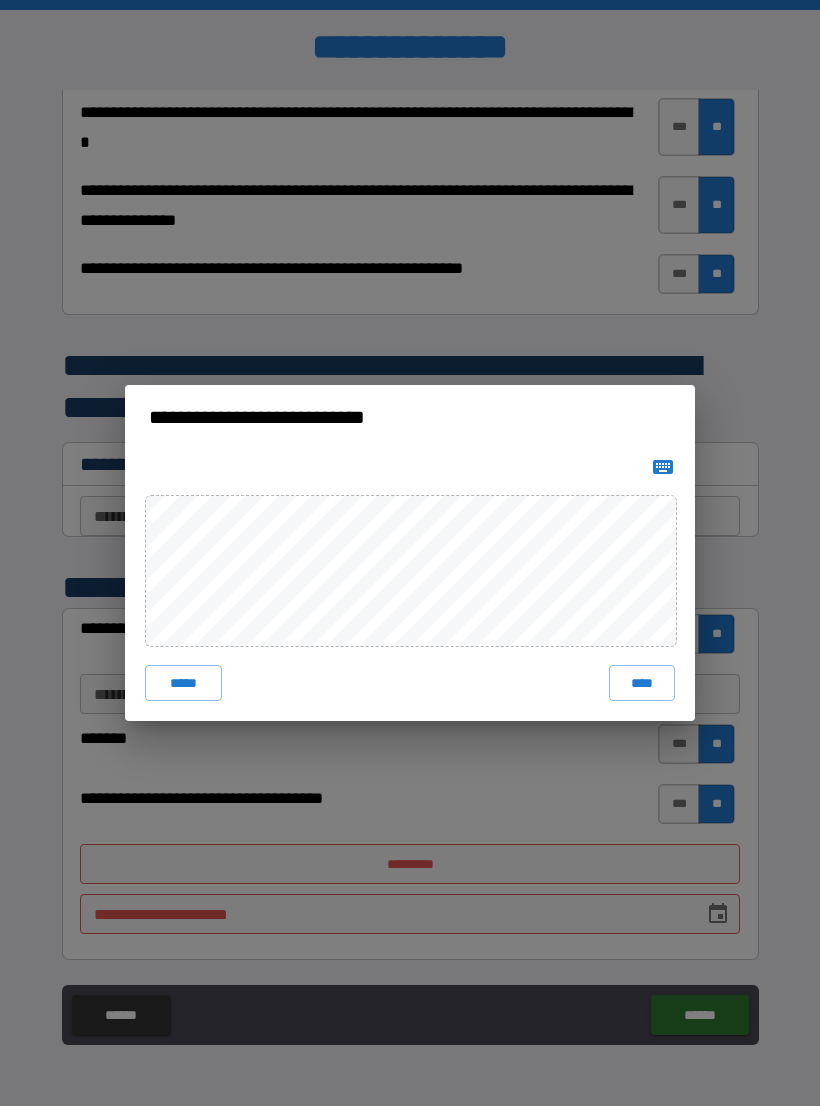 click on "****" at bounding box center (642, 683) 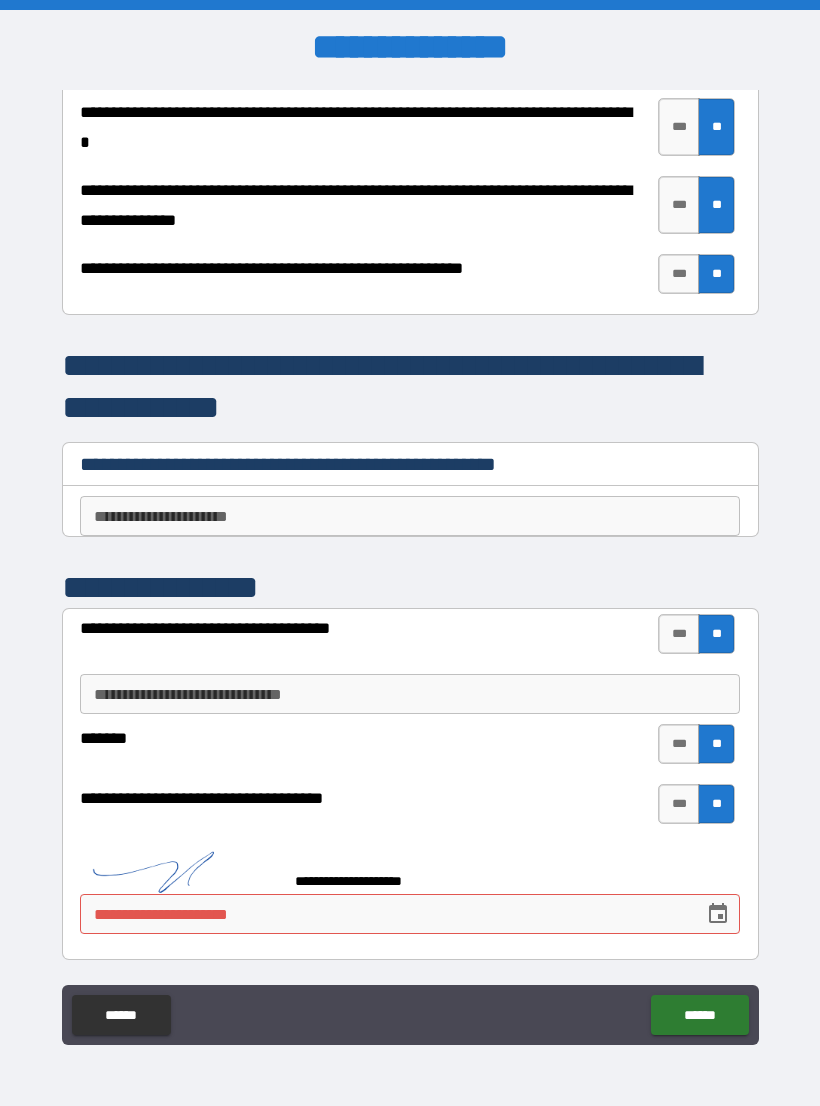 scroll, scrollTop: 4068, scrollLeft: 0, axis: vertical 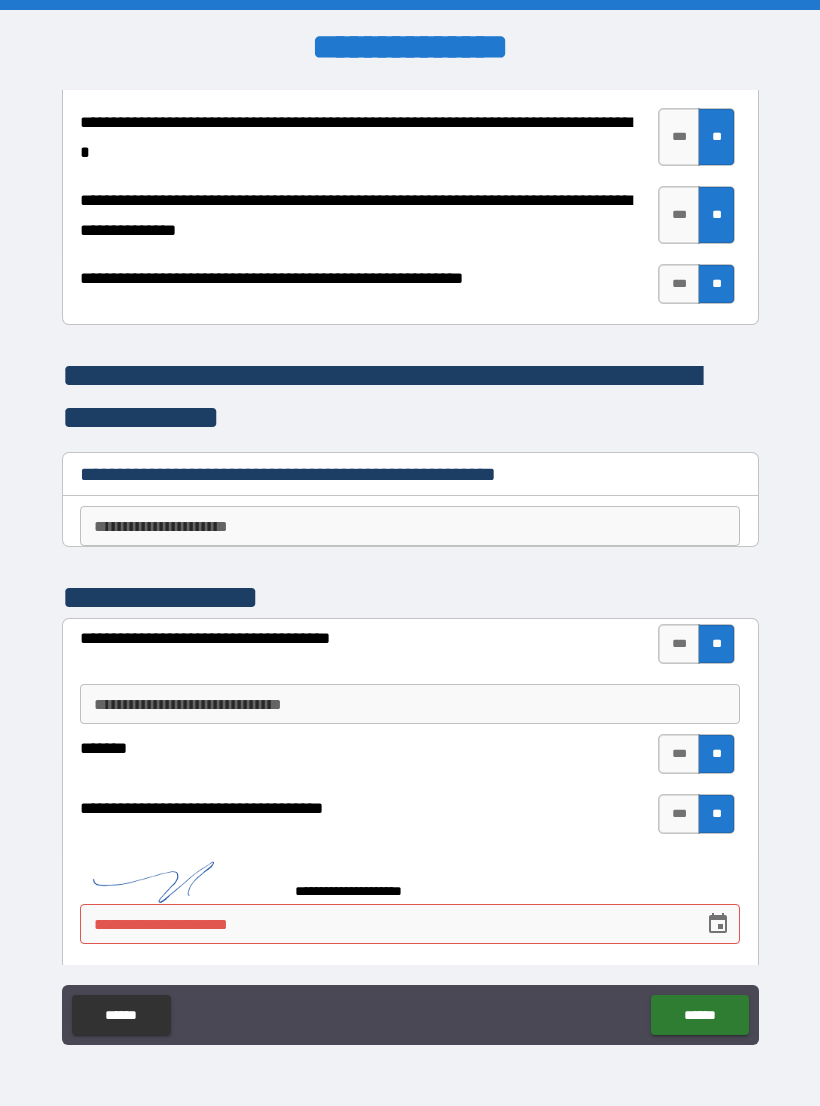 type on "*" 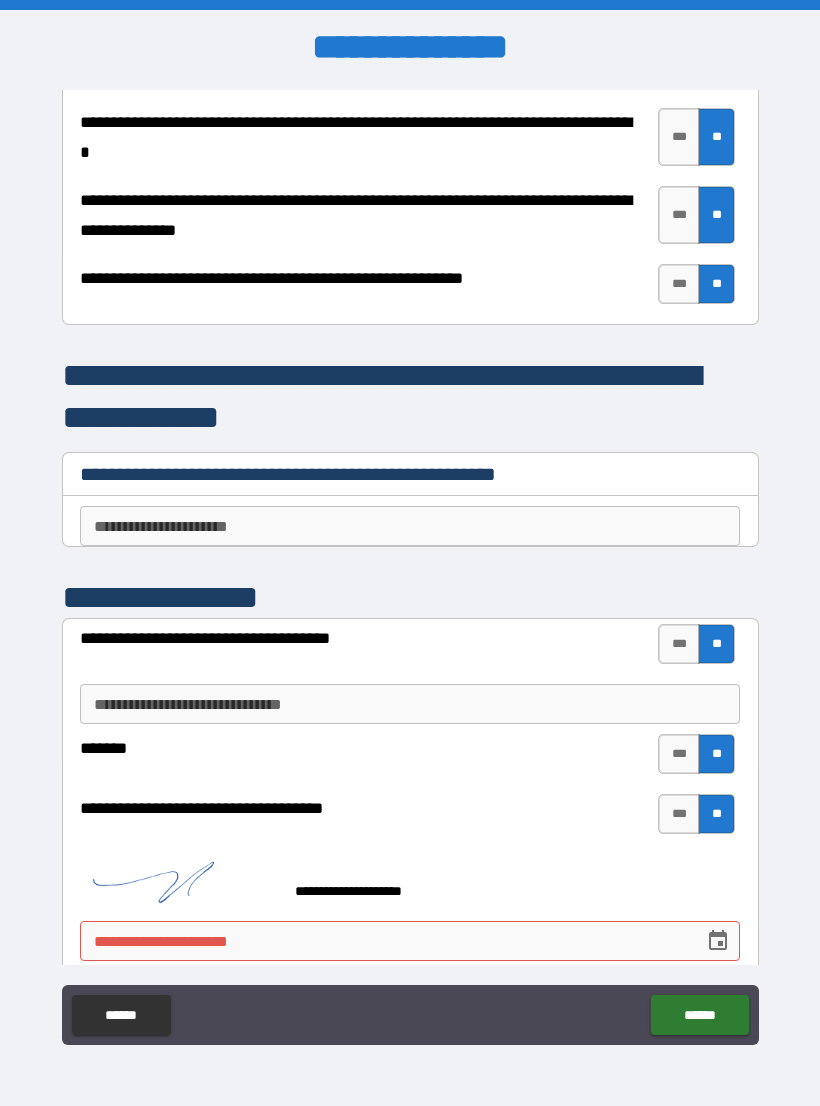click on "**********" at bounding box center (385, 941) 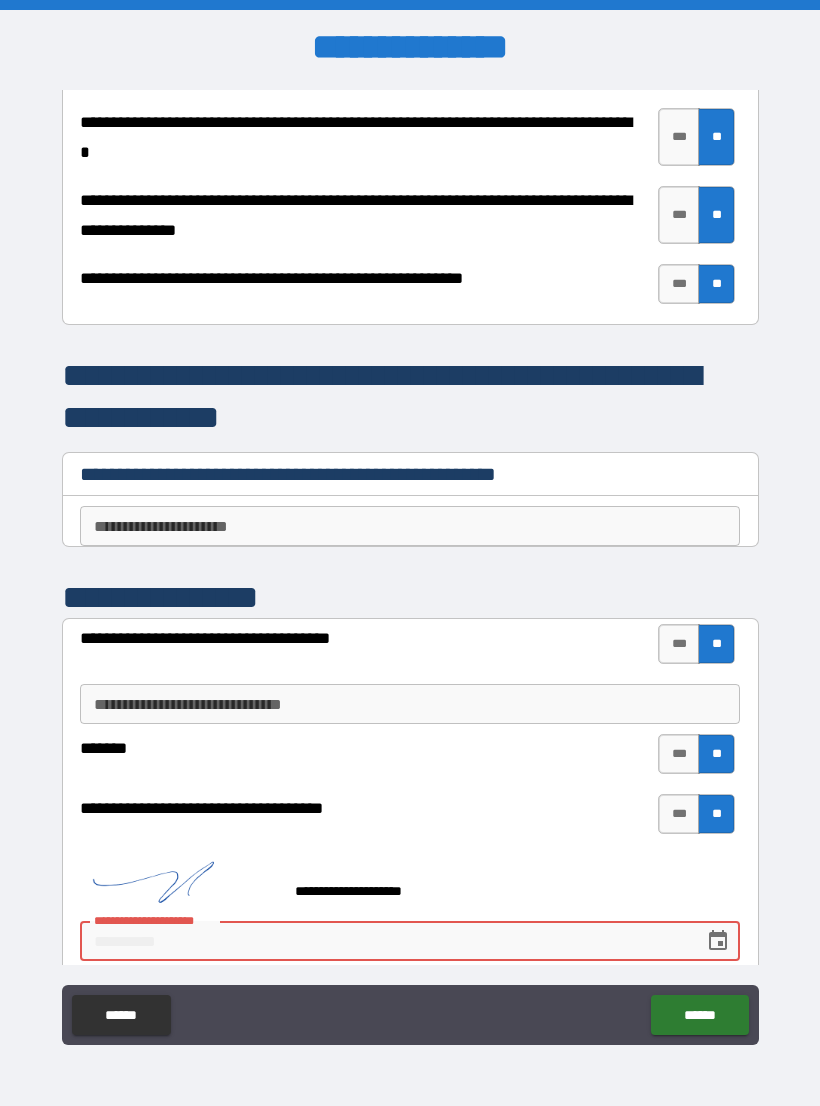 scroll, scrollTop: 31, scrollLeft: 0, axis: vertical 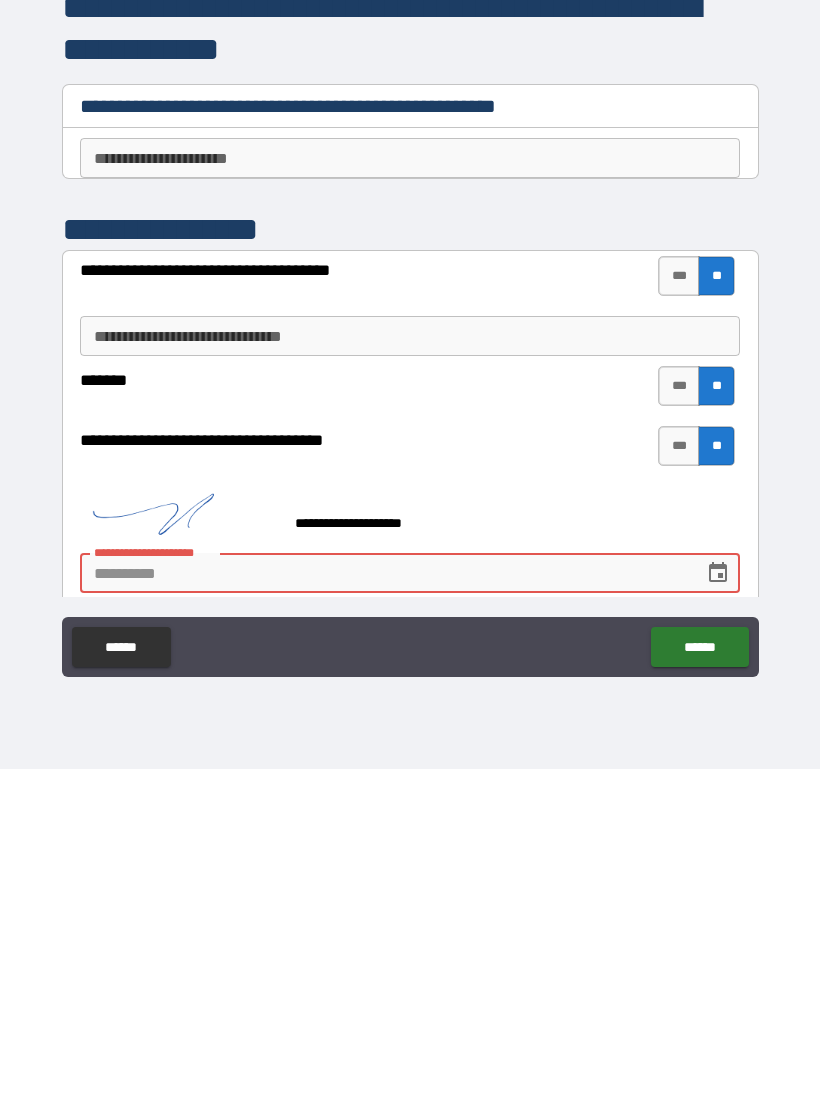 type on "*" 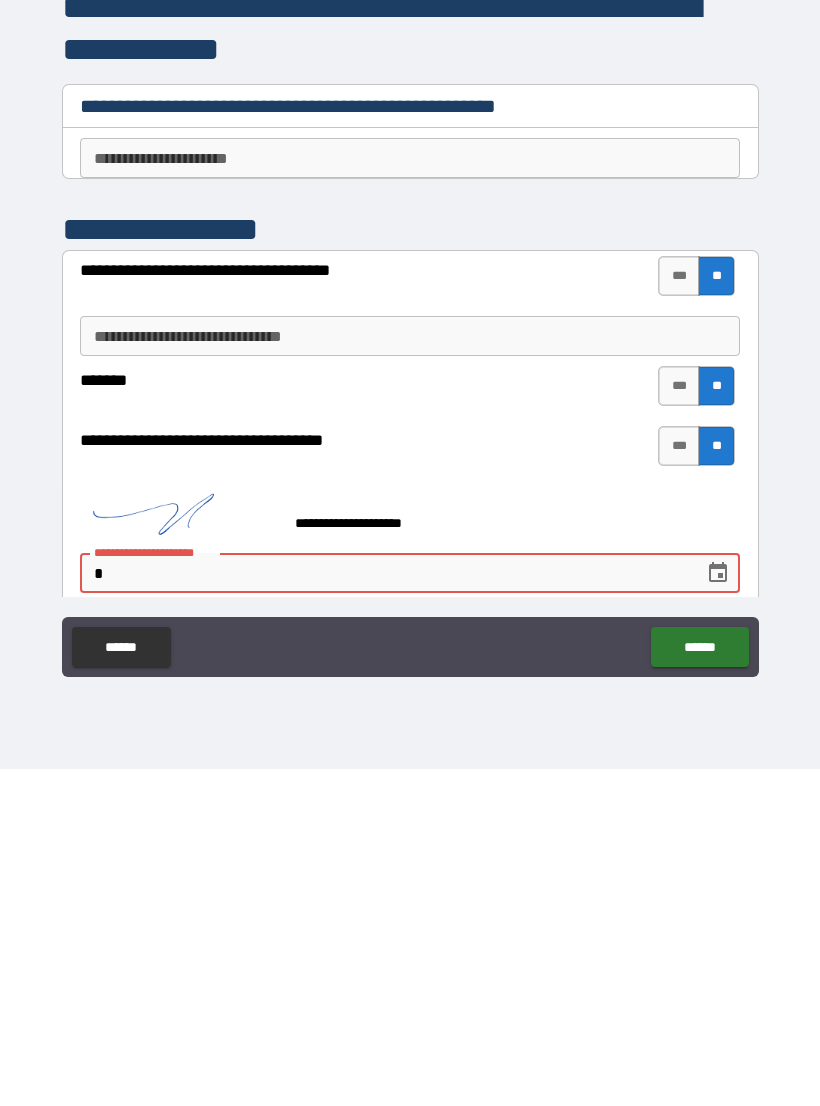 type on "*" 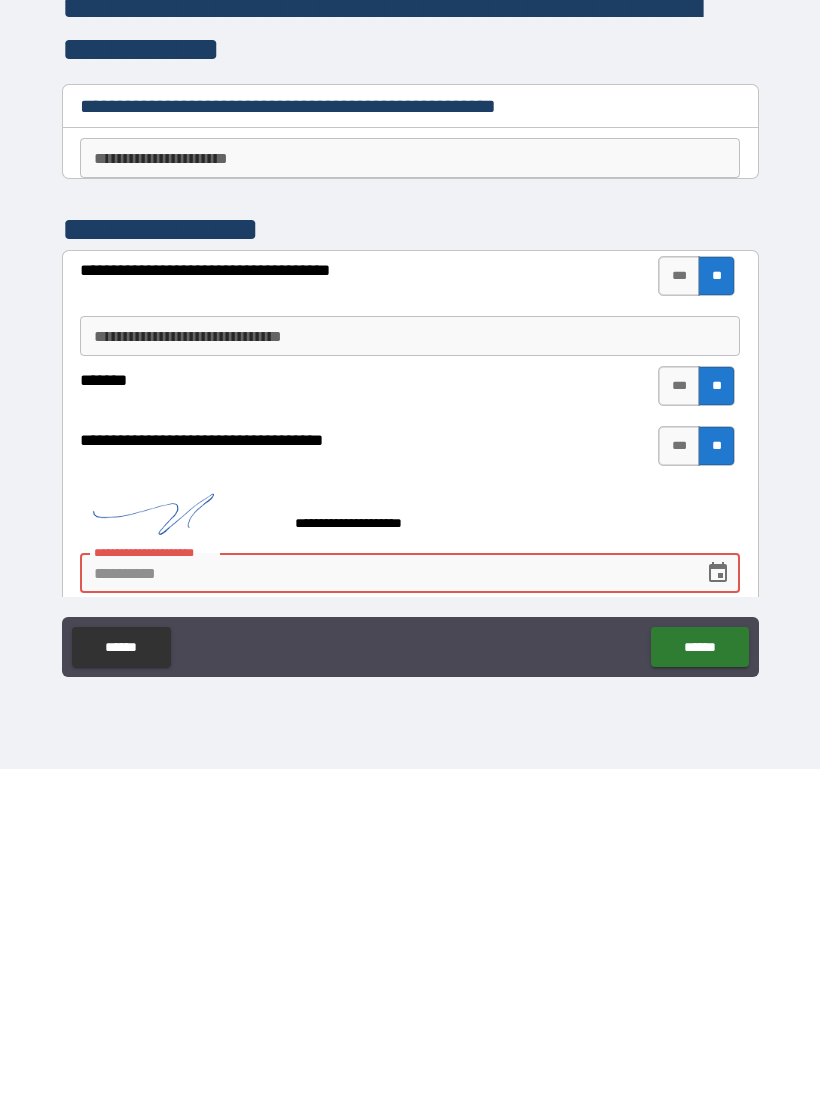 type on "*" 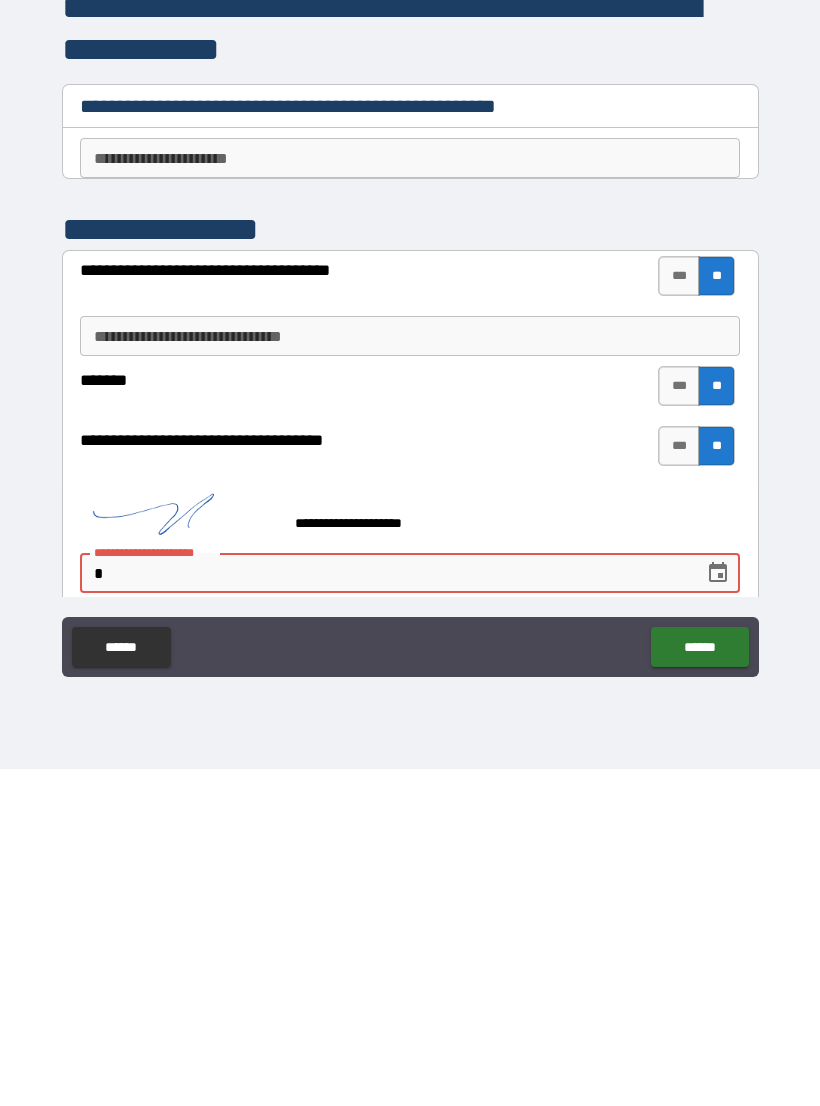 type on "*" 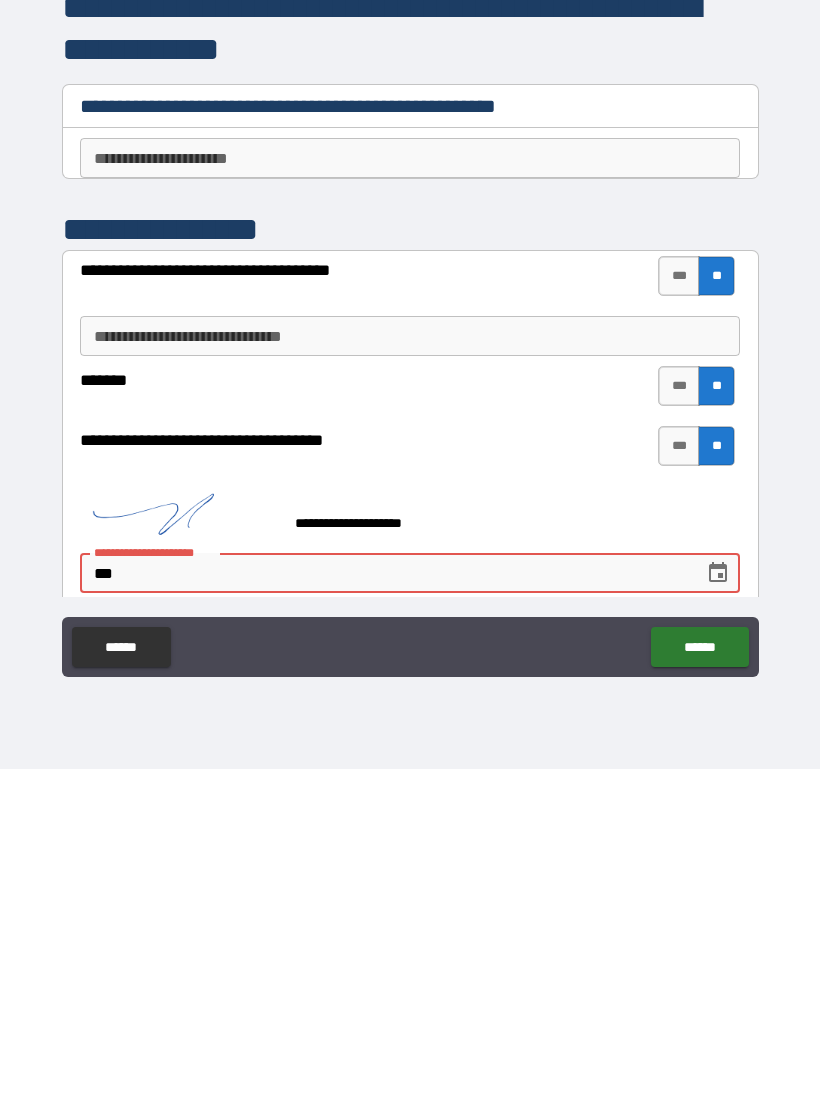 type 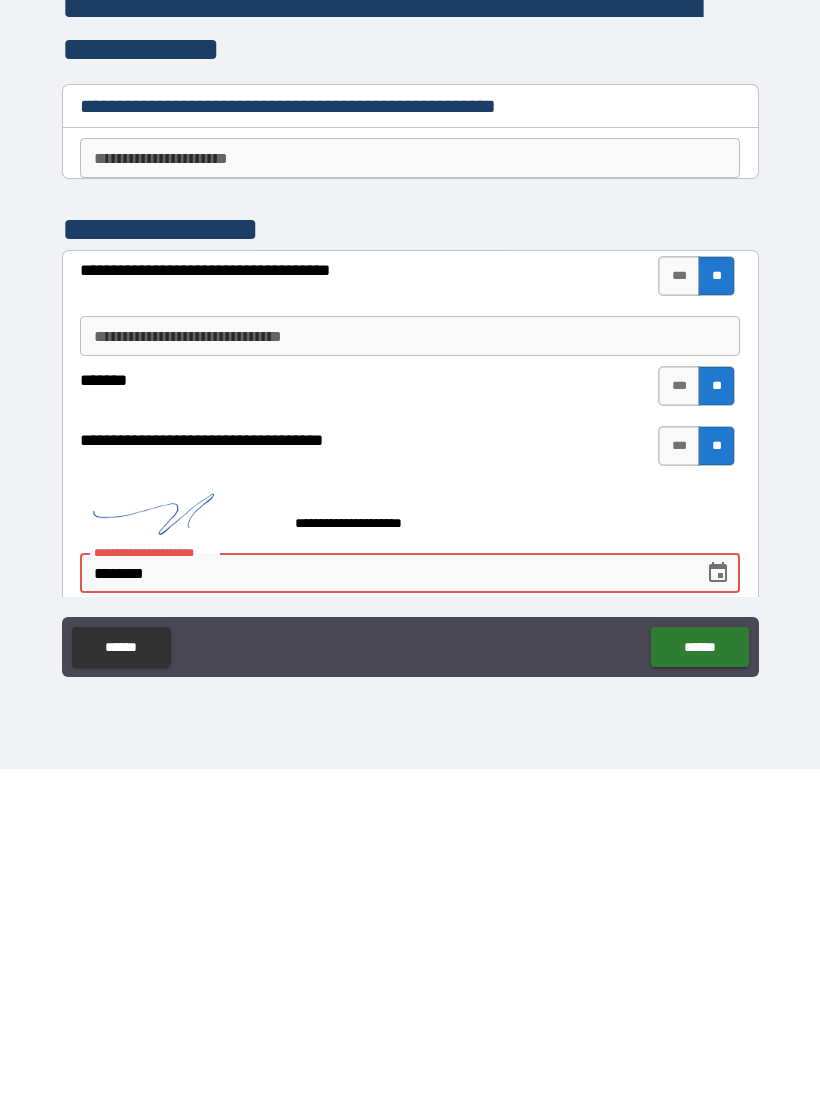 click on "******" at bounding box center (699, 984) 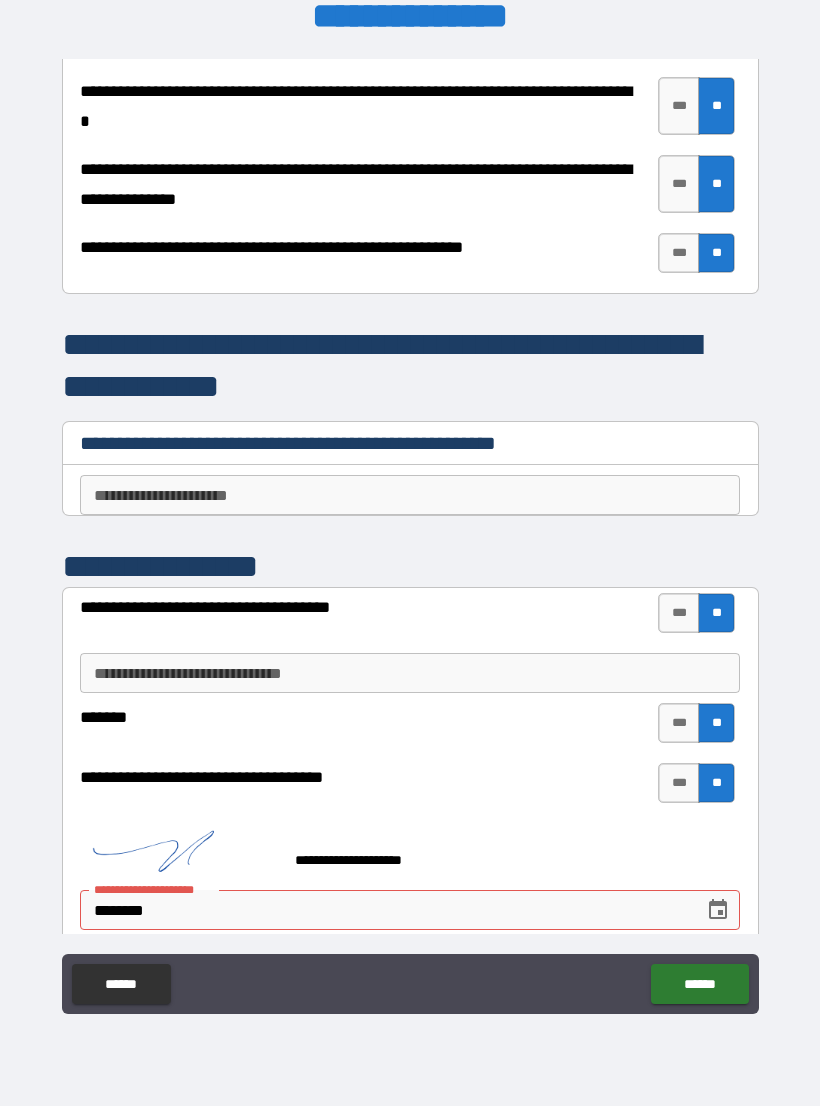 click on "******" at bounding box center (699, 984) 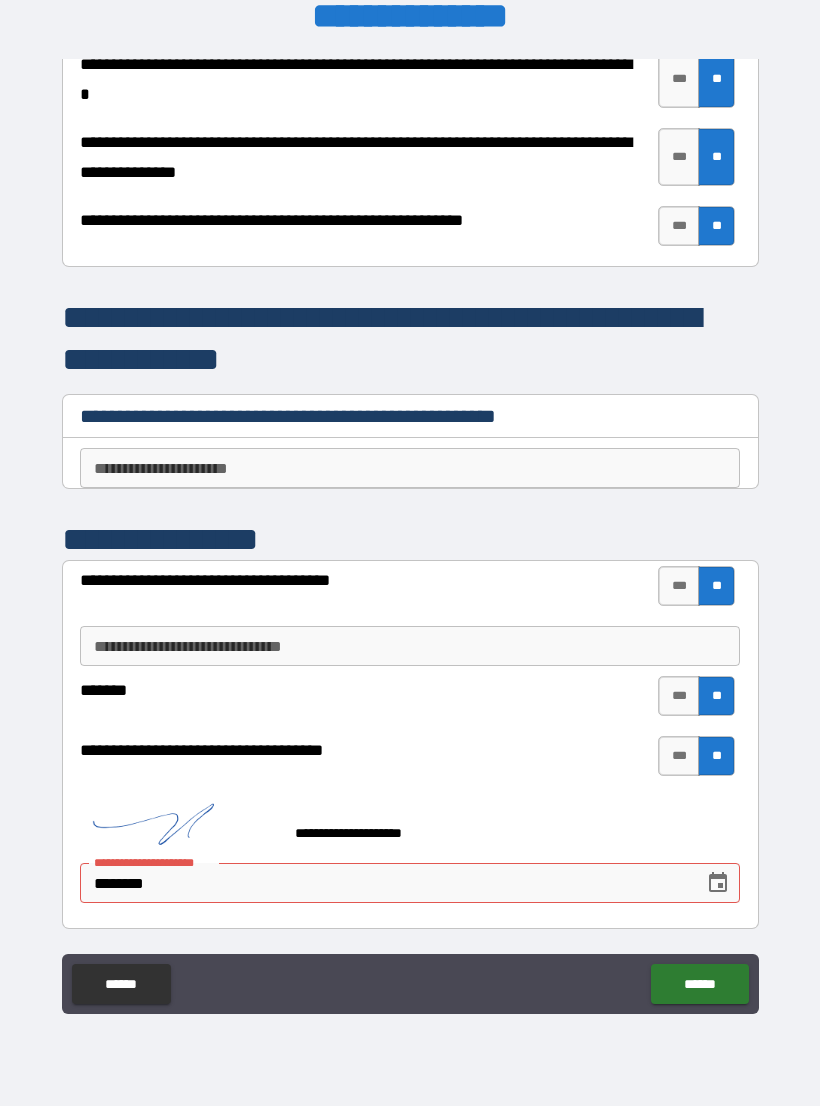 scroll, scrollTop: 4095, scrollLeft: 0, axis: vertical 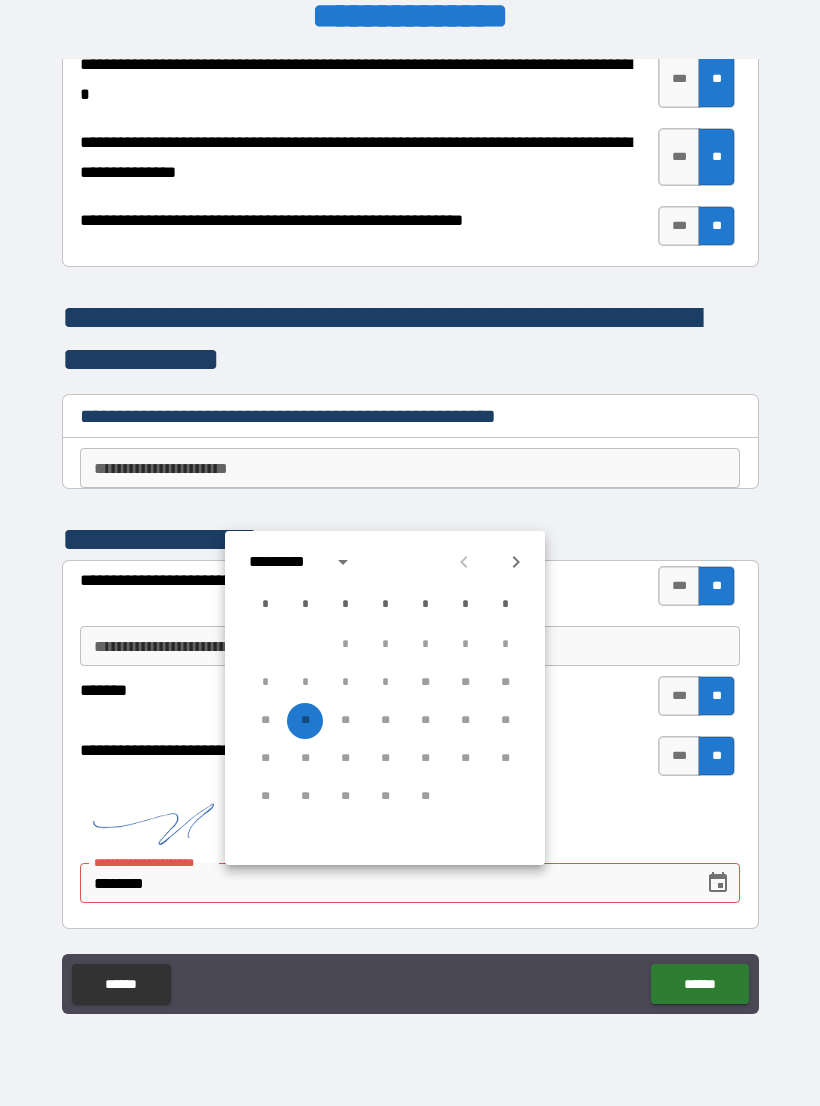 click on "** ** ** ** ** ** **" at bounding box center [385, 721] 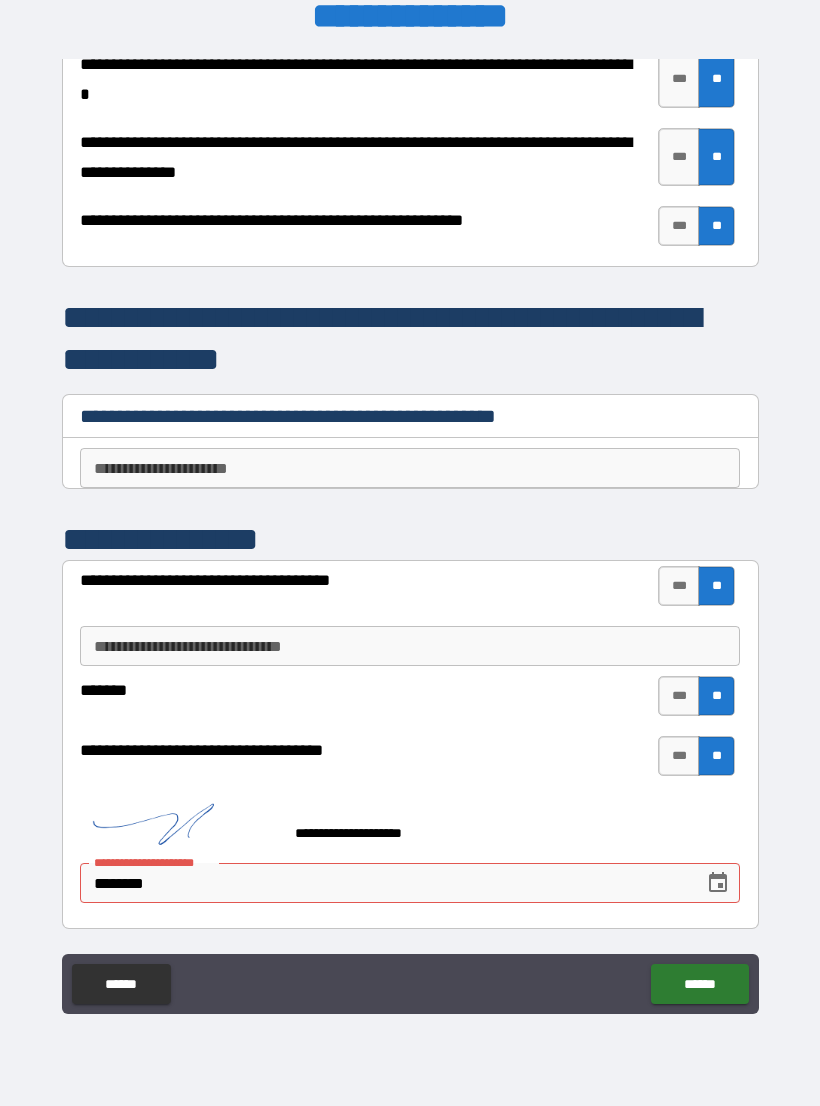 click on "******" at bounding box center (699, 984) 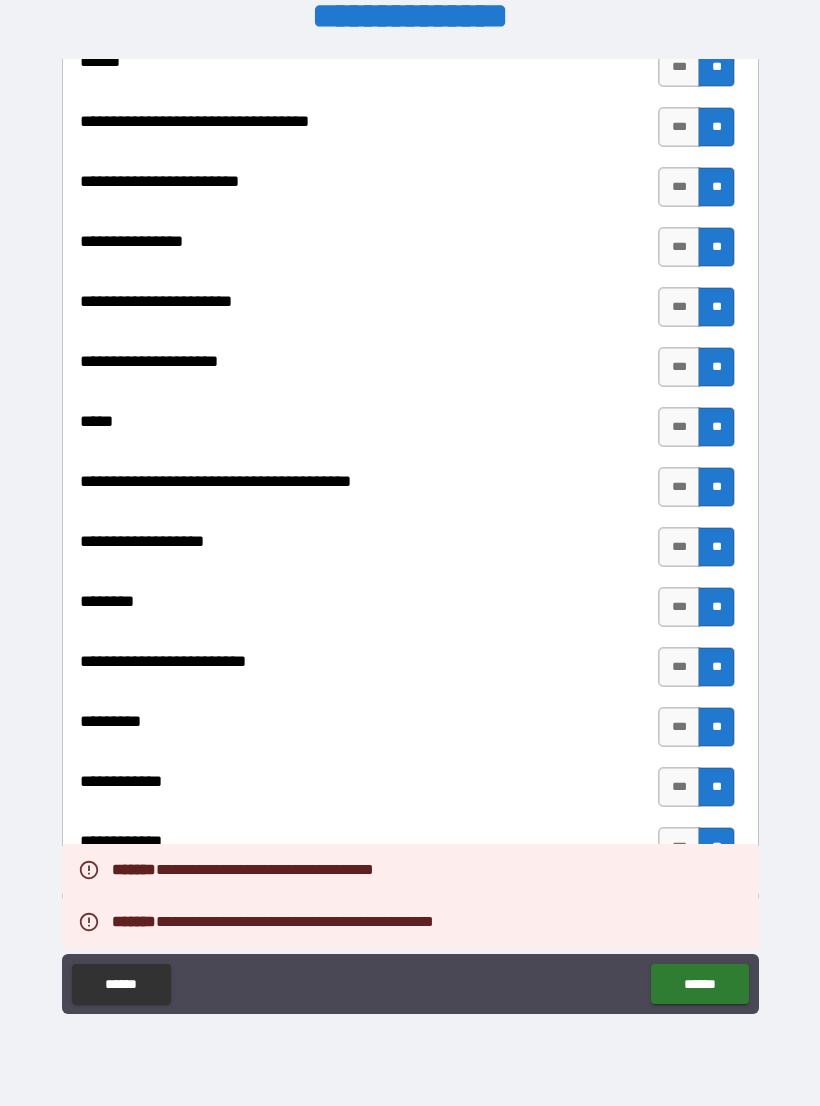 scroll, scrollTop: 1349, scrollLeft: 0, axis: vertical 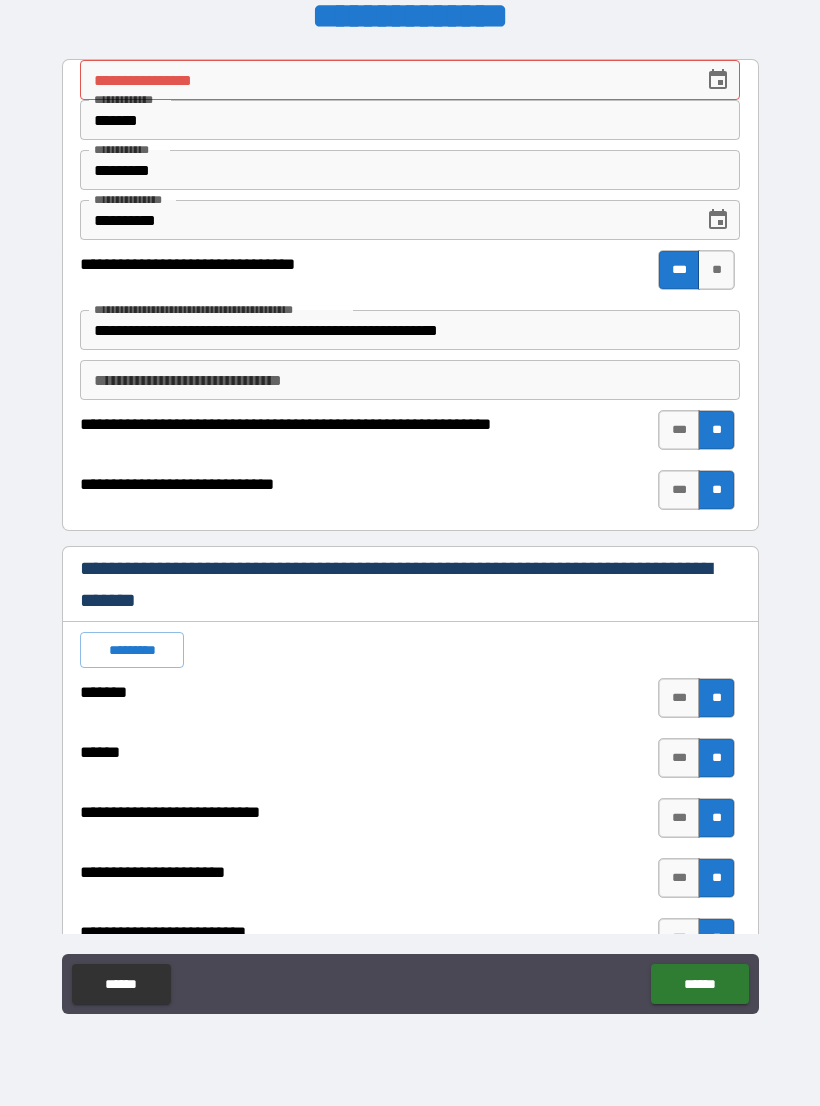 click on "**********" at bounding box center (385, 80) 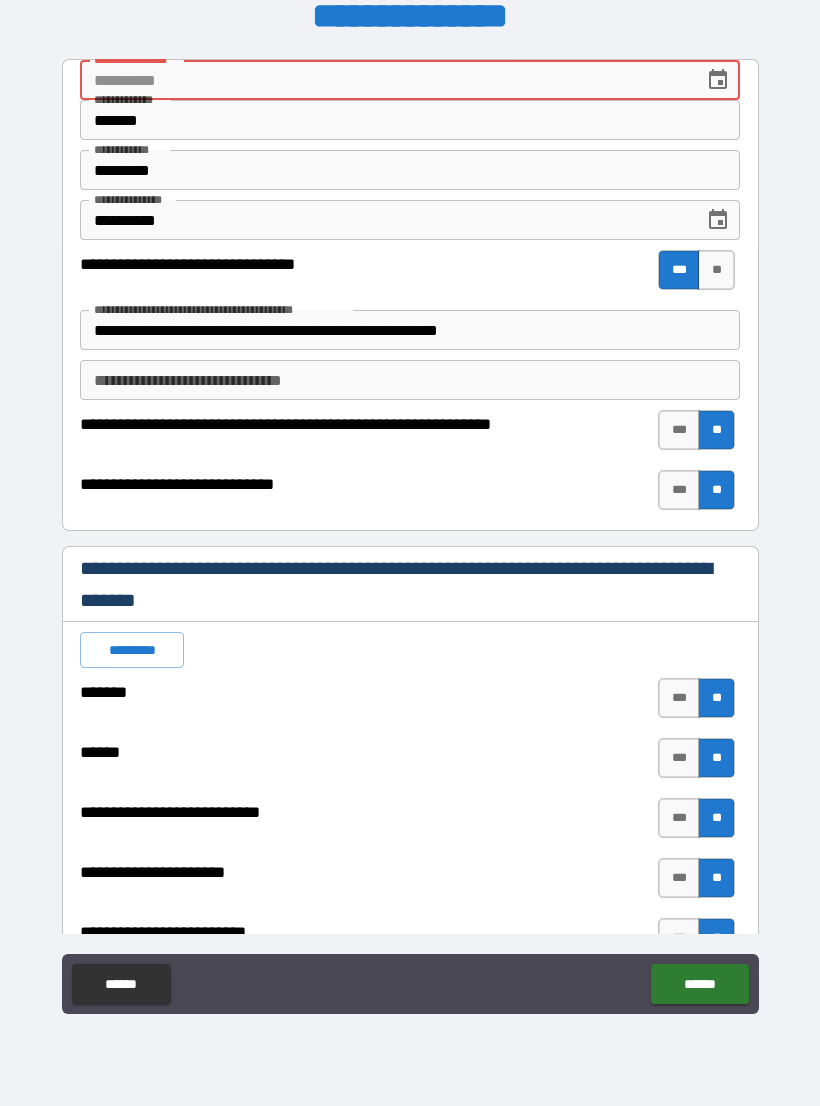 click 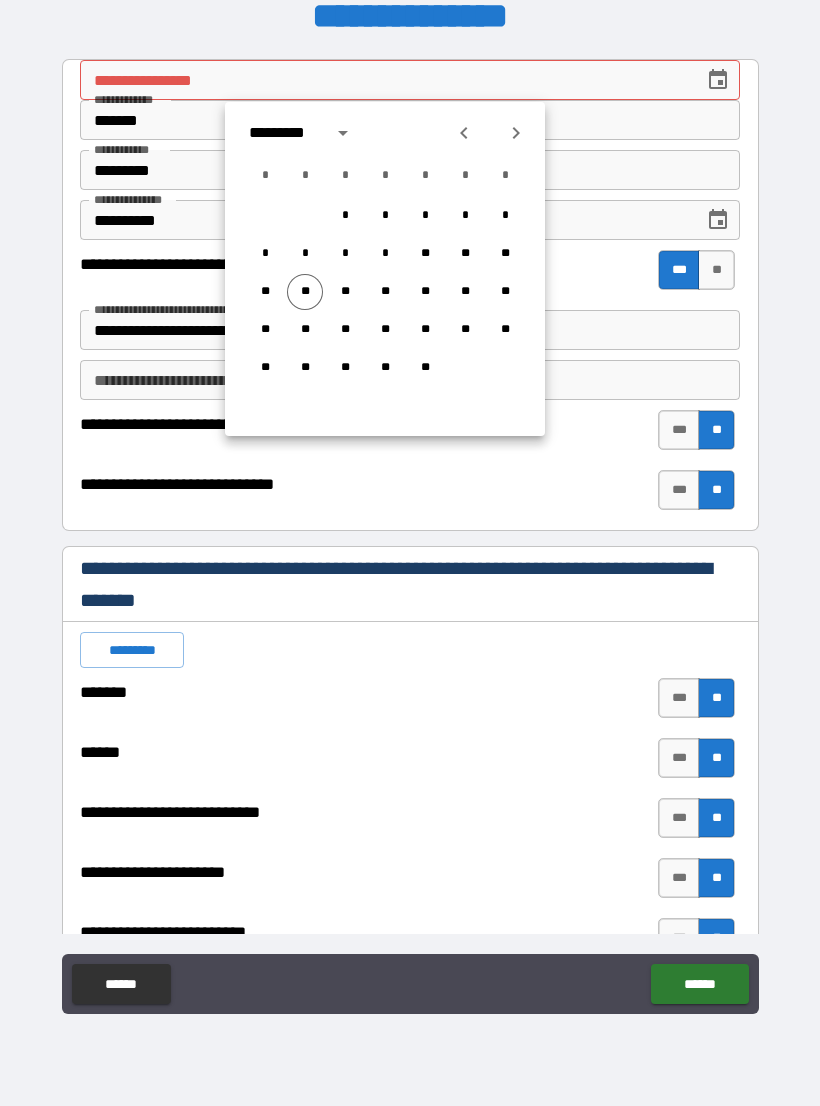 click on "**" at bounding box center [305, 292] 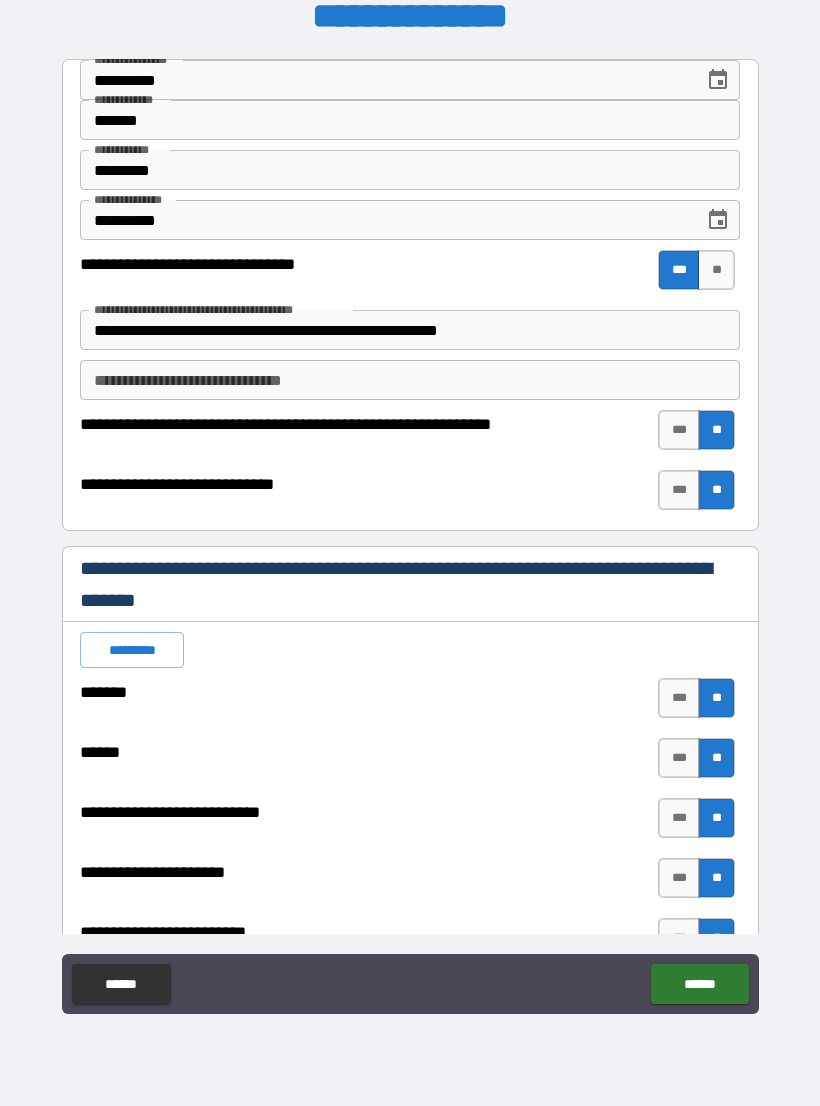 click on "******" at bounding box center (699, 984) 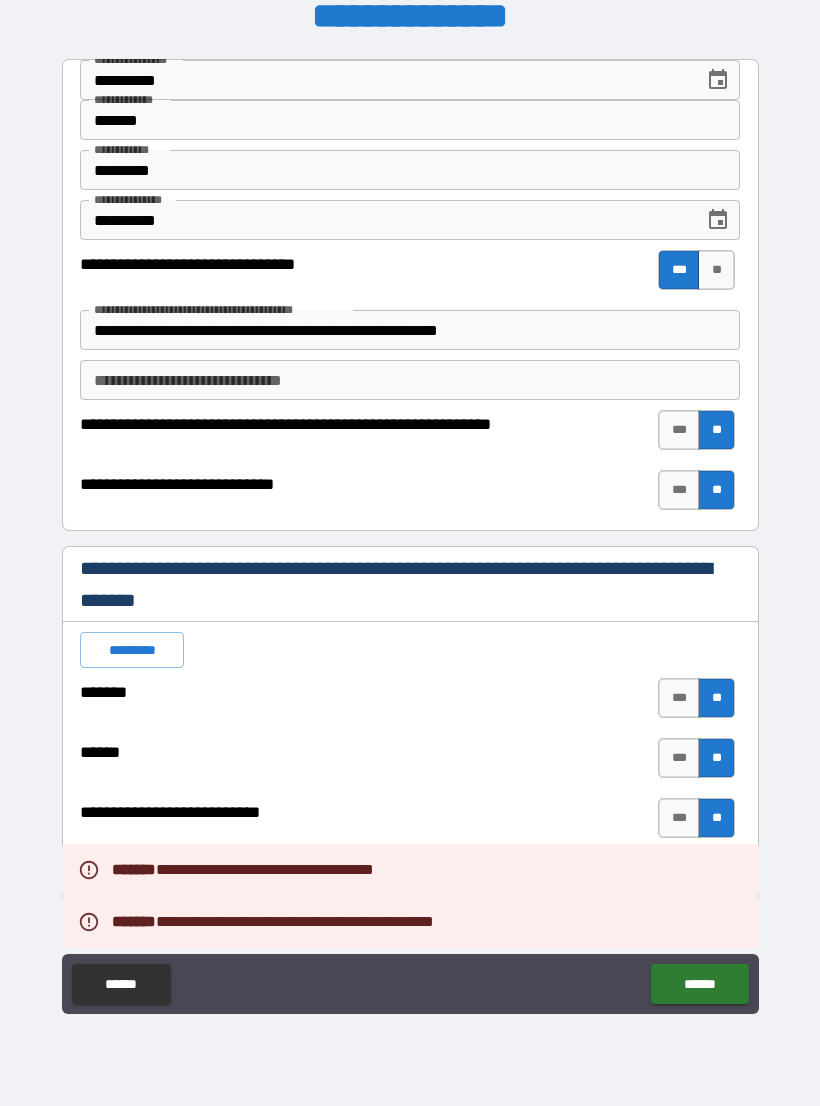 click on "******" at bounding box center (699, 984) 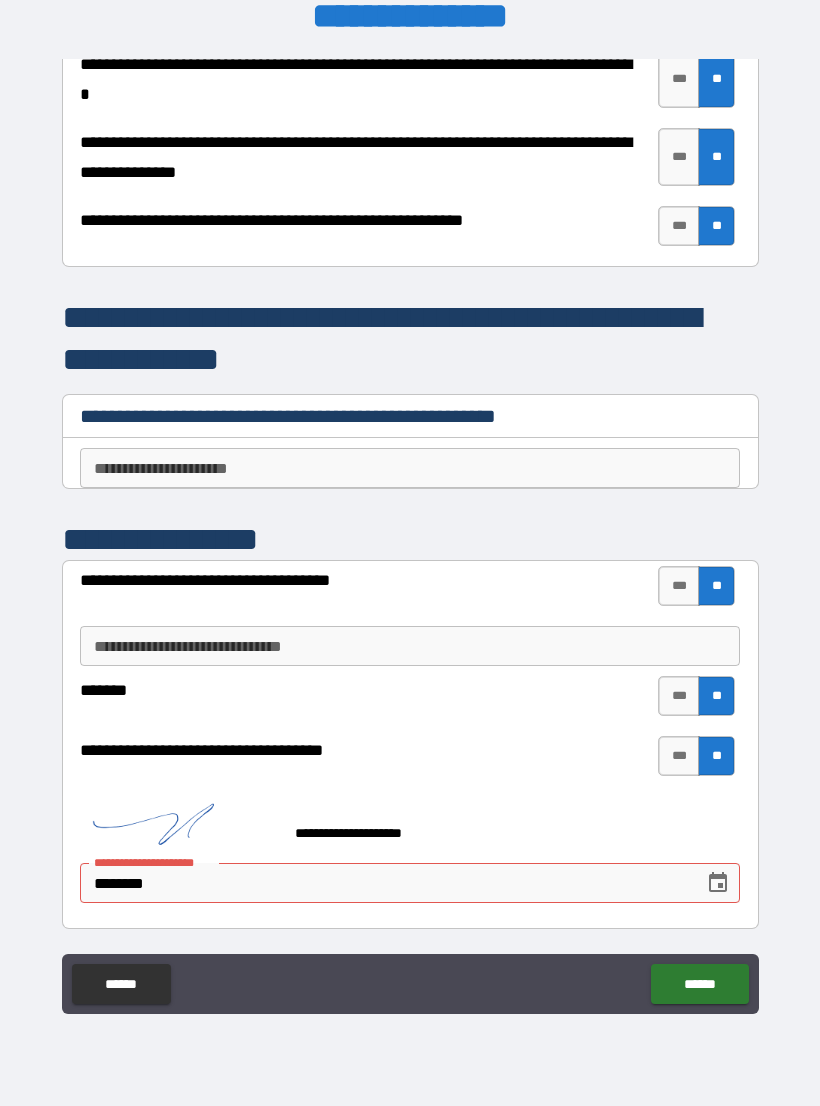 scroll, scrollTop: 4095, scrollLeft: 0, axis: vertical 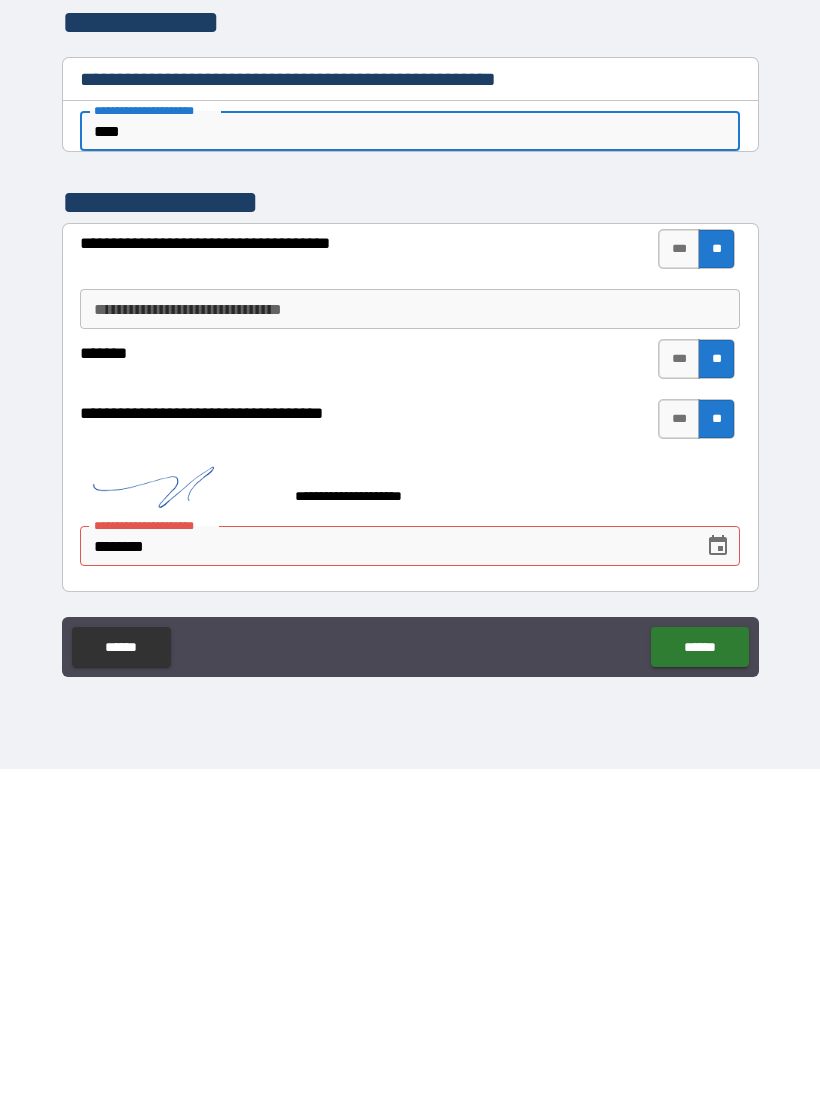 click on "******" at bounding box center (699, 984) 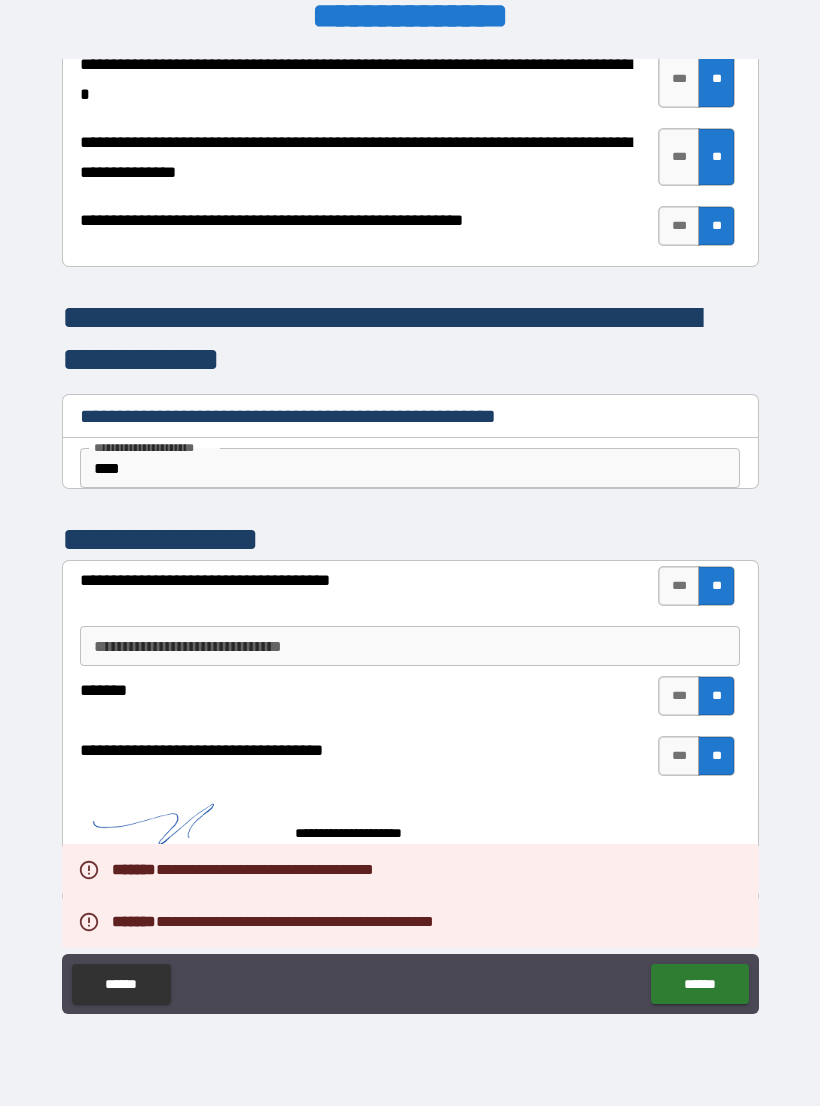 scroll, scrollTop: 4095, scrollLeft: 0, axis: vertical 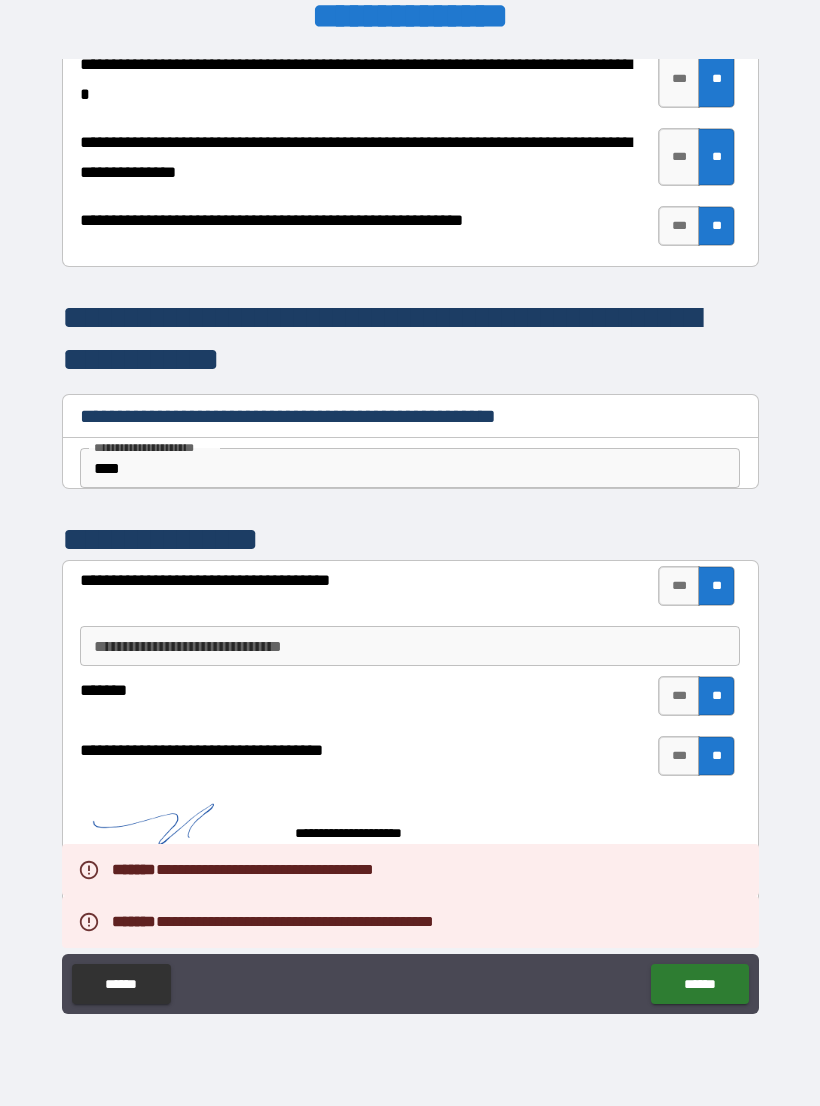 click on "**********" at bounding box center [410, 540] 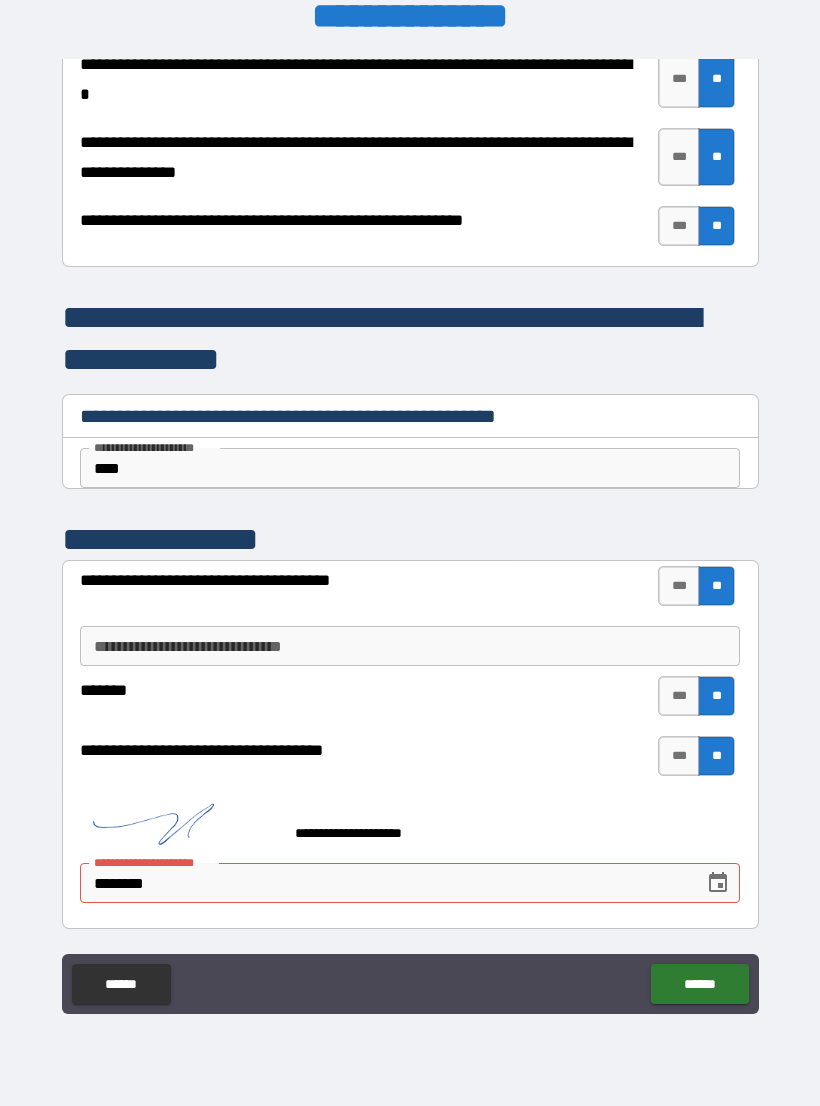 scroll, scrollTop: 4095, scrollLeft: 0, axis: vertical 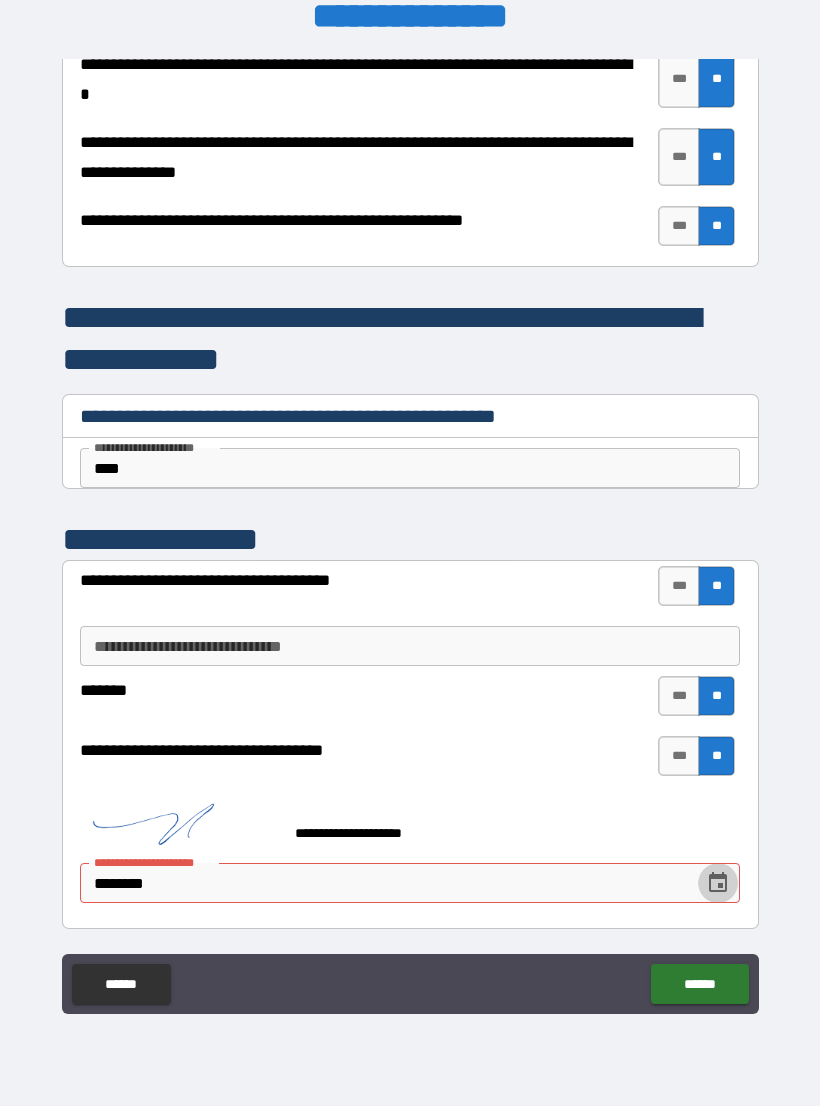 click 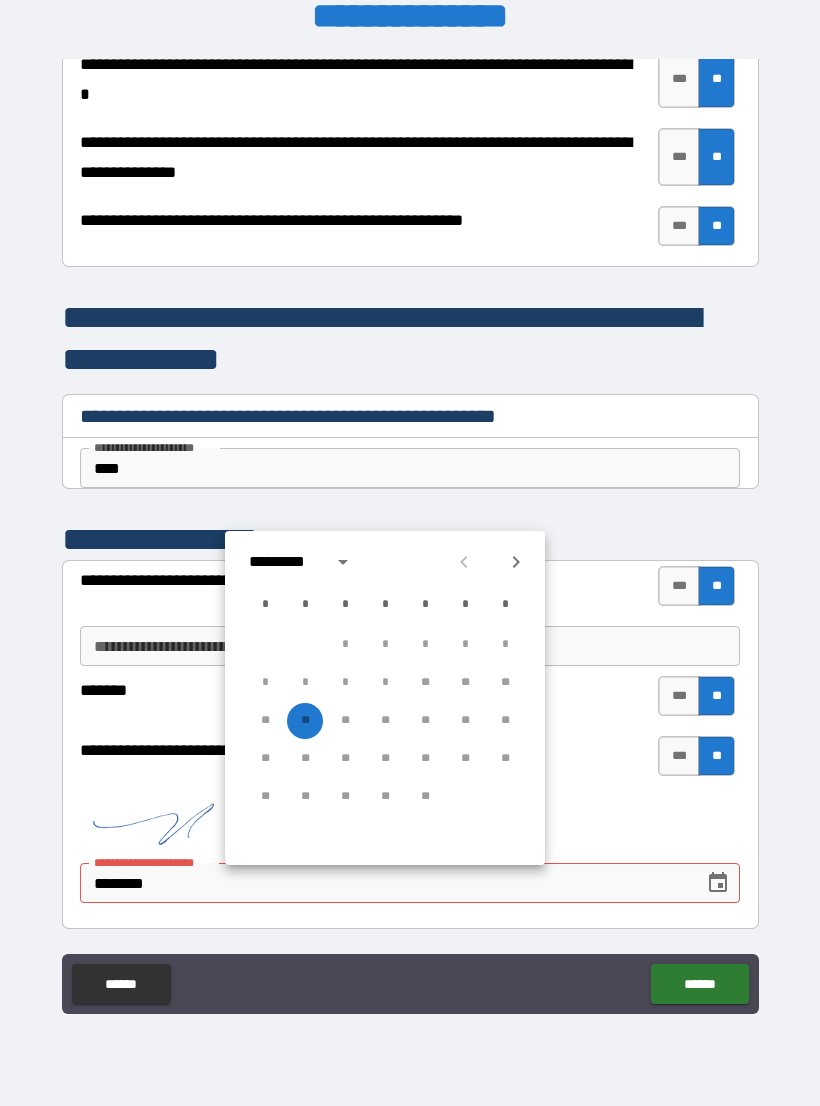 click on "** ** ** ** ** ** **" at bounding box center [385, 721] 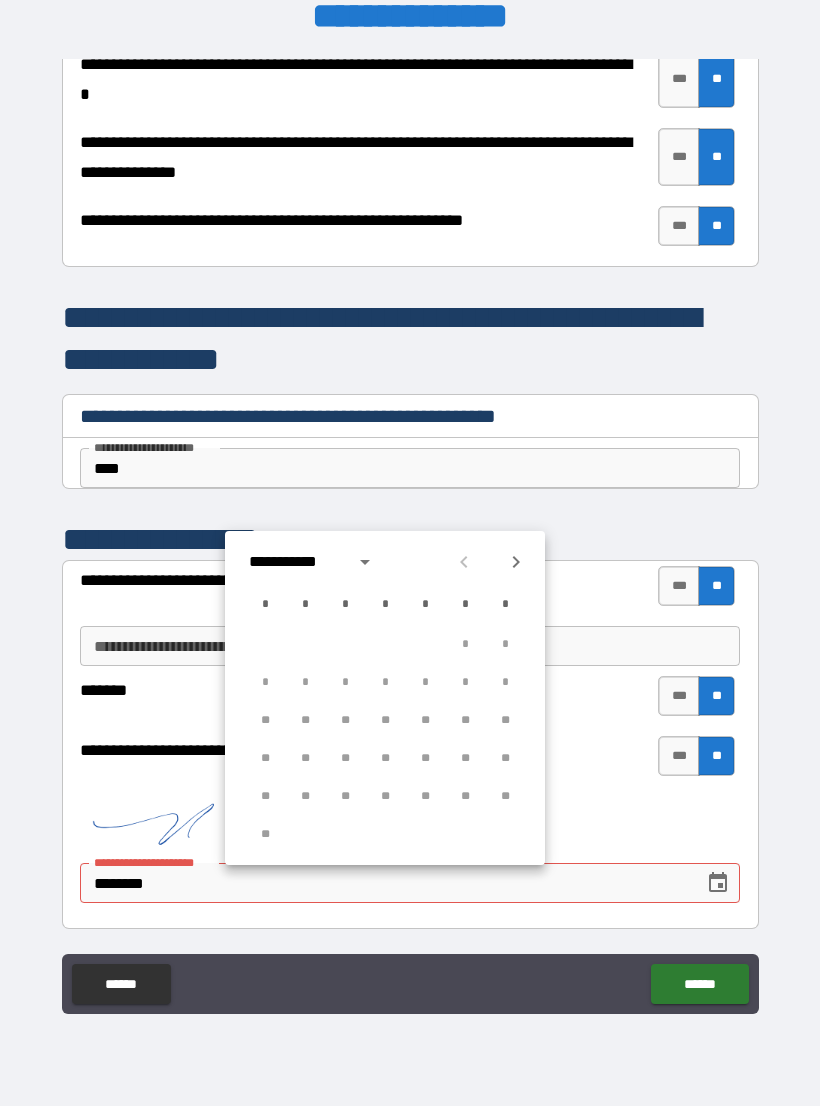 click at bounding box center [490, 562] 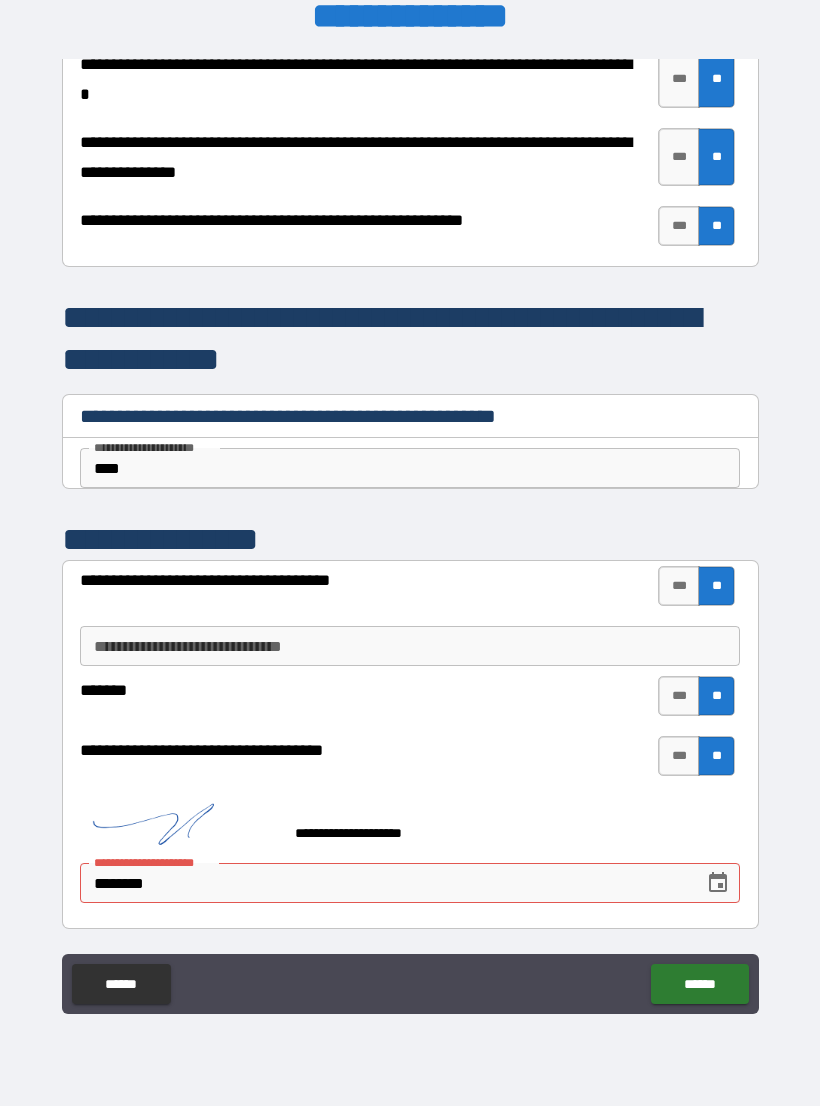 click on "**********" at bounding box center [153, 862] 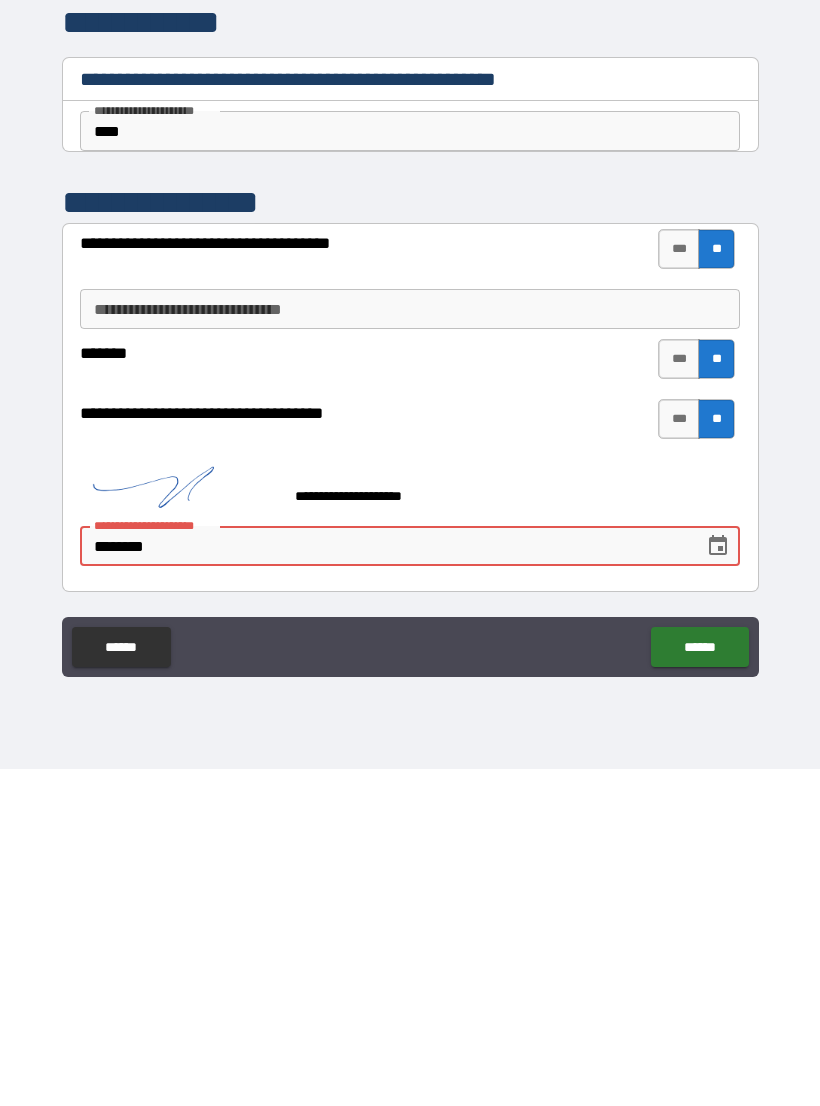 click 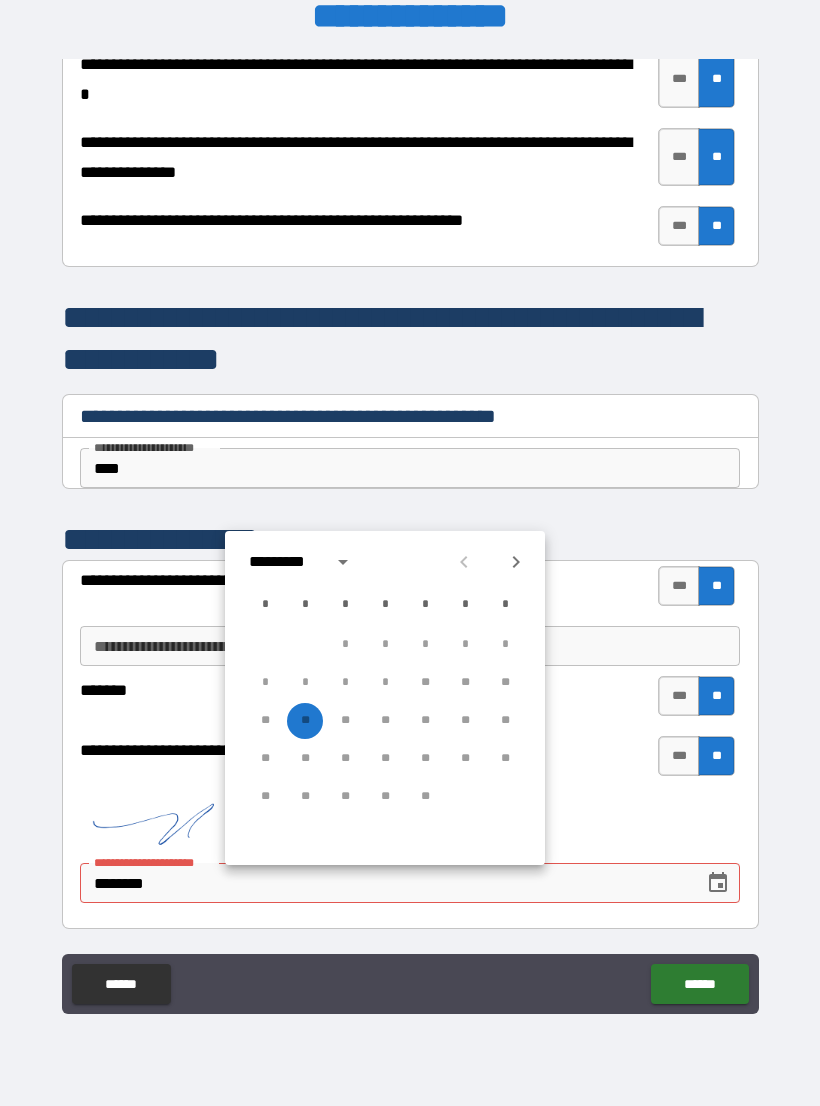 click on "********" at bounding box center [385, 883] 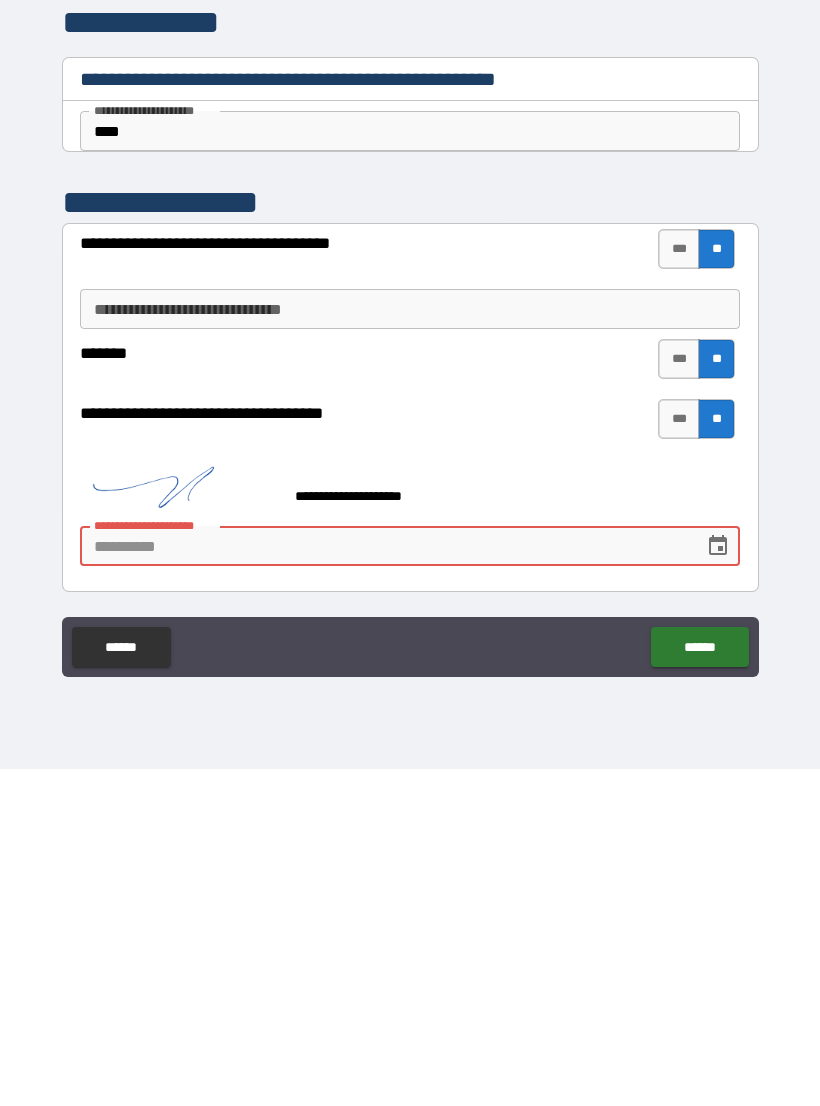 click 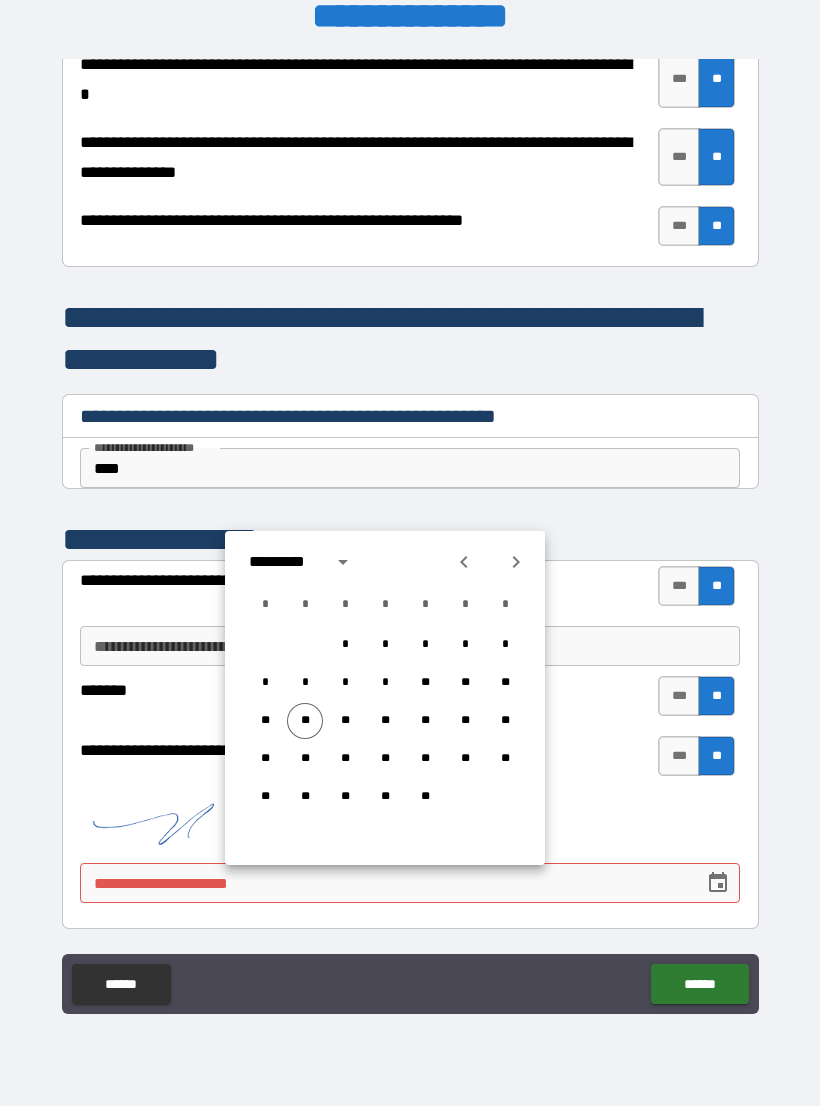 click on "**" at bounding box center (305, 721) 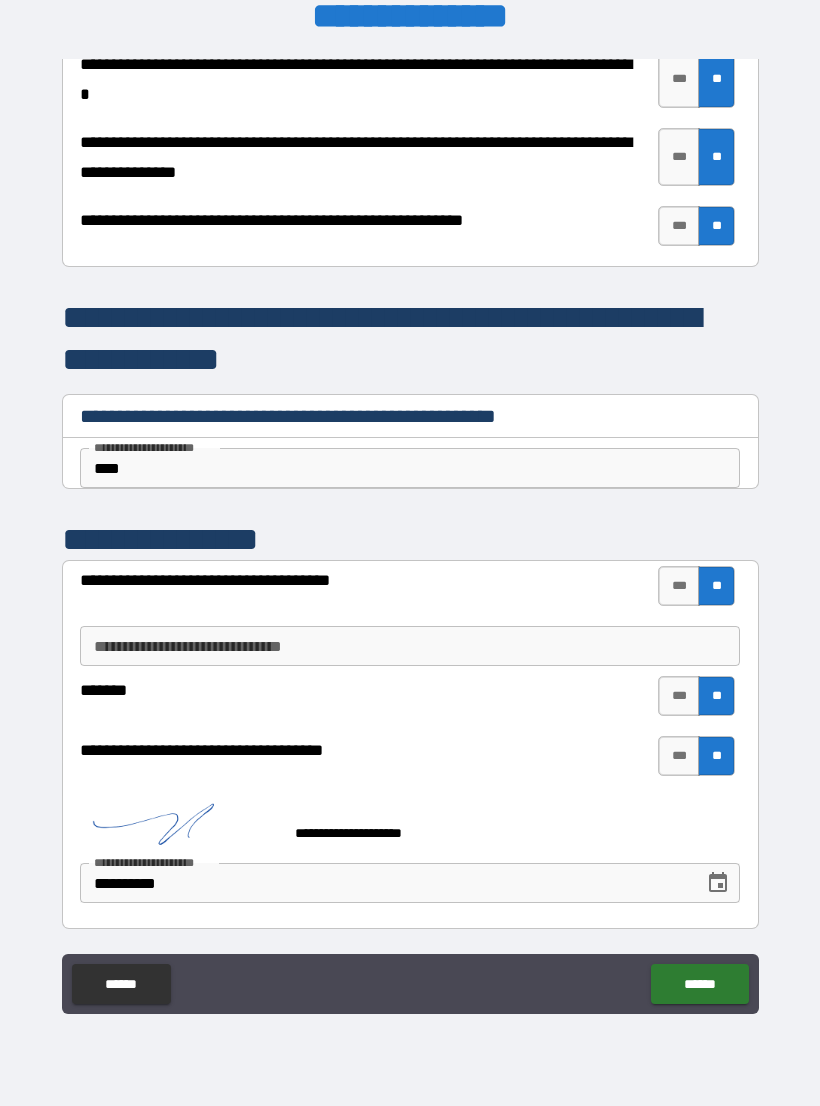 click on "******" 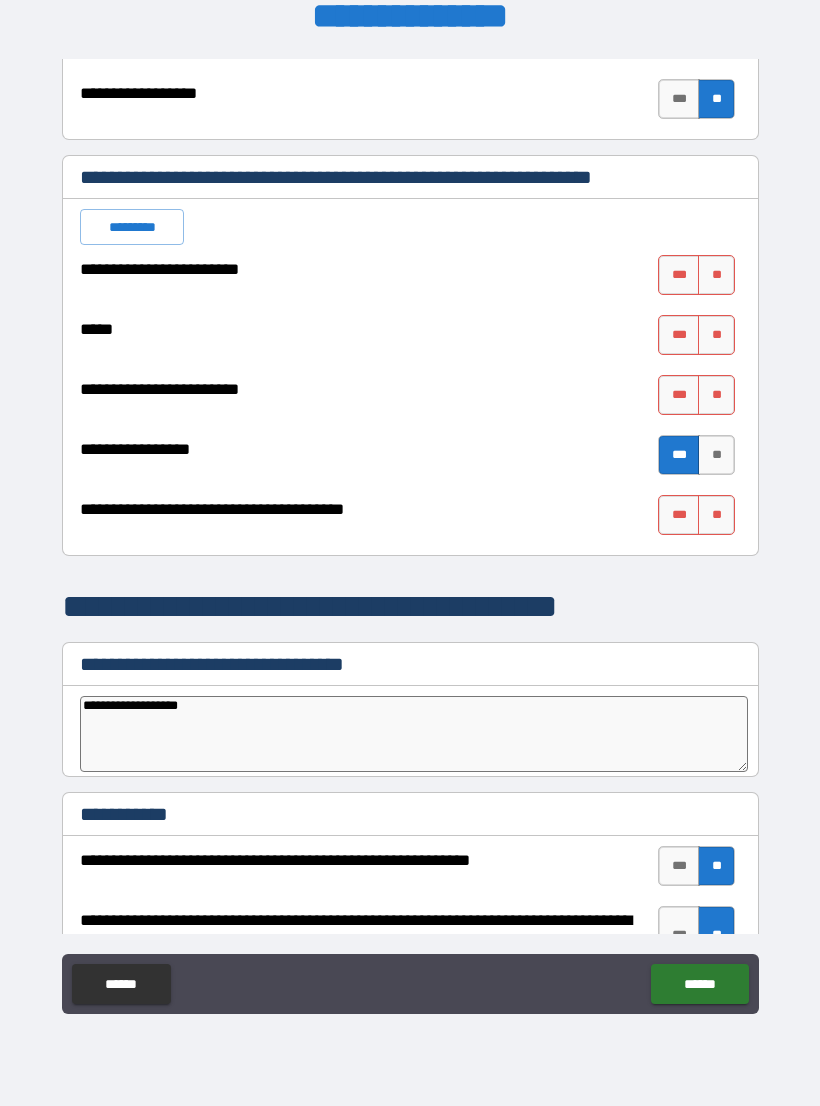 scroll, scrollTop: 3240, scrollLeft: 0, axis: vertical 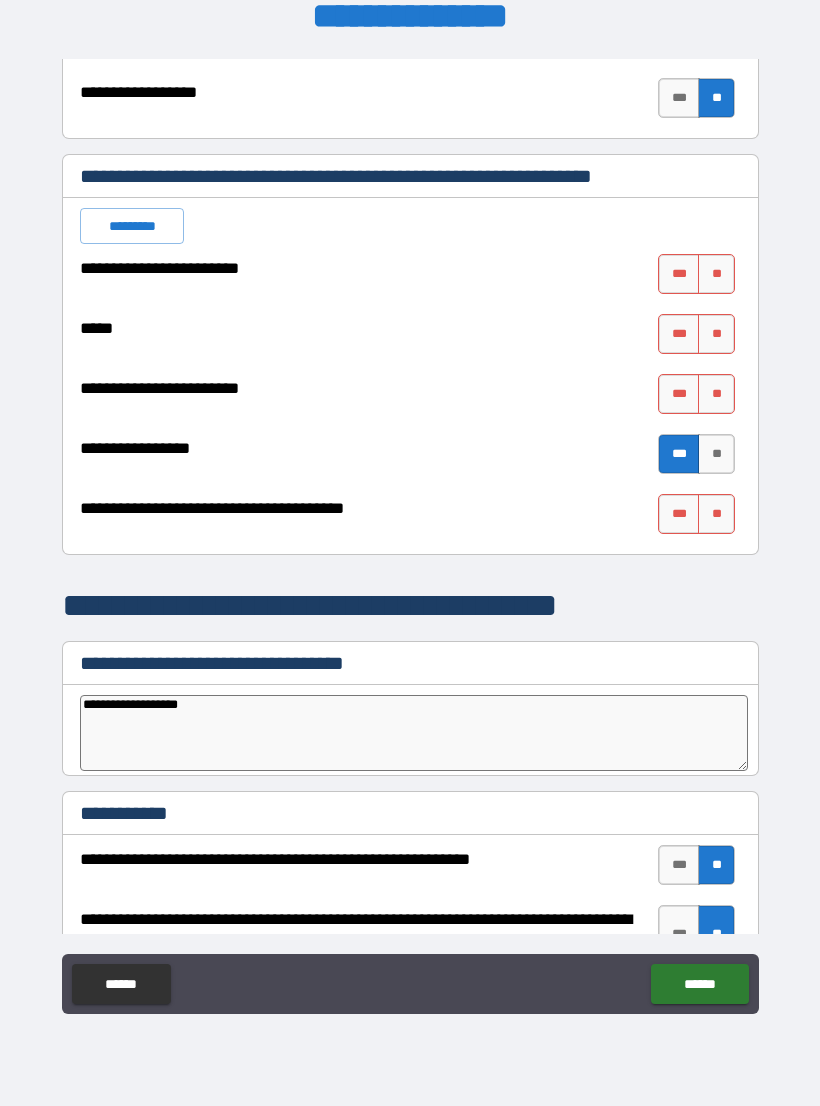 click on "**" at bounding box center [716, 274] 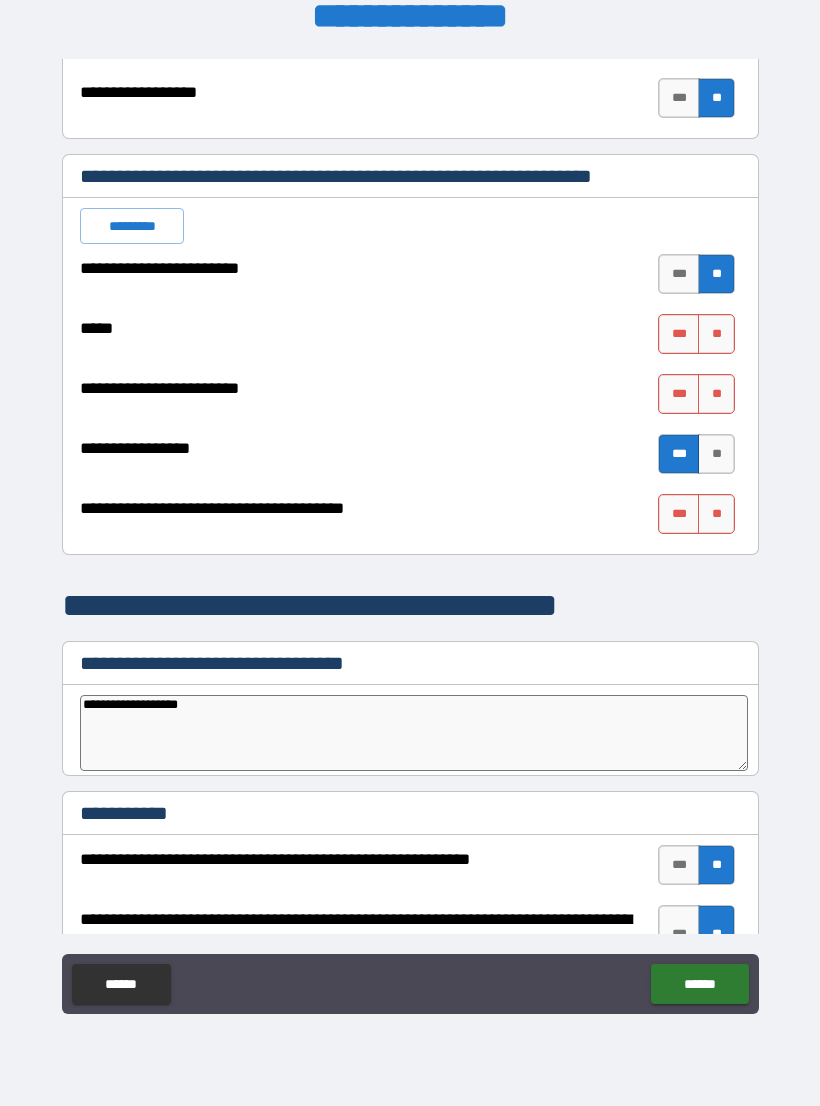 click on "**" at bounding box center [716, 334] 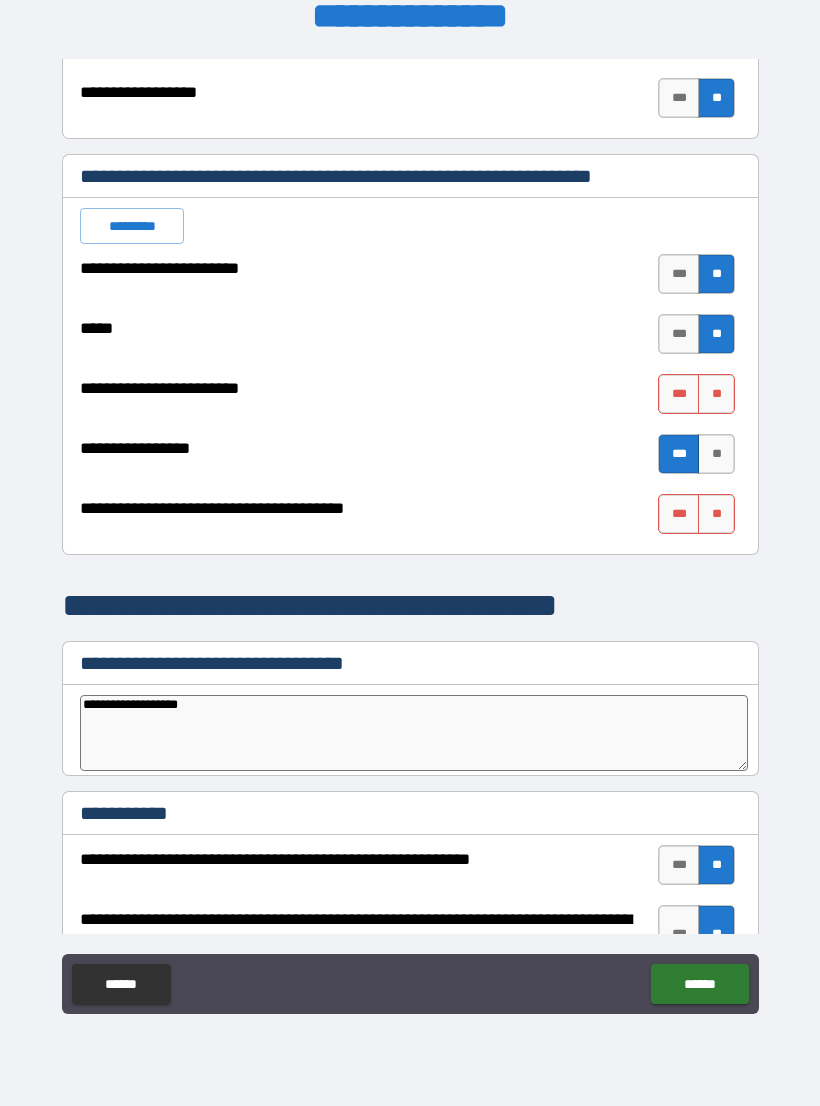 click on "**" at bounding box center [716, 394] 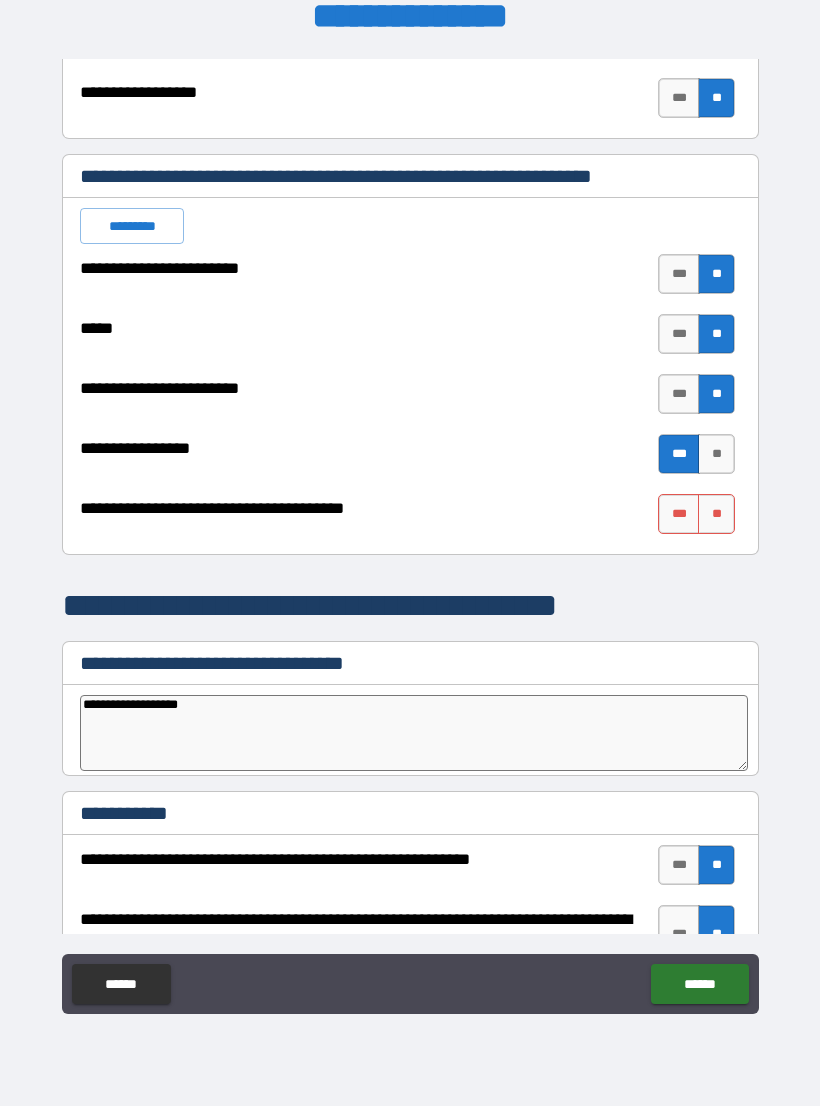 click on "**" at bounding box center [716, 454] 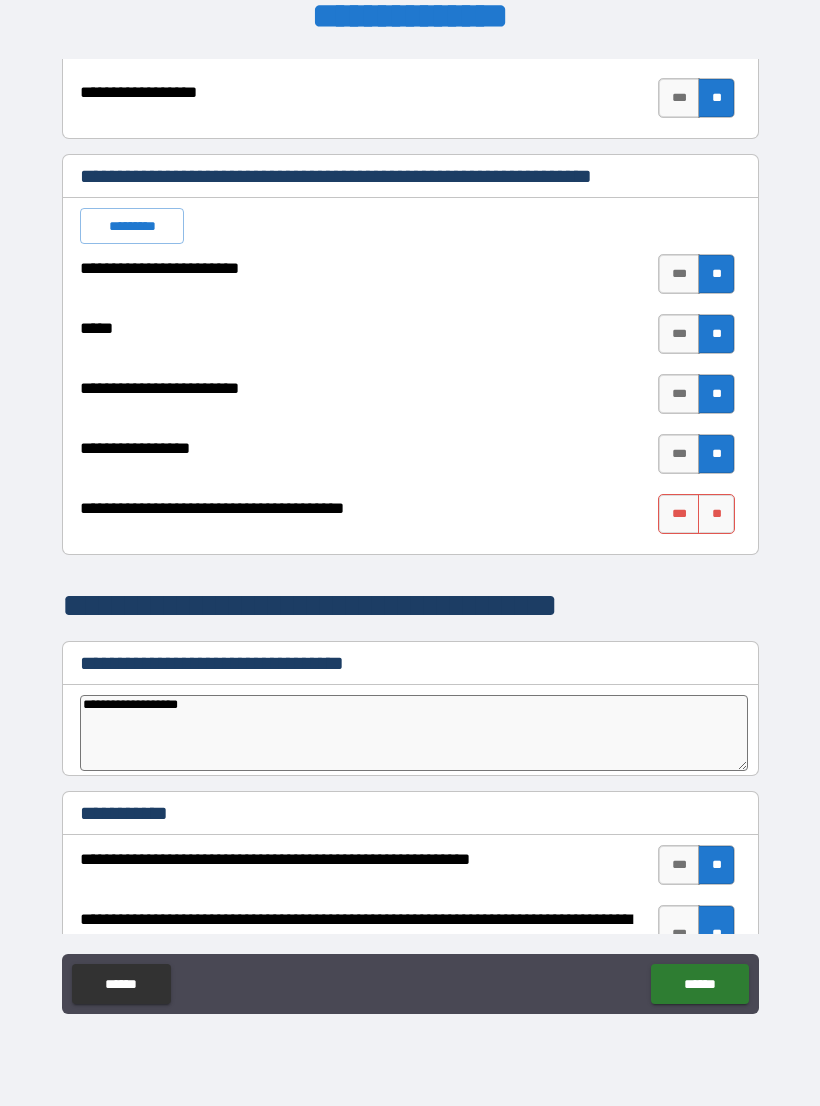 click on "***" at bounding box center (679, 454) 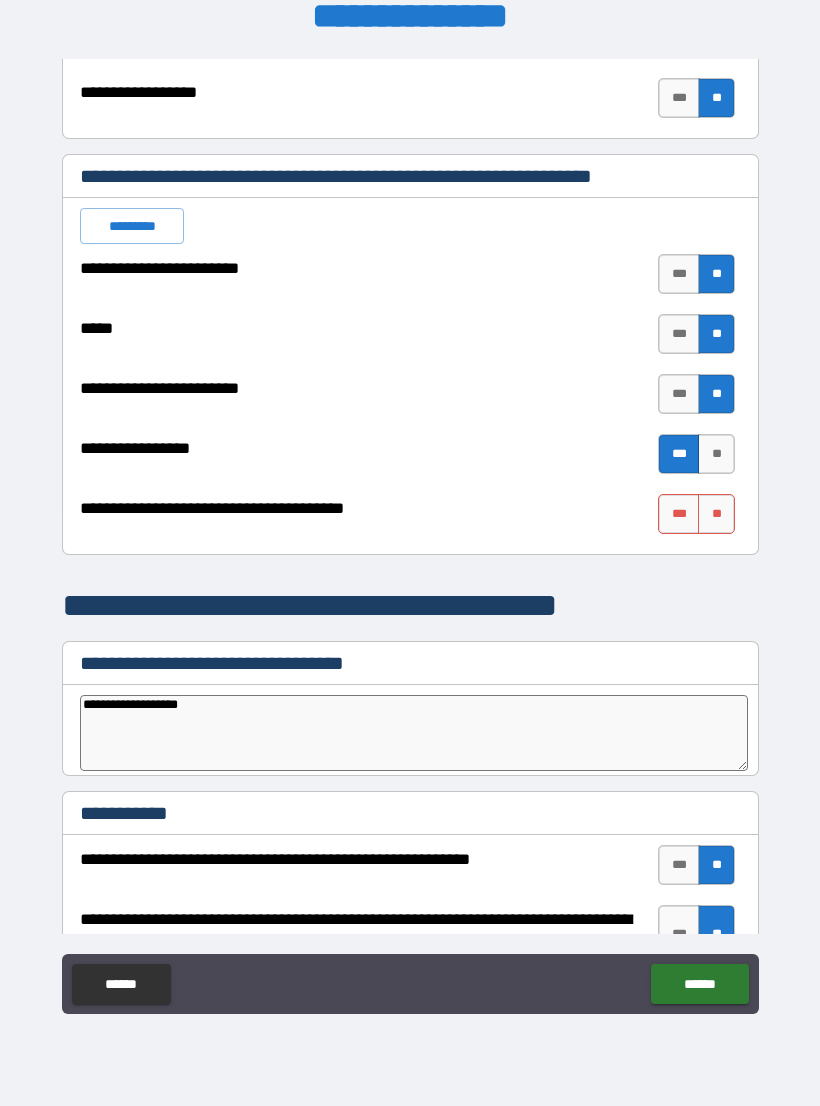 click on "**" at bounding box center [716, 514] 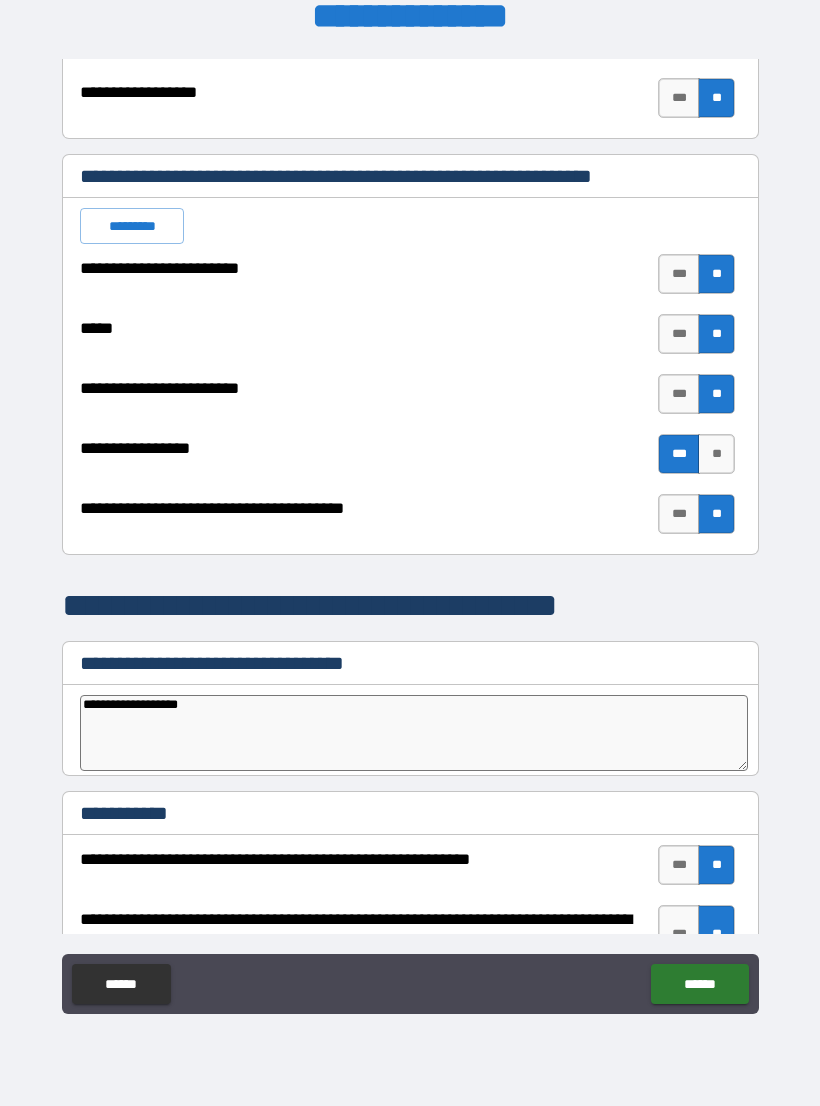 click on "******" at bounding box center (699, 984) 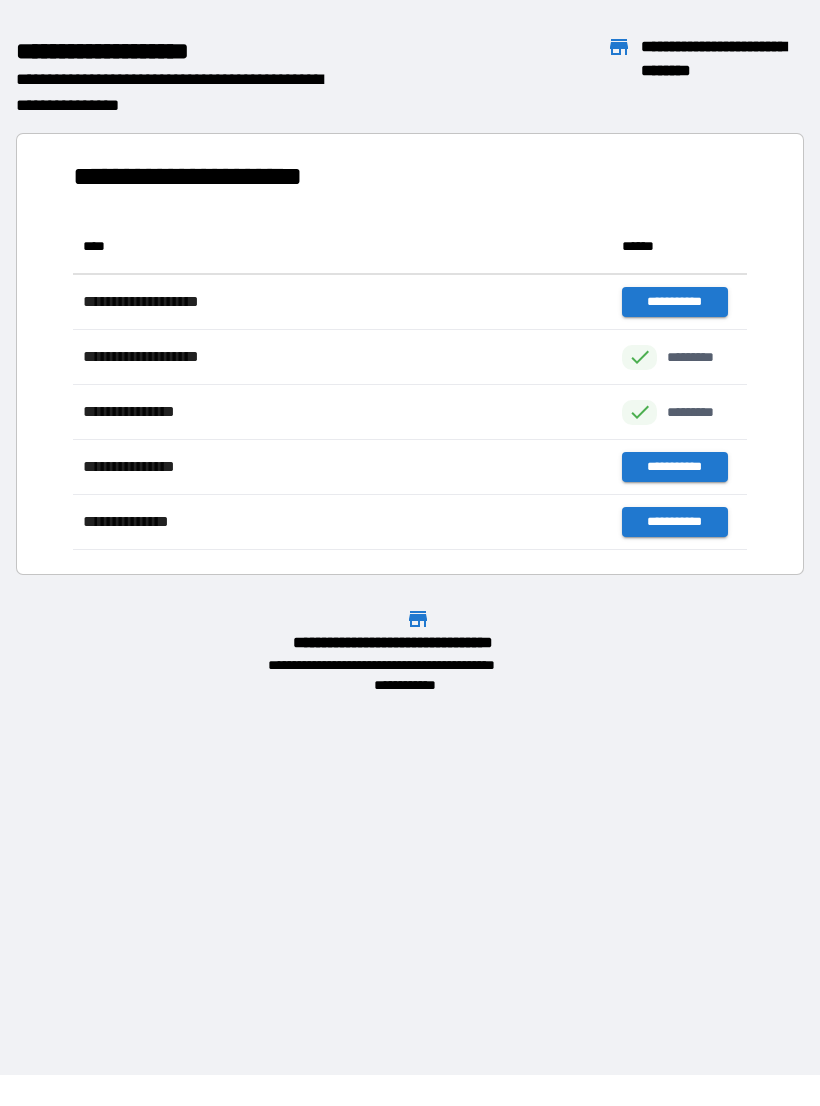 scroll, scrollTop: 1, scrollLeft: 1, axis: both 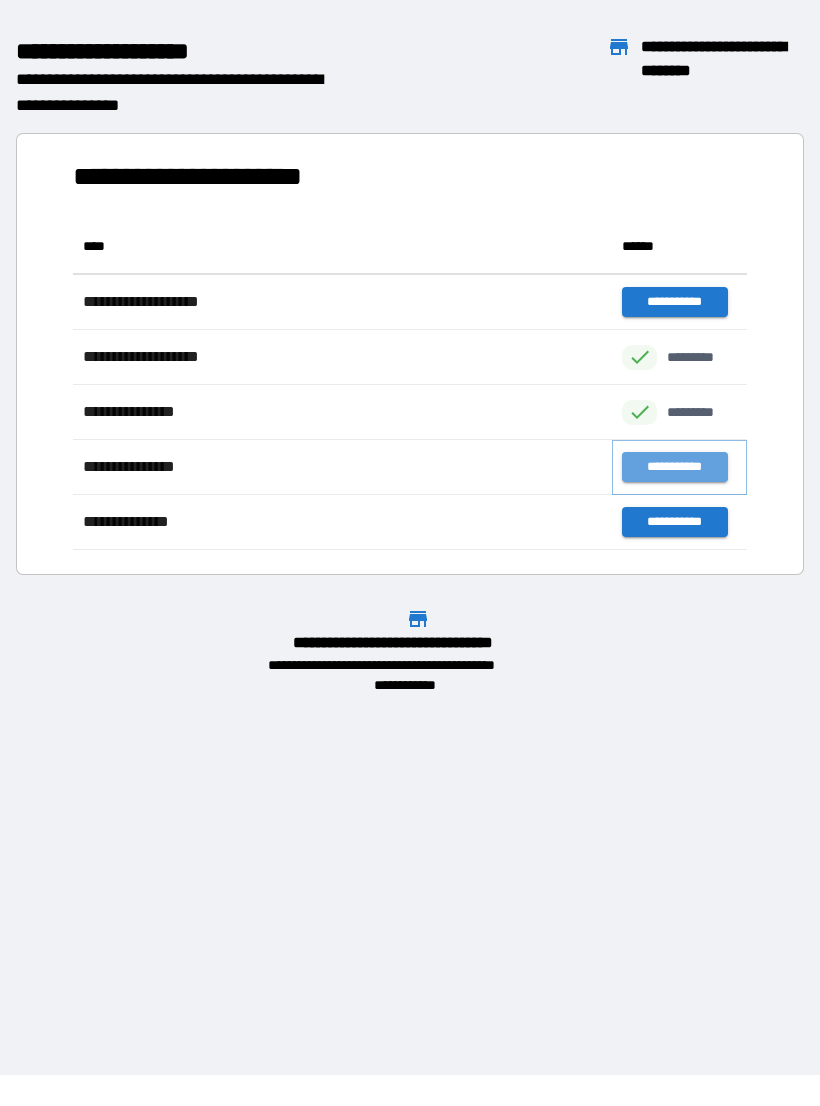 click on "**********" at bounding box center [674, 467] 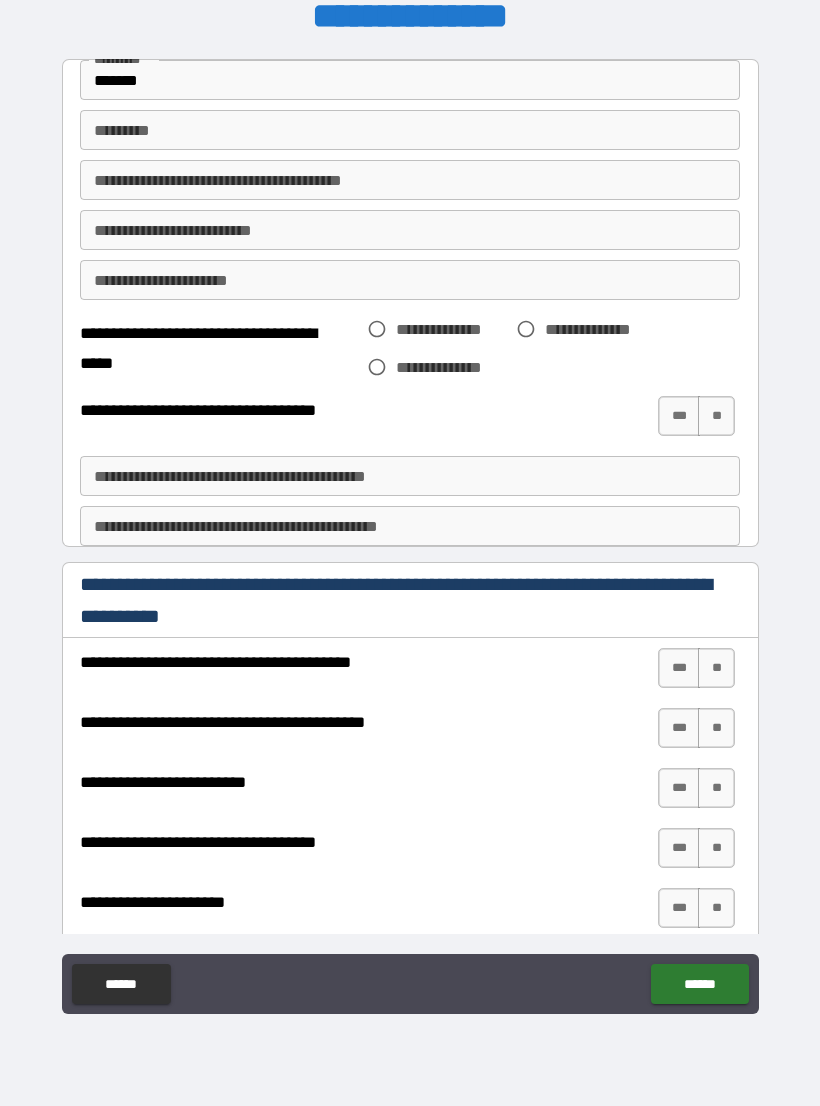 click on "*********" at bounding box center [410, 130] 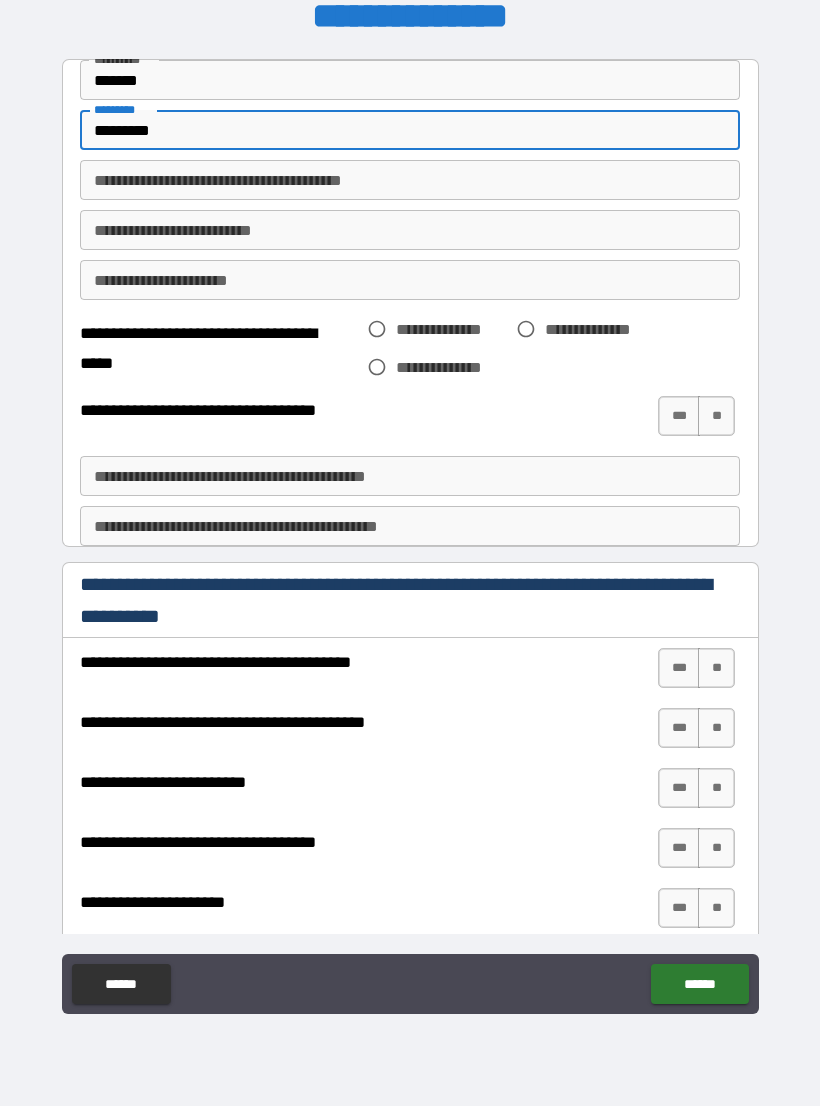 click on "**********" at bounding box center (410, 180) 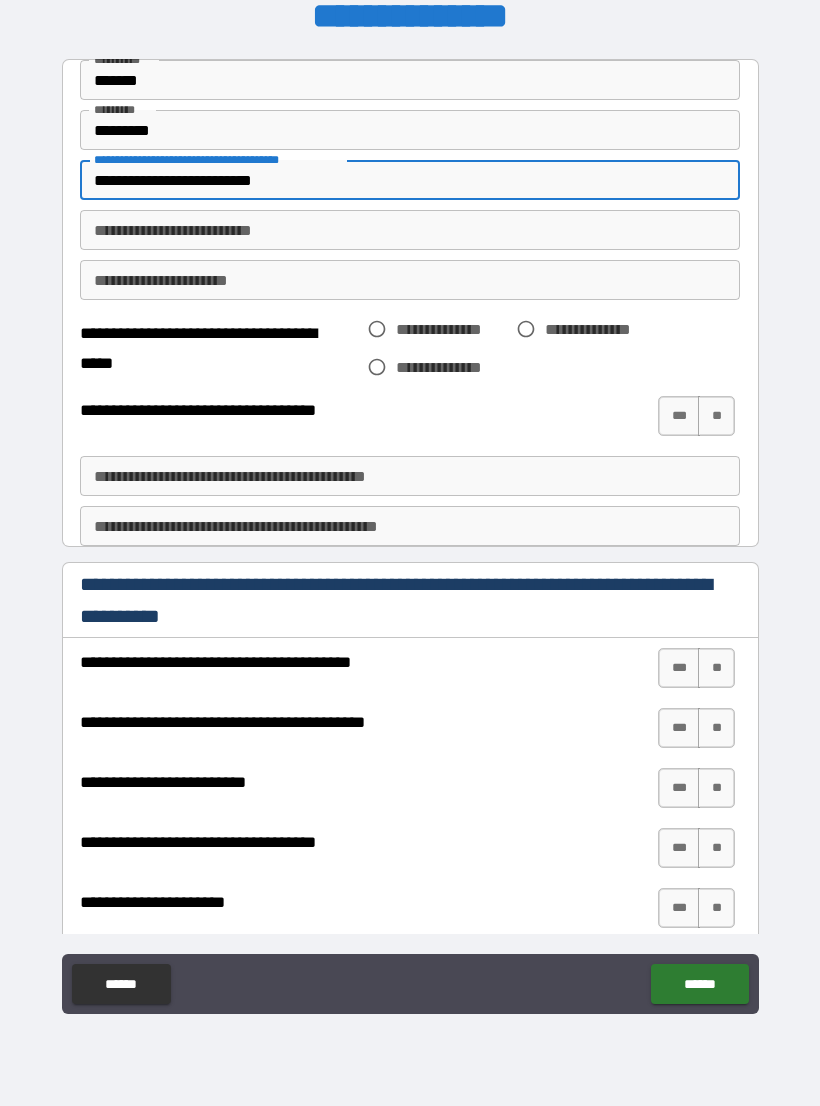 click on "**********" at bounding box center (410, 230) 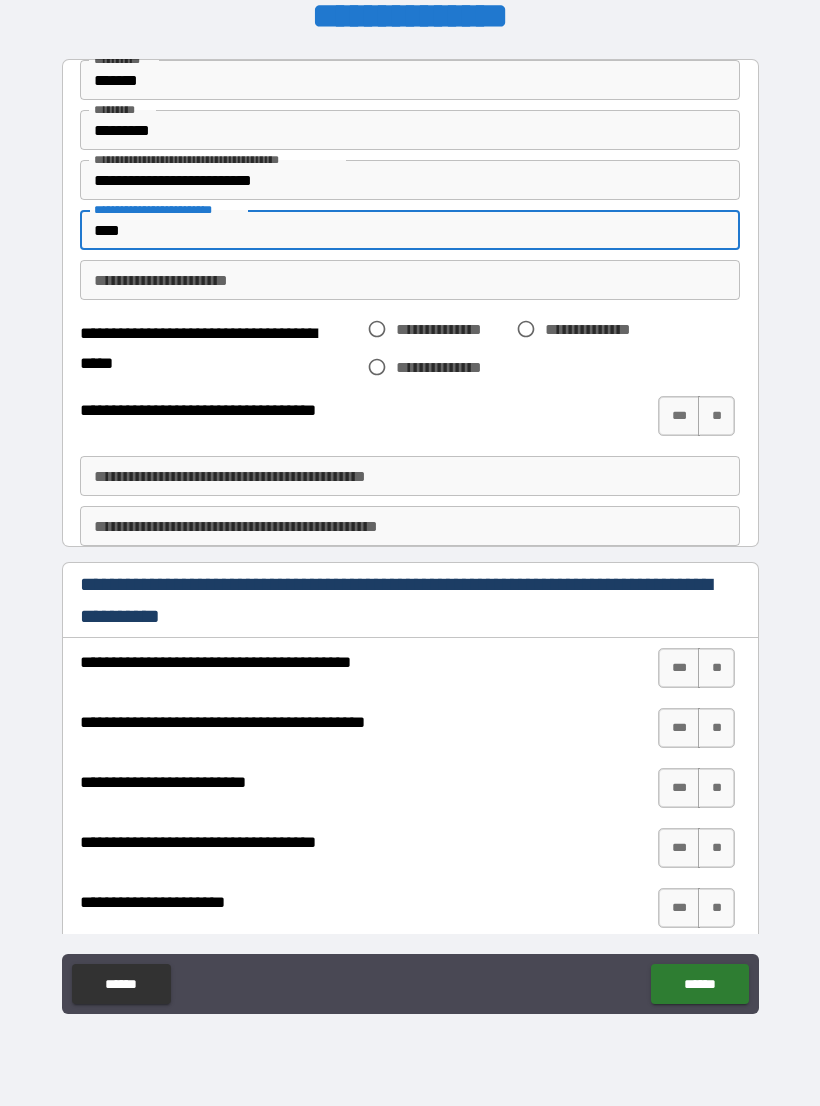 click on "**********" at bounding box center (410, 280) 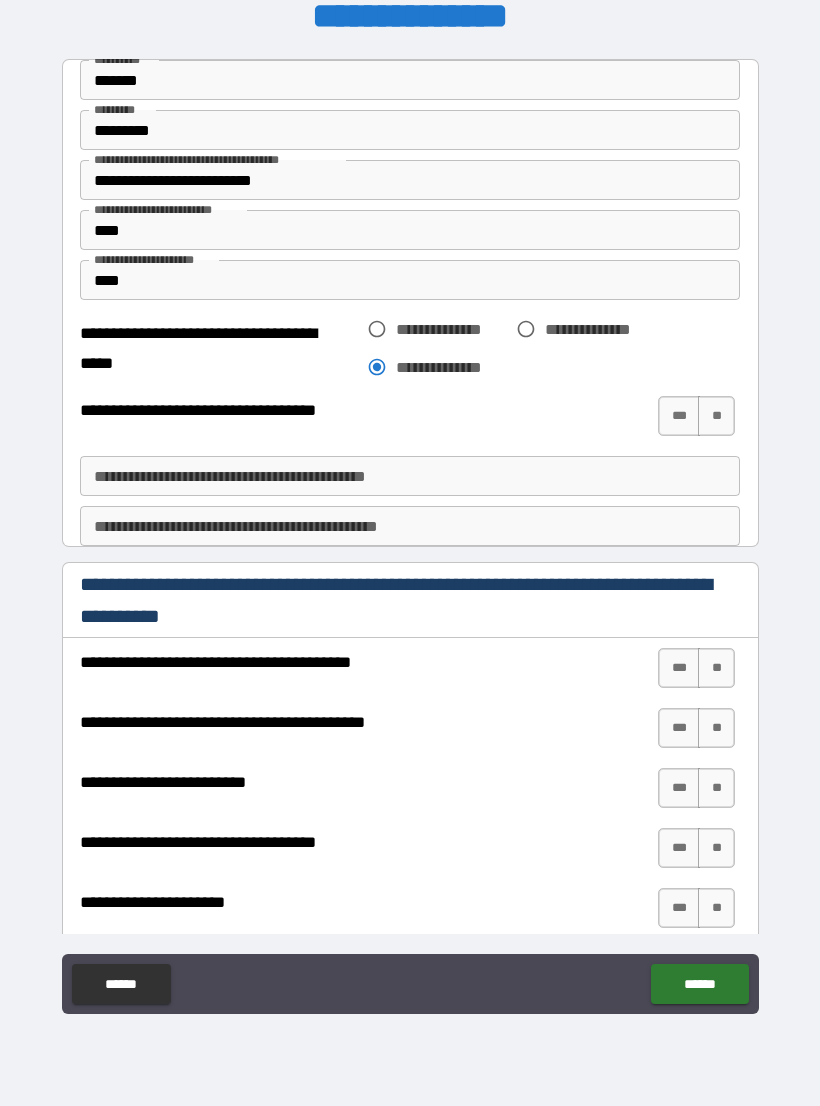 click on "**" at bounding box center [716, 416] 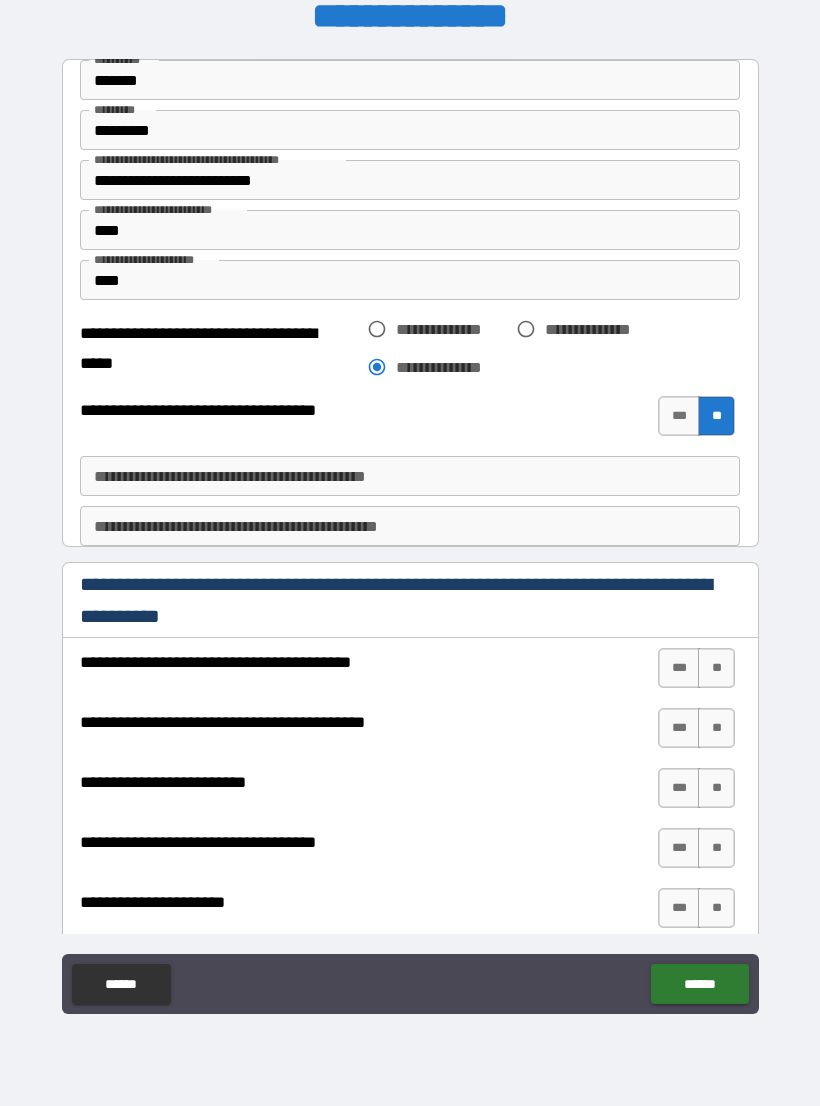 click on "**********" at bounding box center [410, 476] 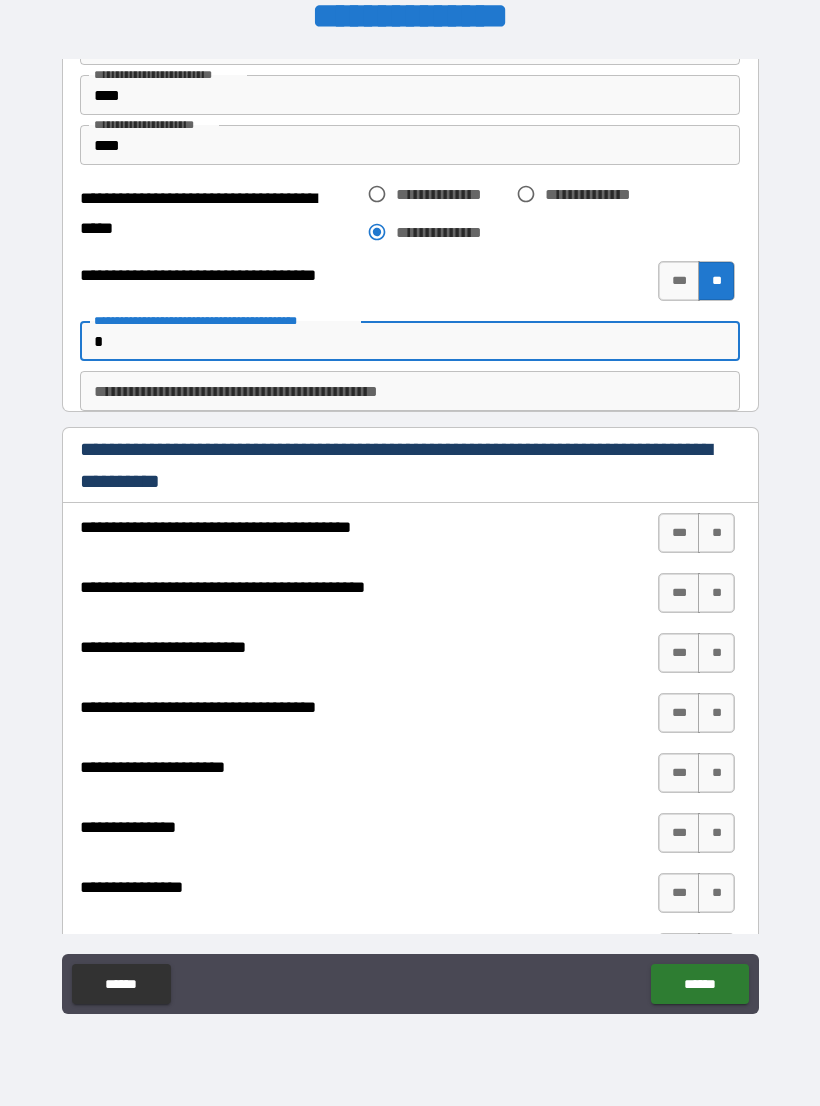 scroll, scrollTop: 141, scrollLeft: 0, axis: vertical 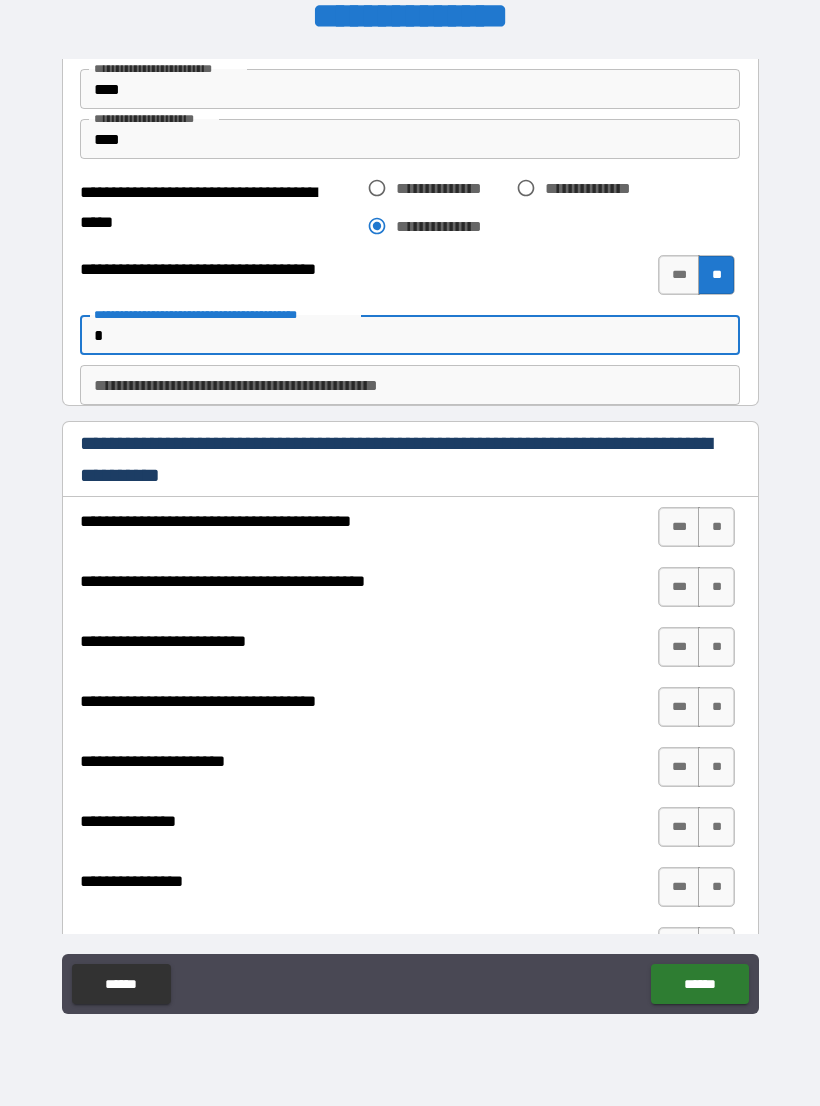 click on "**********" at bounding box center (410, 385) 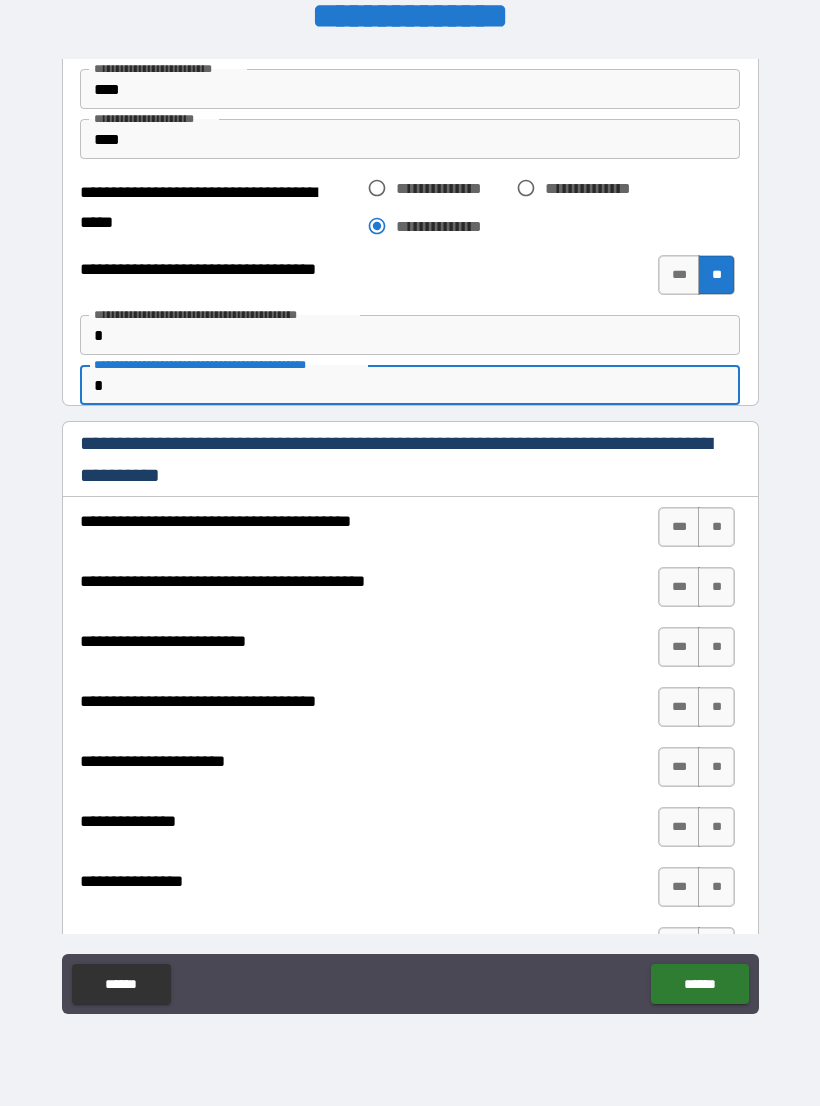 click on "**" at bounding box center [716, 527] 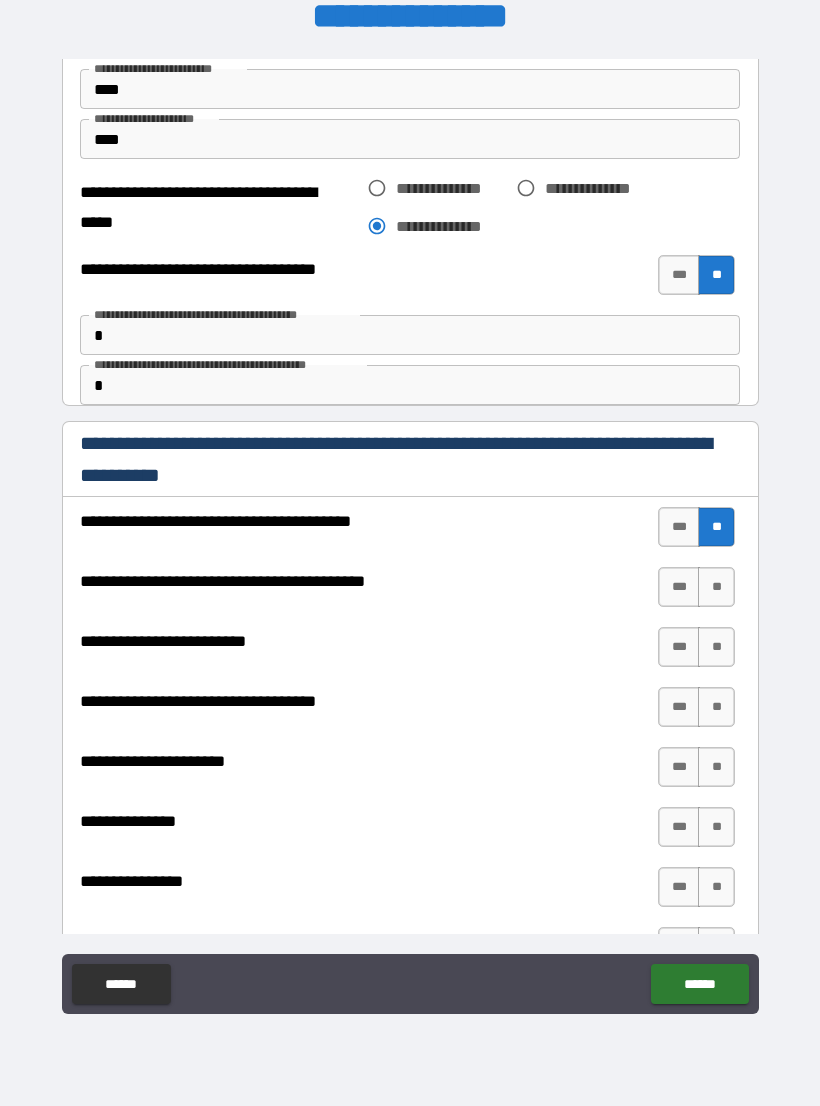 click on "***" at bounding box center (679, 587) 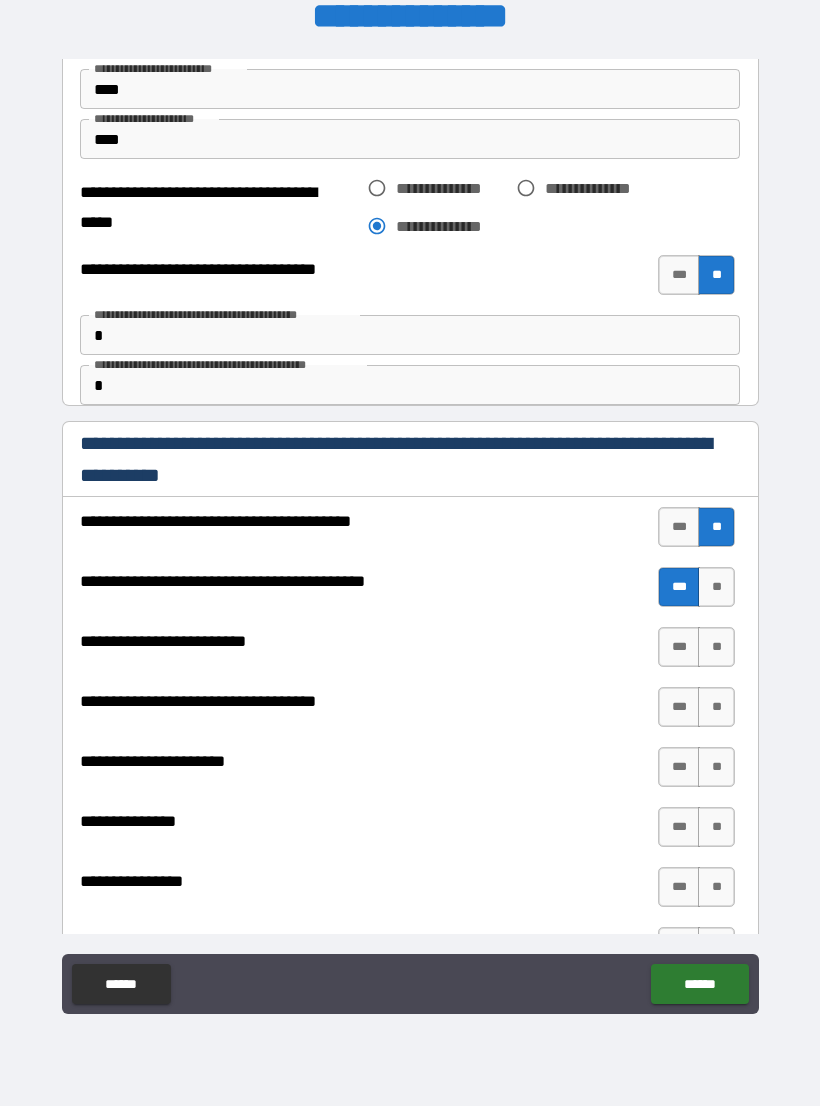 click on "**" at bounding box center [716, 647] 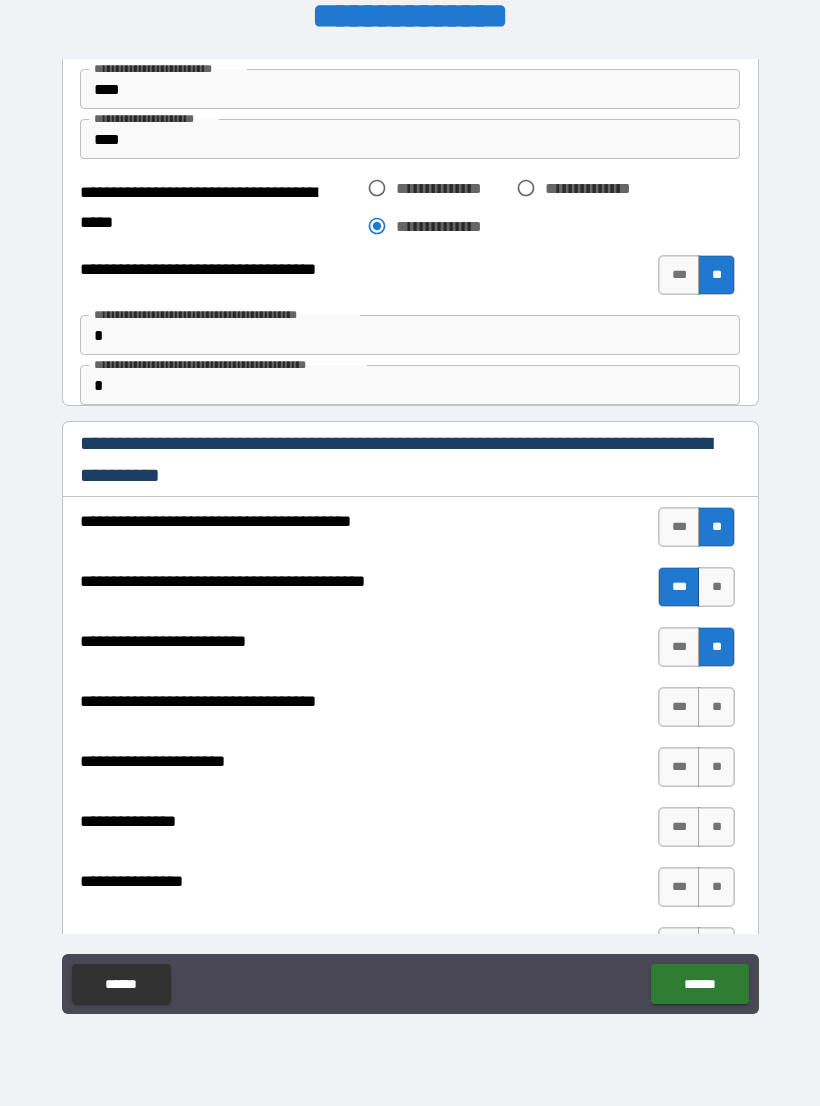 click on "**" at bounding box center (716, 707) 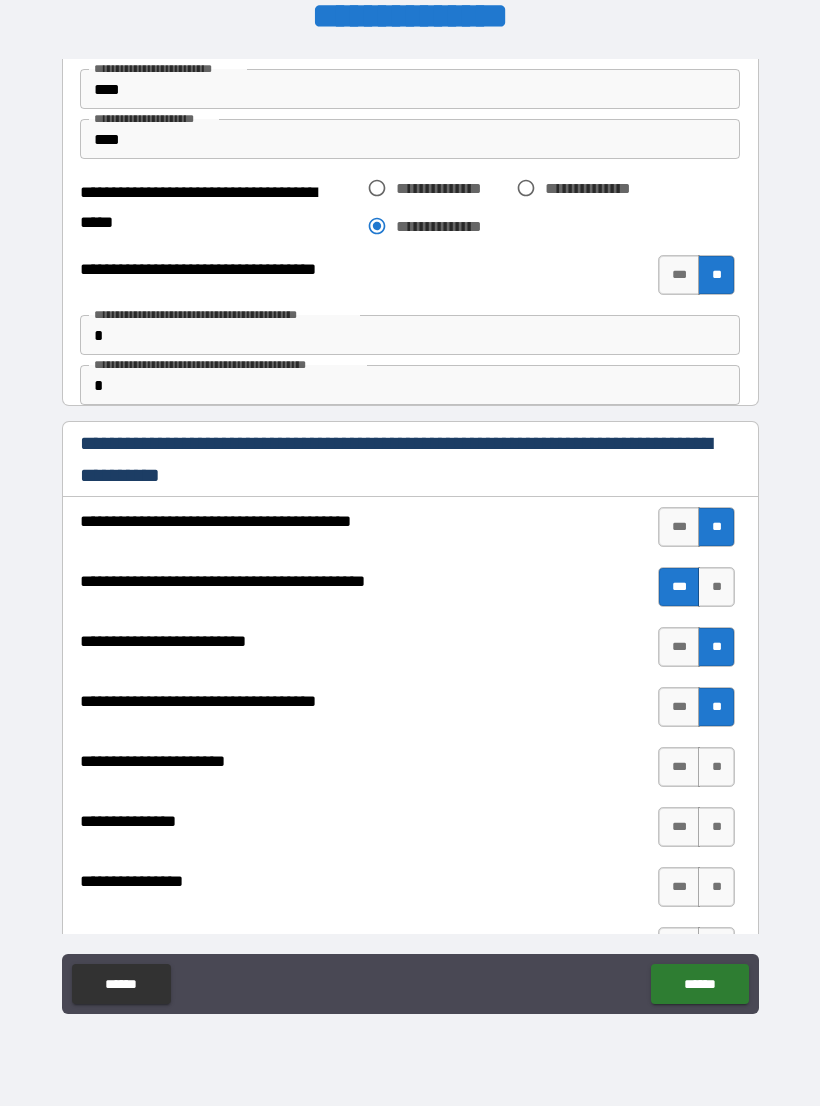 click on "***" at bounding box center (679, 767) 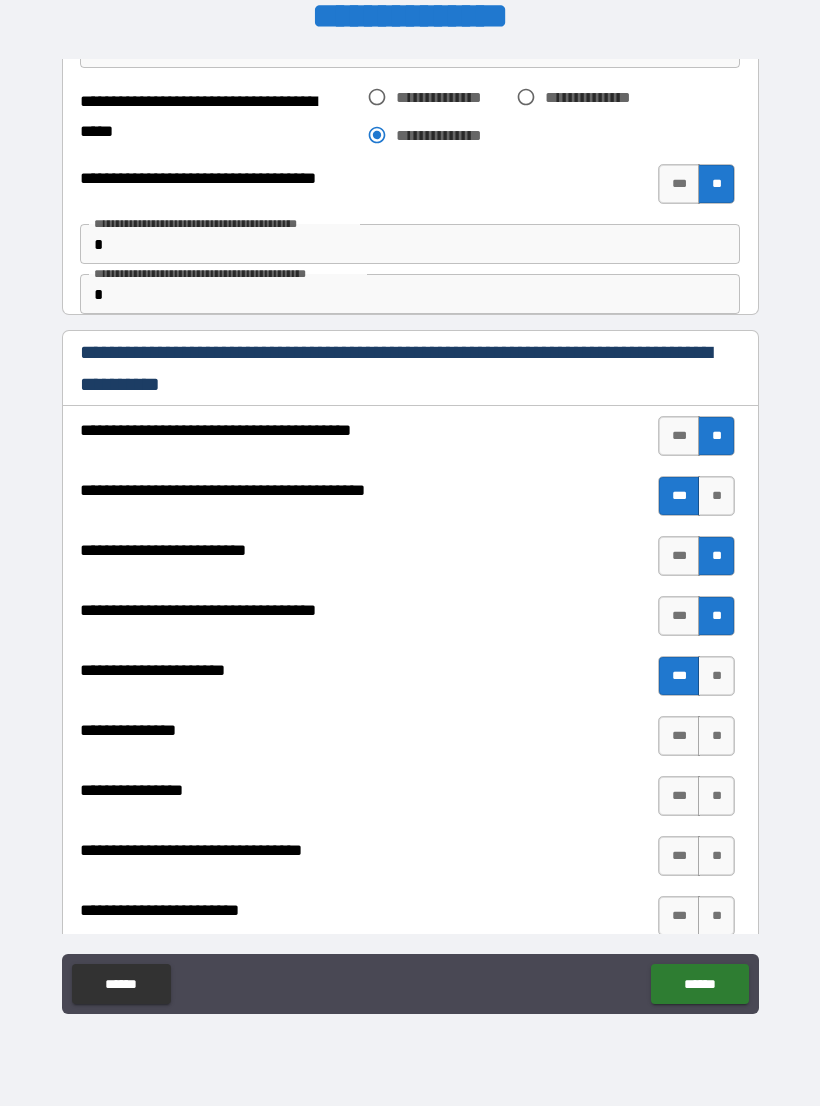 scroll, scrollTop: 238, scrollLeft: 0, axis: vertical 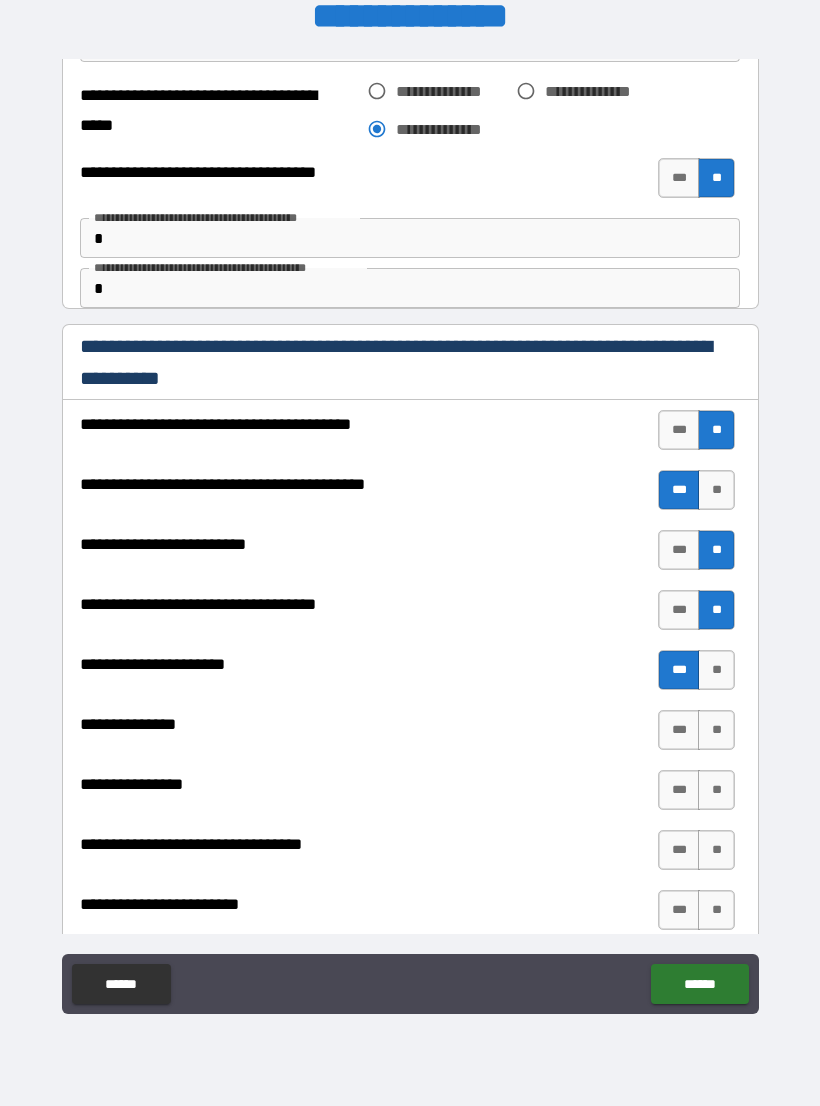 click on "**" at bounding box center (716, 730) 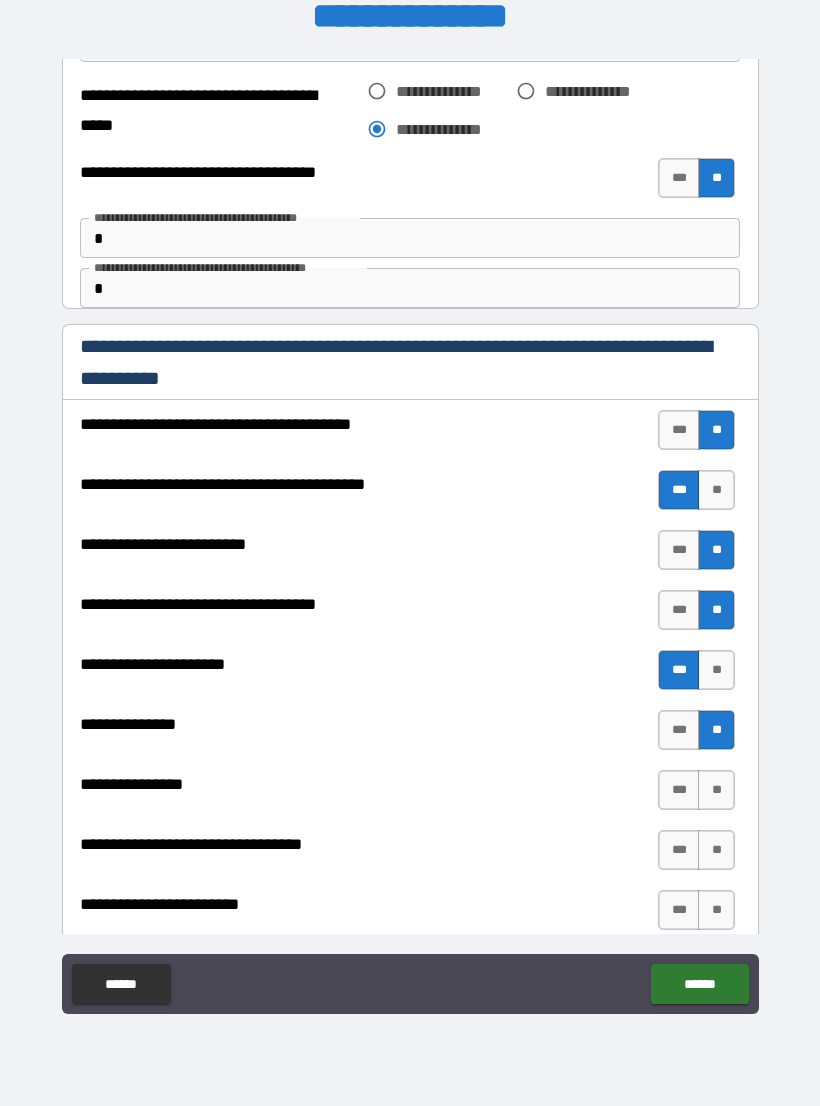 click on "**********" at bounding box center (410, 795) 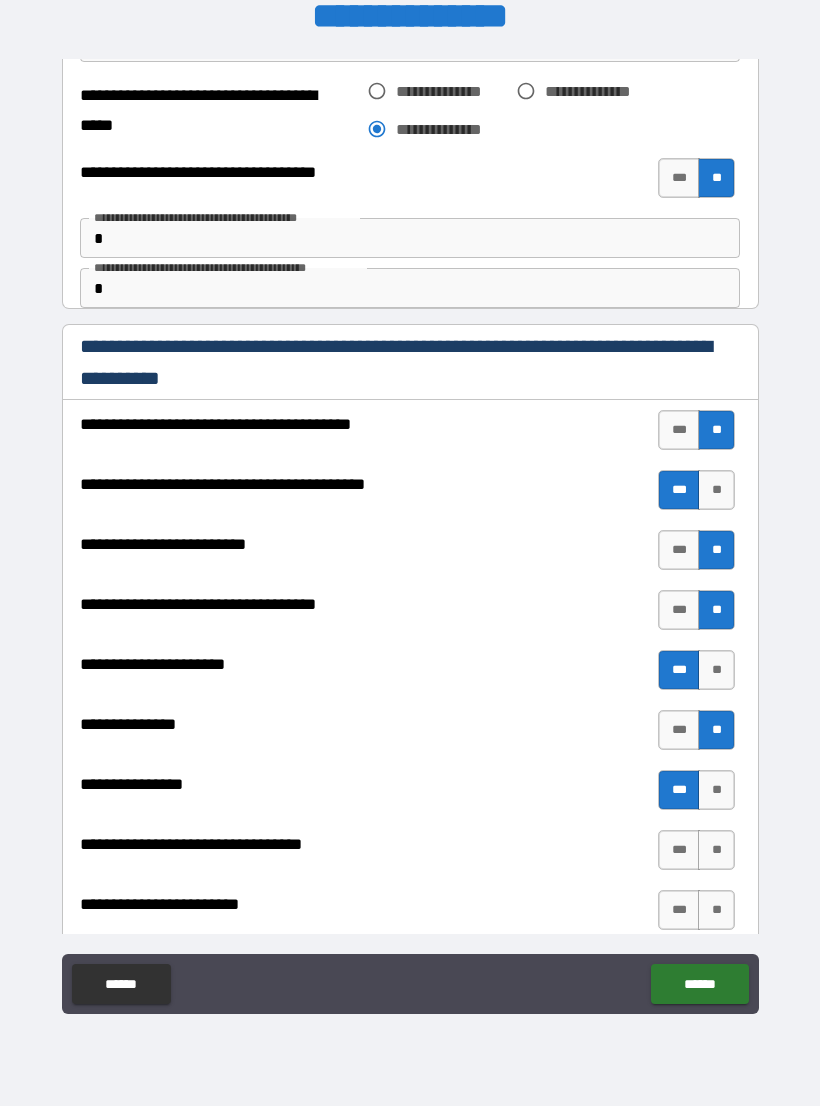 click on "***" at bounding box center [679, 850] 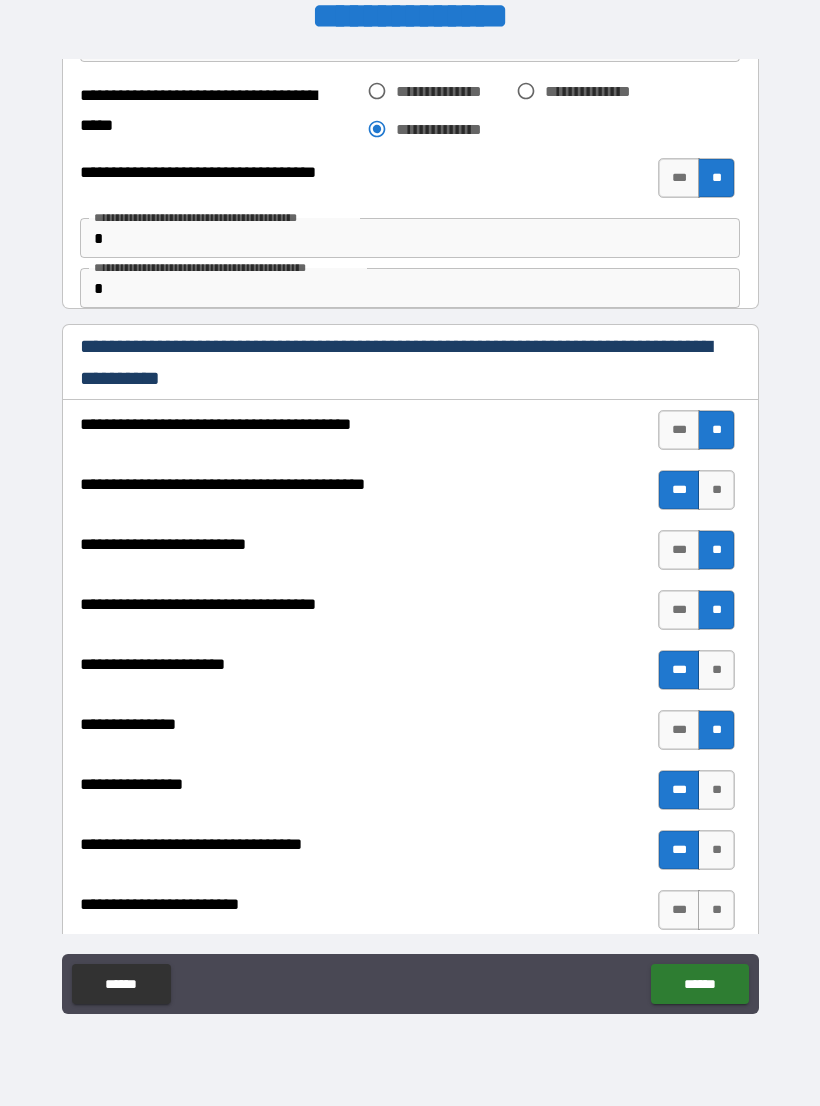click on "**" at bounding box center (716, 670) 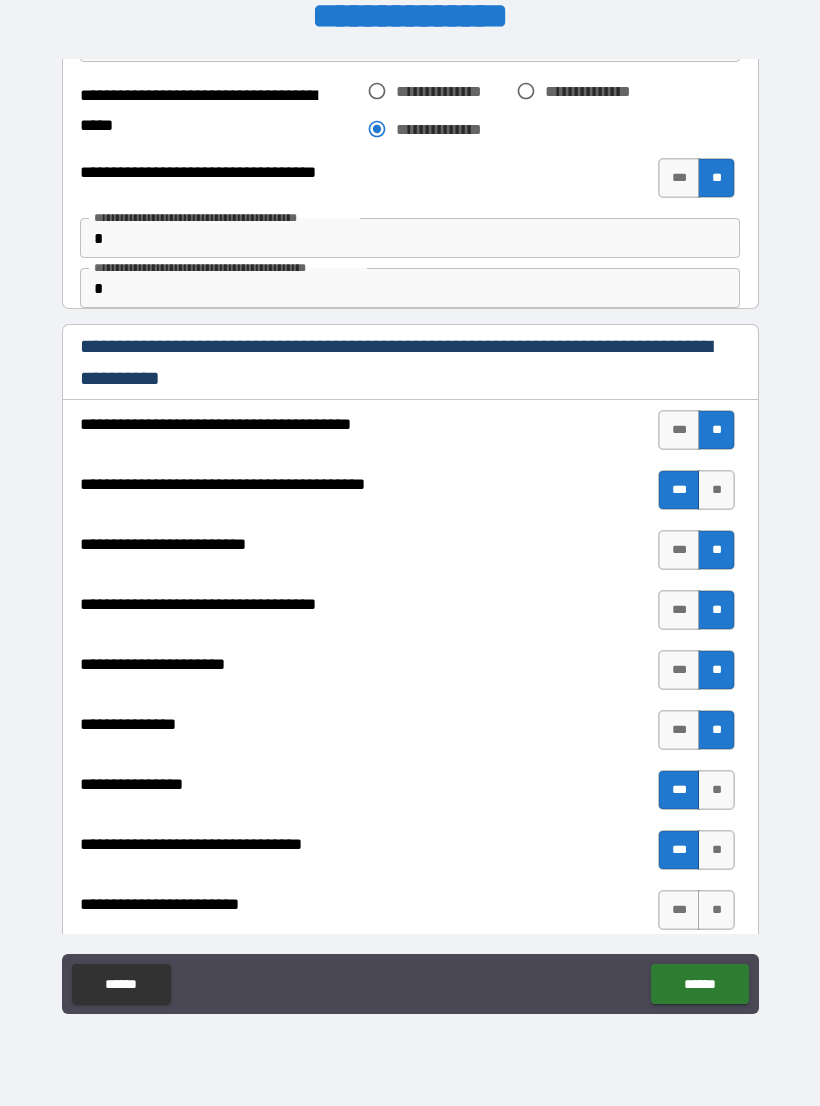 click on "***" at bounding box center [679, 910] 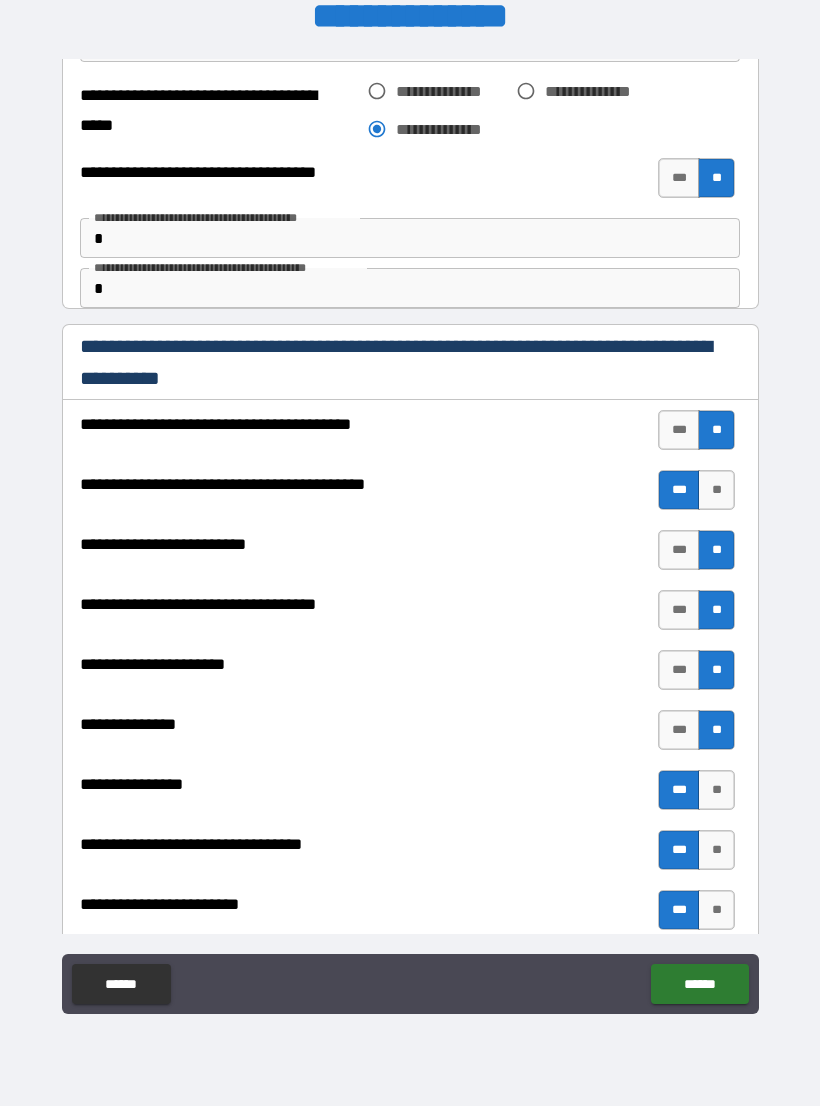 click on "******" at bounding box center (699, 984) 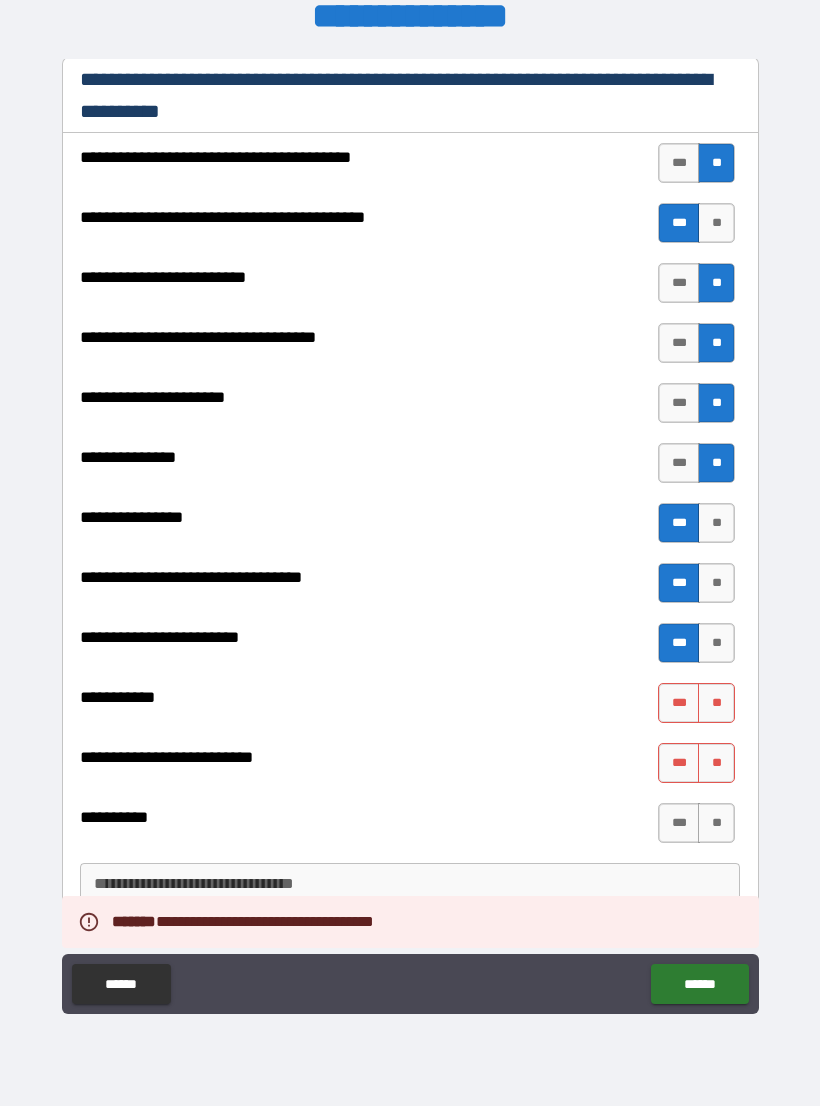 scroll, scrollTop: 505, scrollLeft: 0, axis: vertical 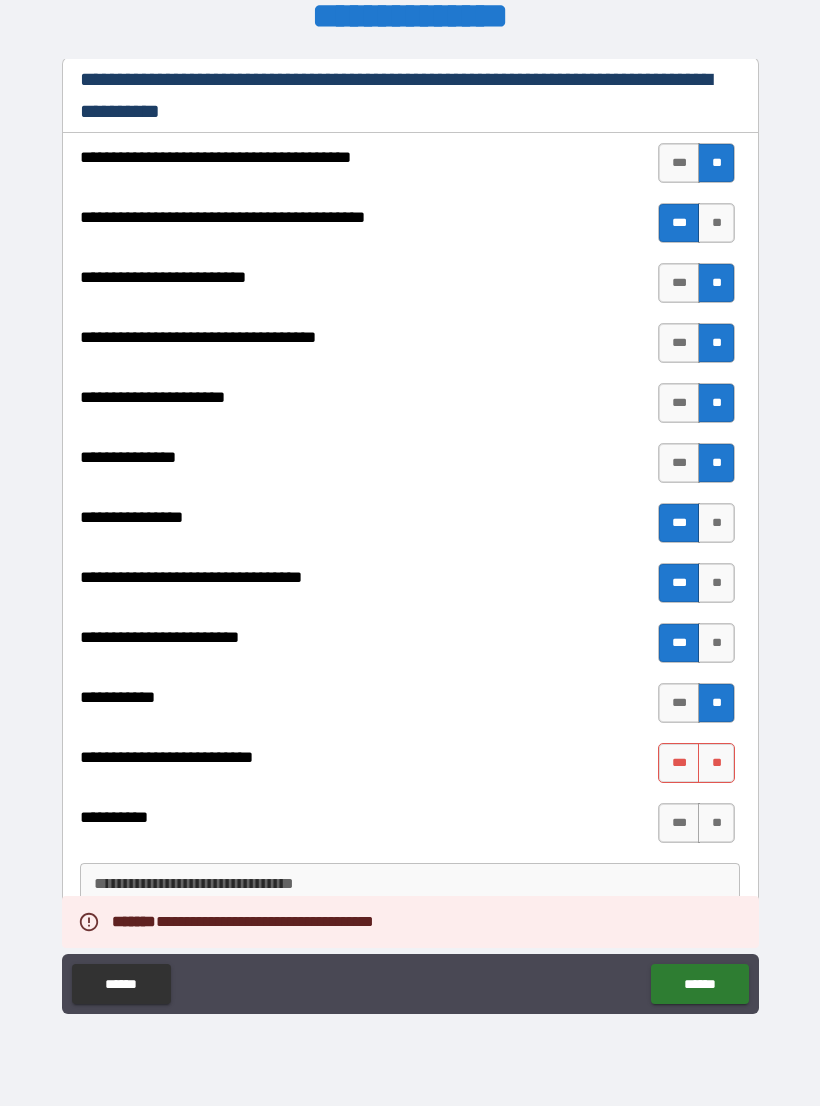 click on "**" at bounding box center (716, 763) 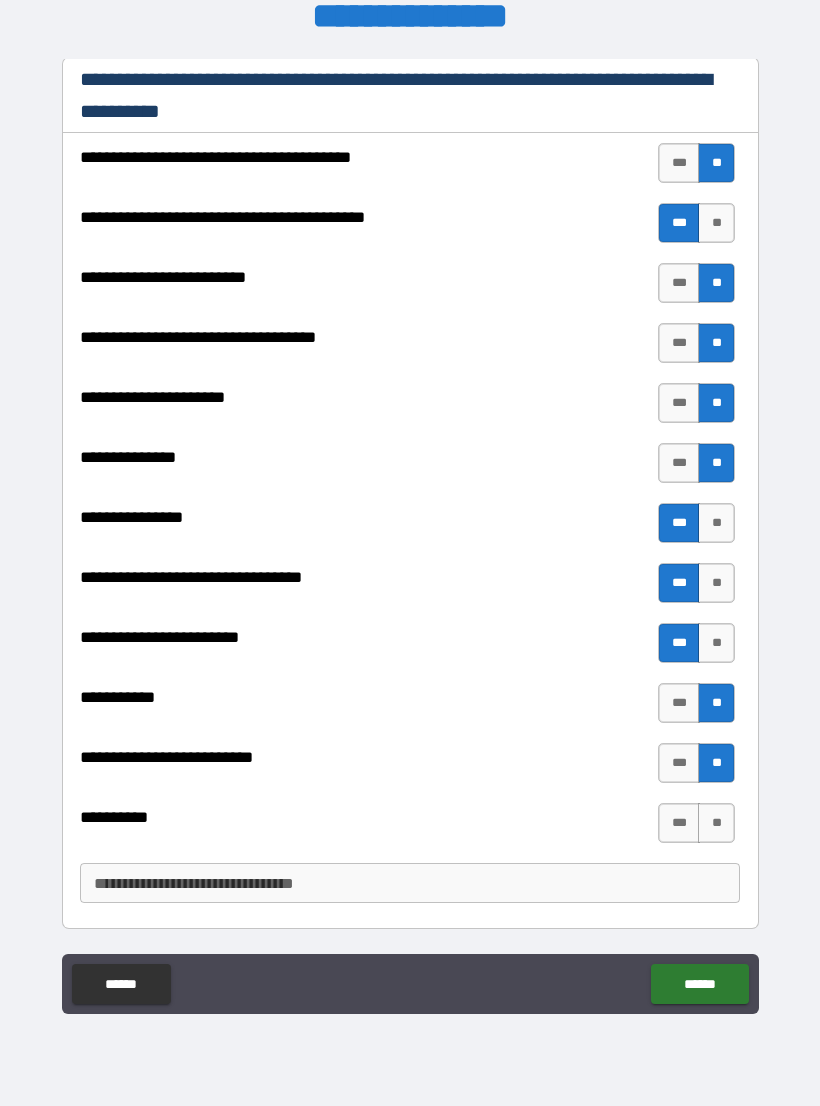 click on "**" at bounding box center (716, 823) 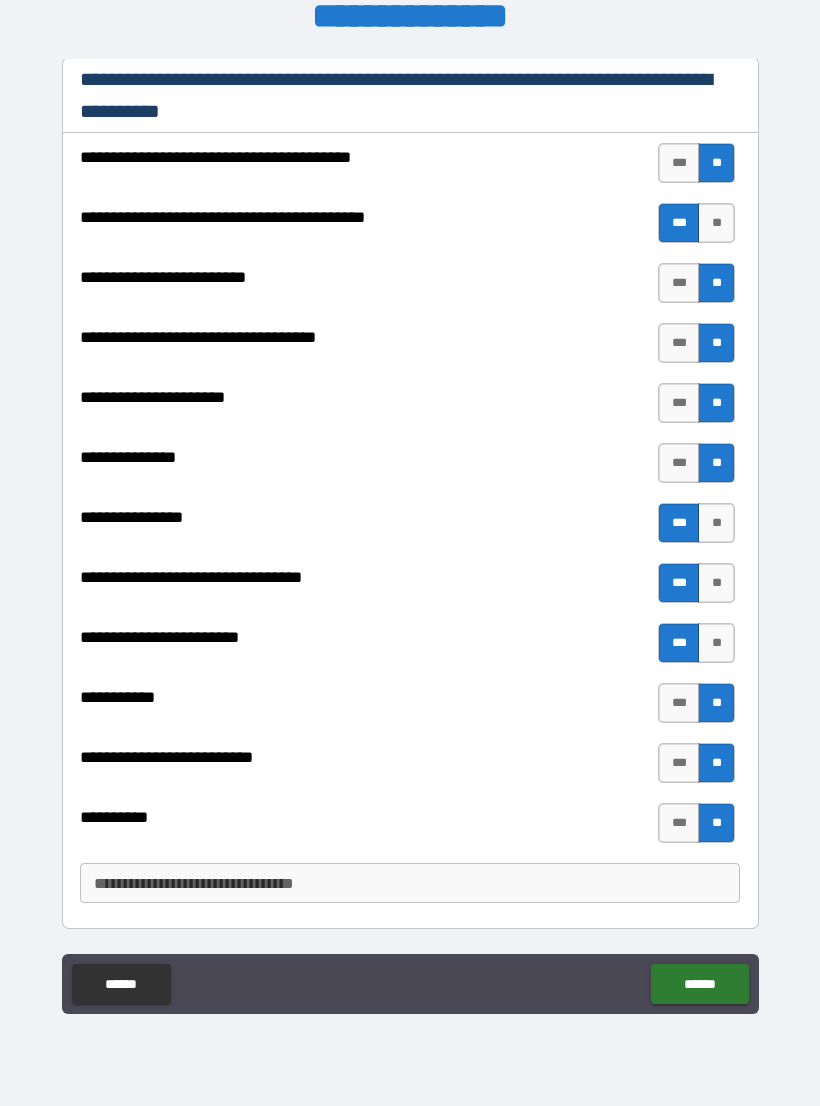 scroll, scrollTop: 505, scrollLeft: 0, axis: vertical 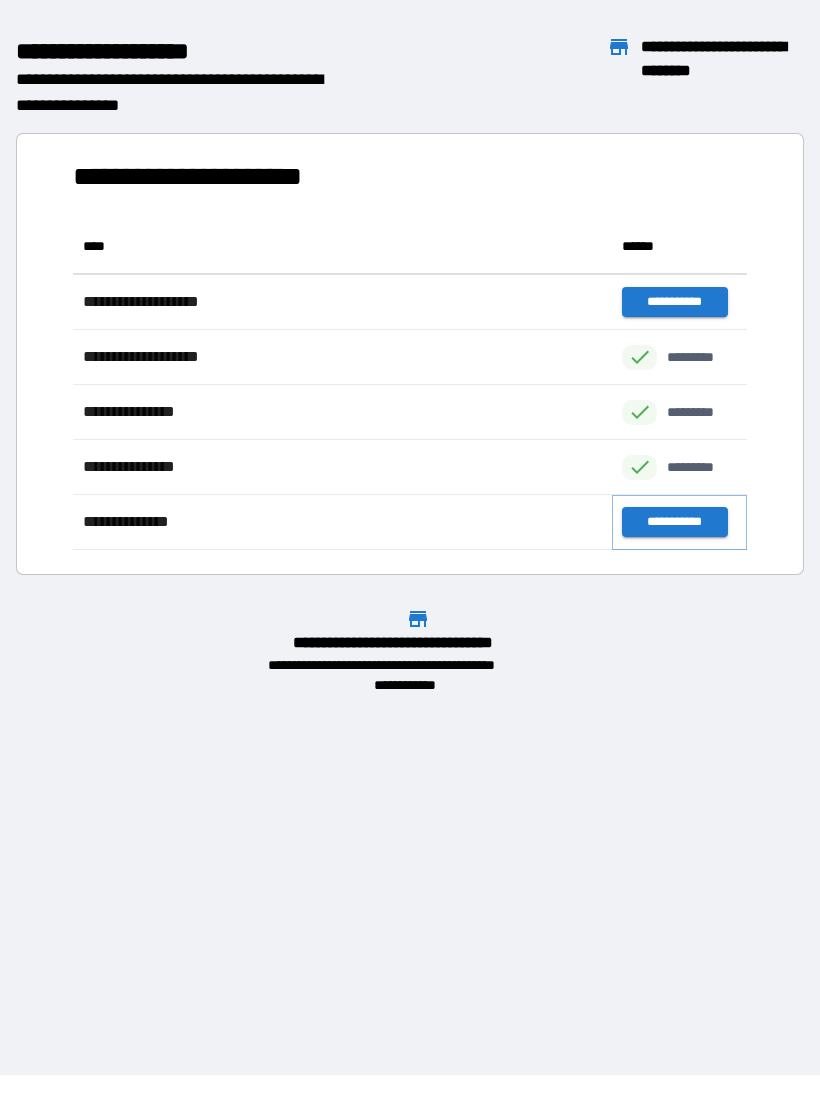 click on "**********" at bounding box center [674, 522] 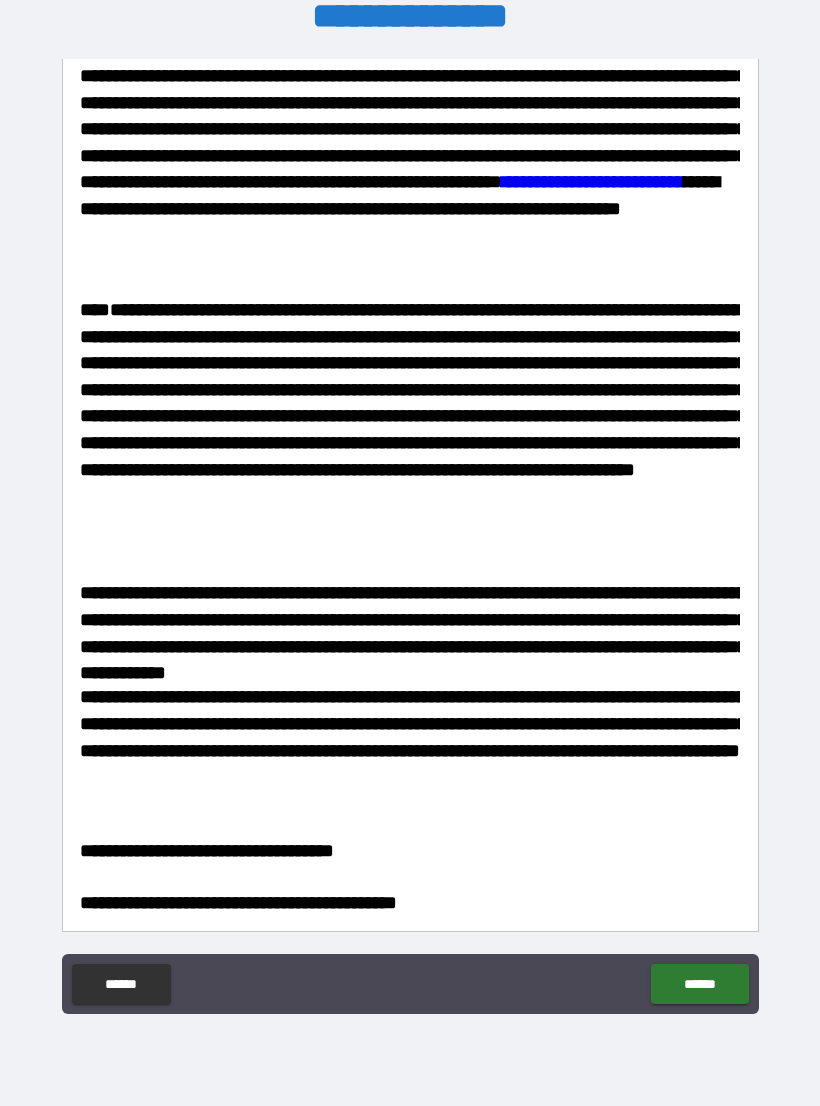 scroll, scrollTop: 82, scrollLeft: 0, axis: vertical 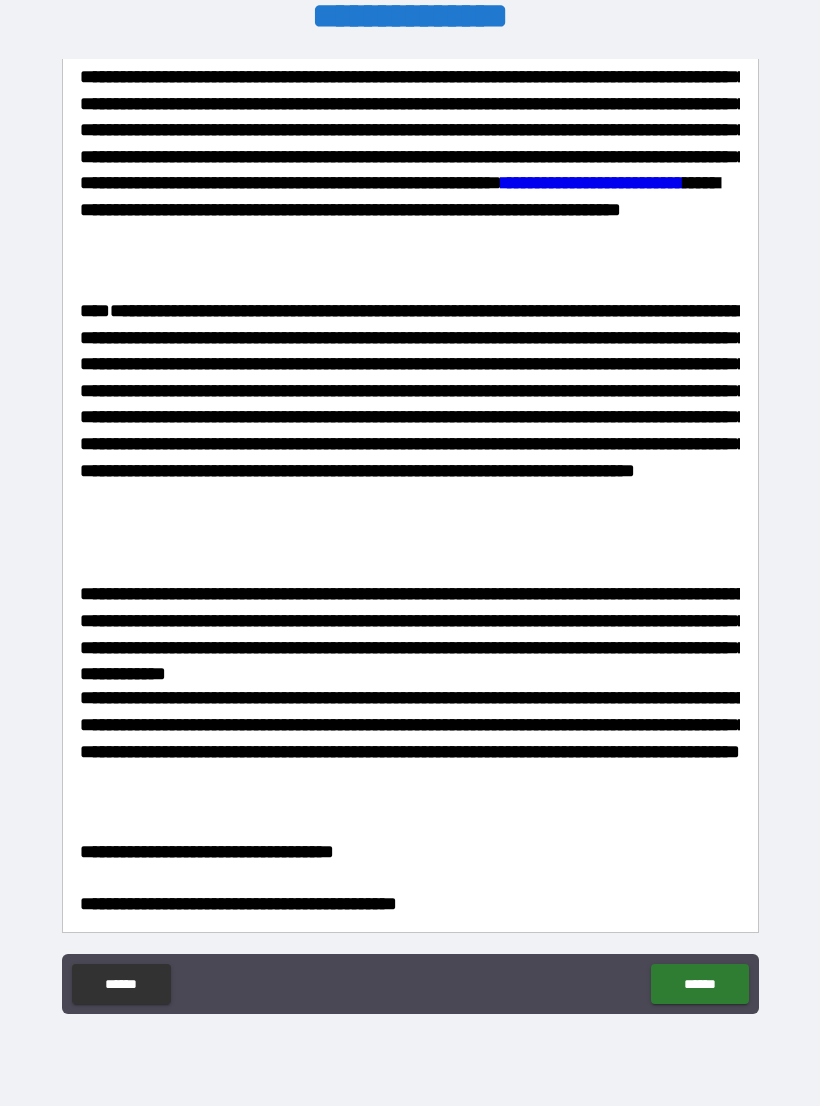 click on "******" at bounding box center (699, 984) 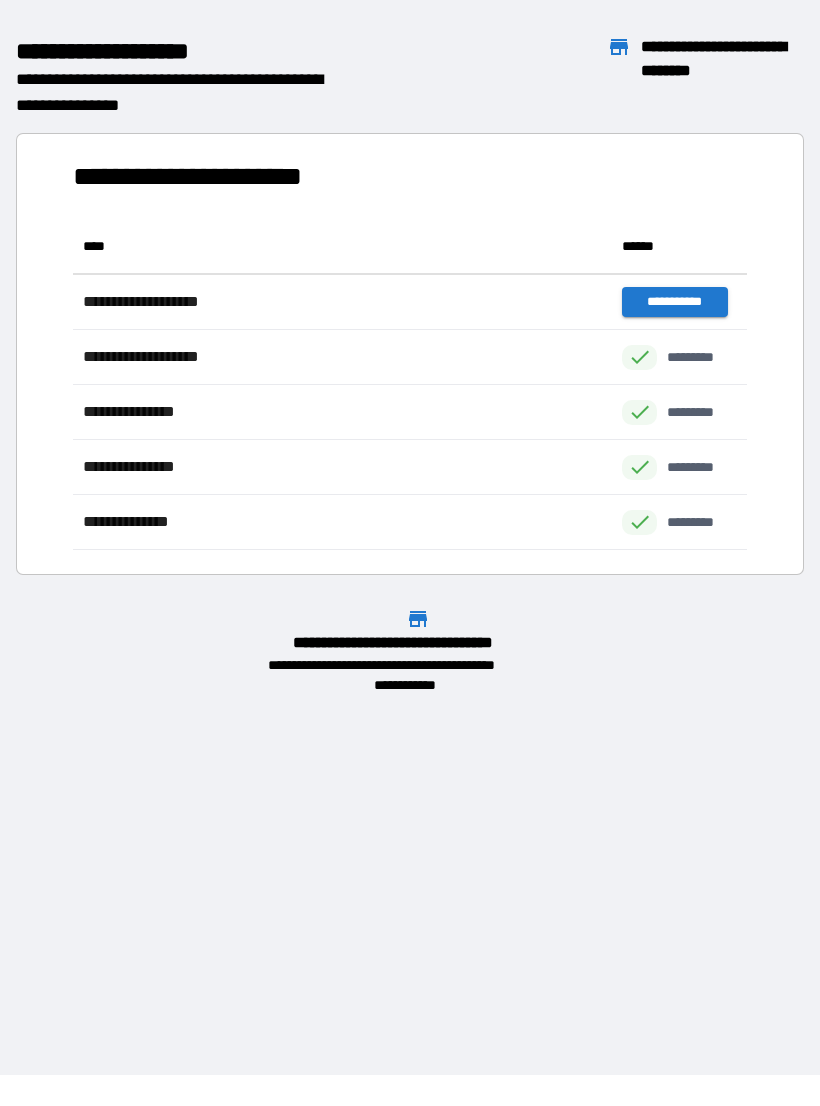 scroll, scrollTop: 1, scrollLeft: 1, axis: both 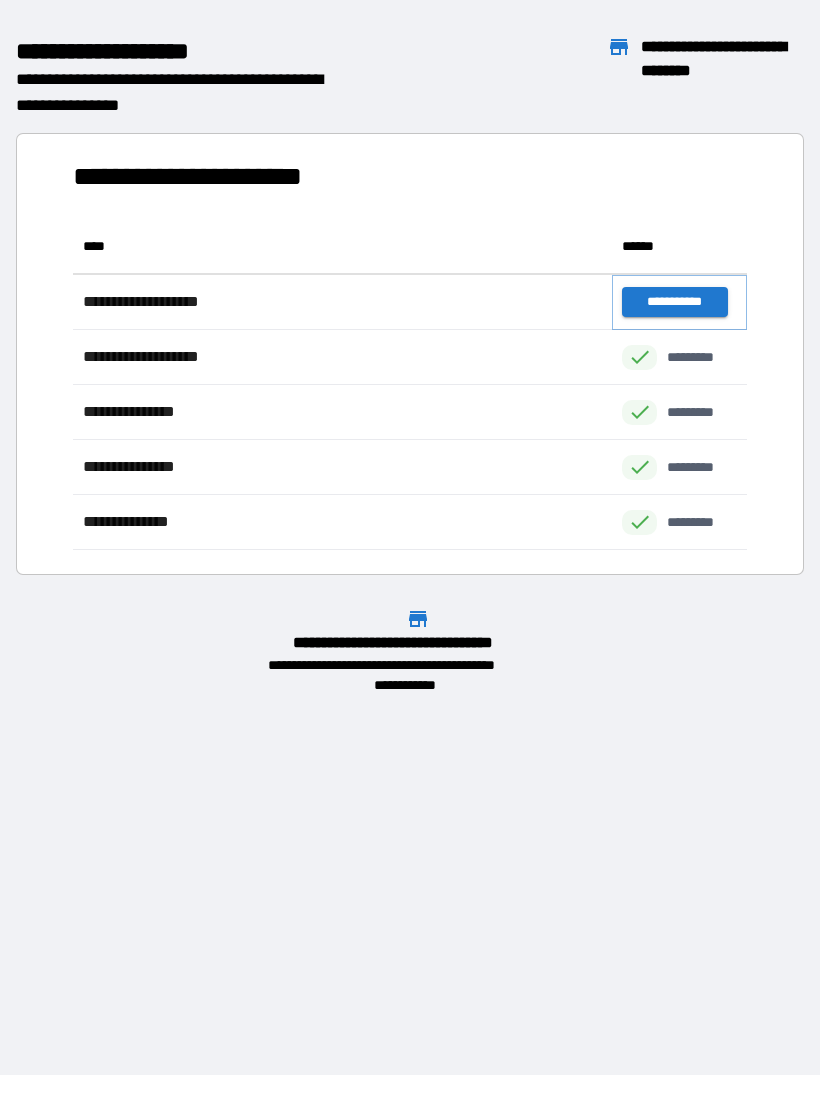 click on "**********" at bounding box center (674, 302) 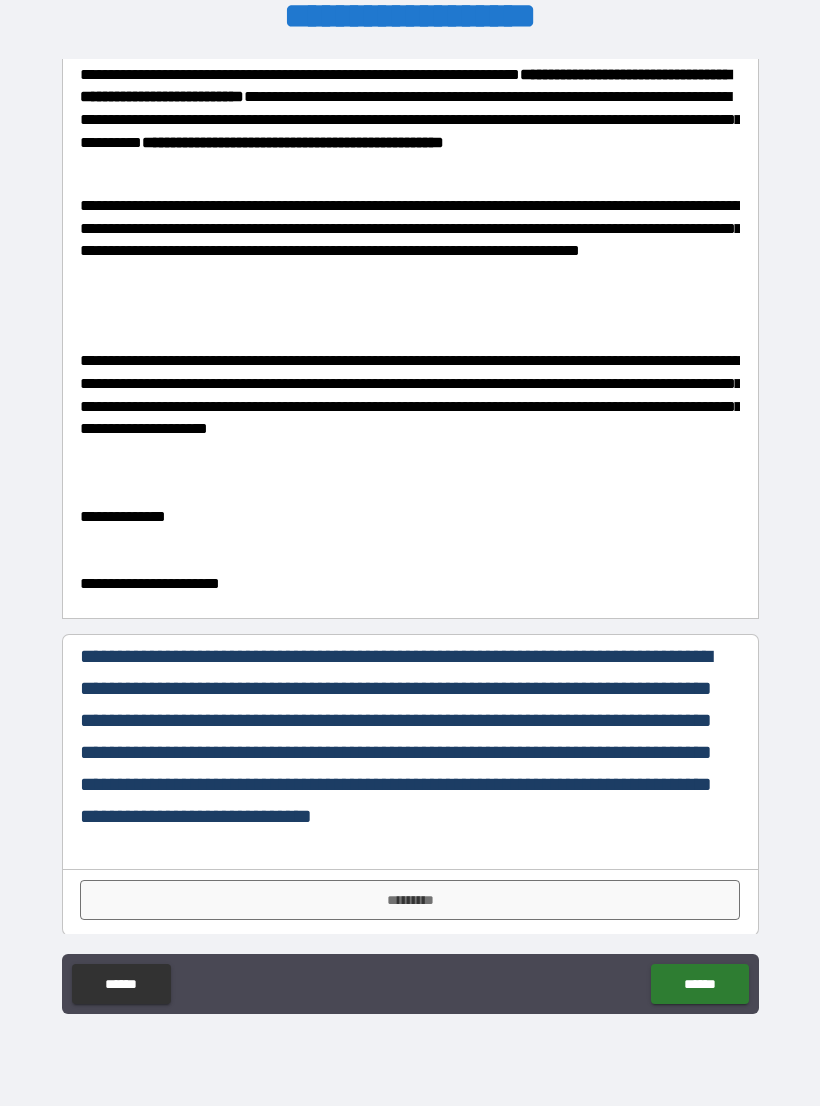 scroll, scrollTop: 160, scrollLeft: 0, axis: vertical 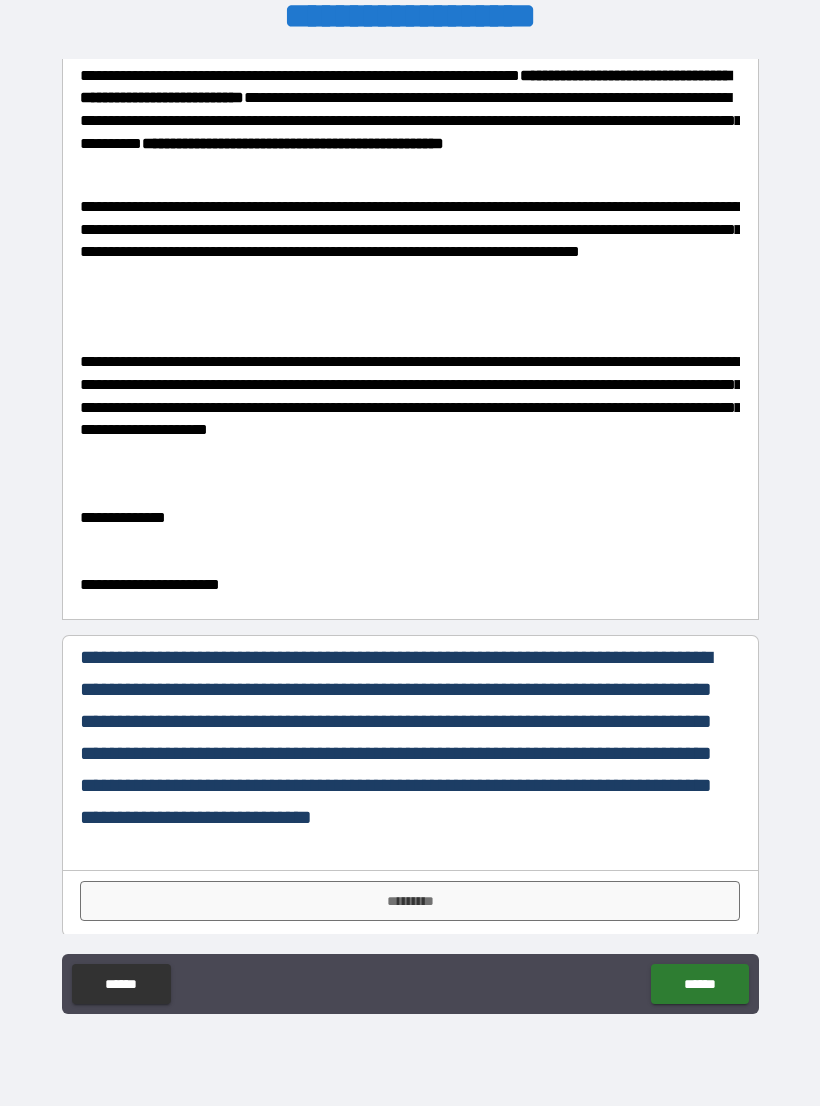 click on "*********" at bounding box center (410, 901) 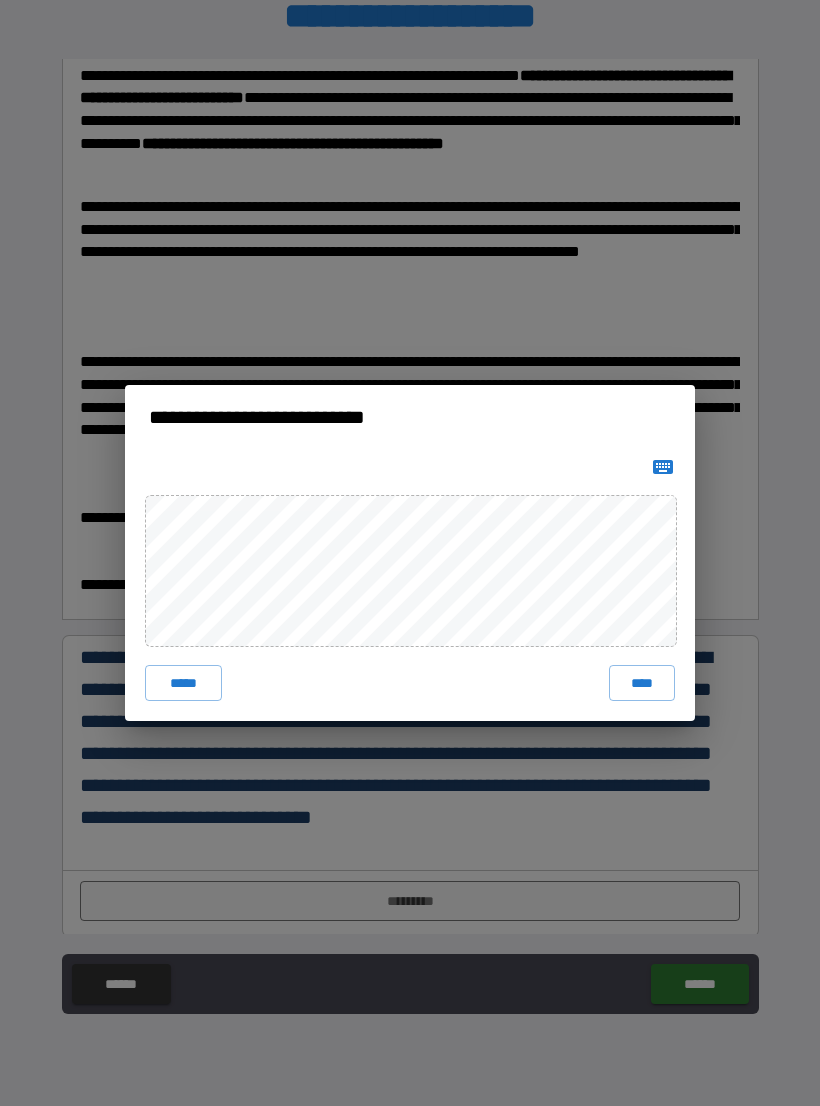 click on "****" at bounding box center [642, 683] 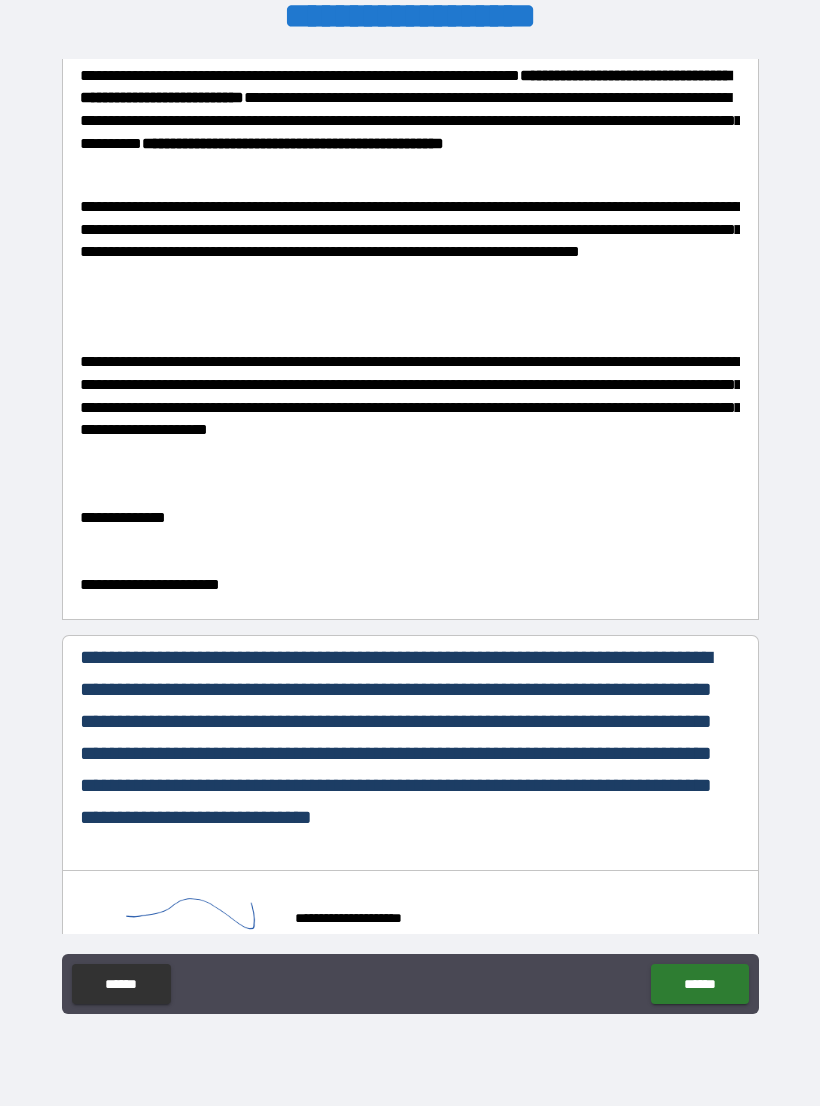 scroll, scrollTop: 150, scrollLeft: 0, axis: vertical 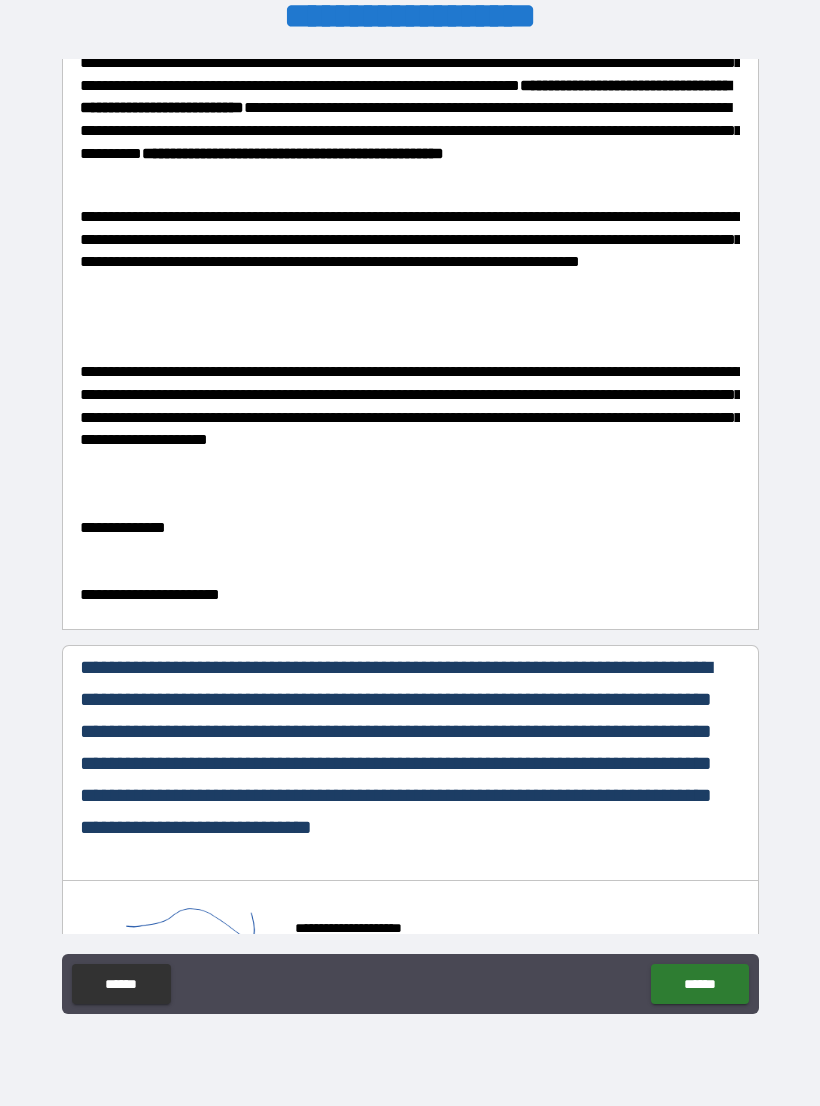 click on "******" at bounding box center (699, 984) 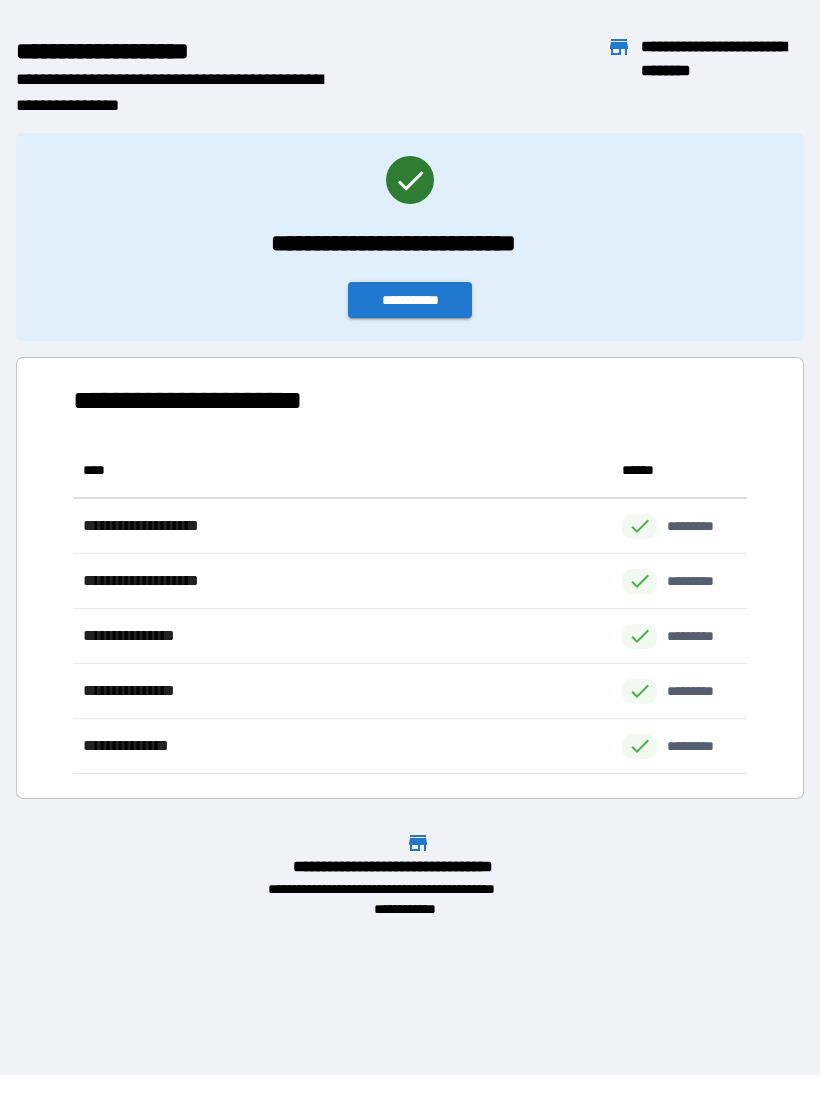 scroll, scrollTop: 331, scrollLeft: 674, axis: both 